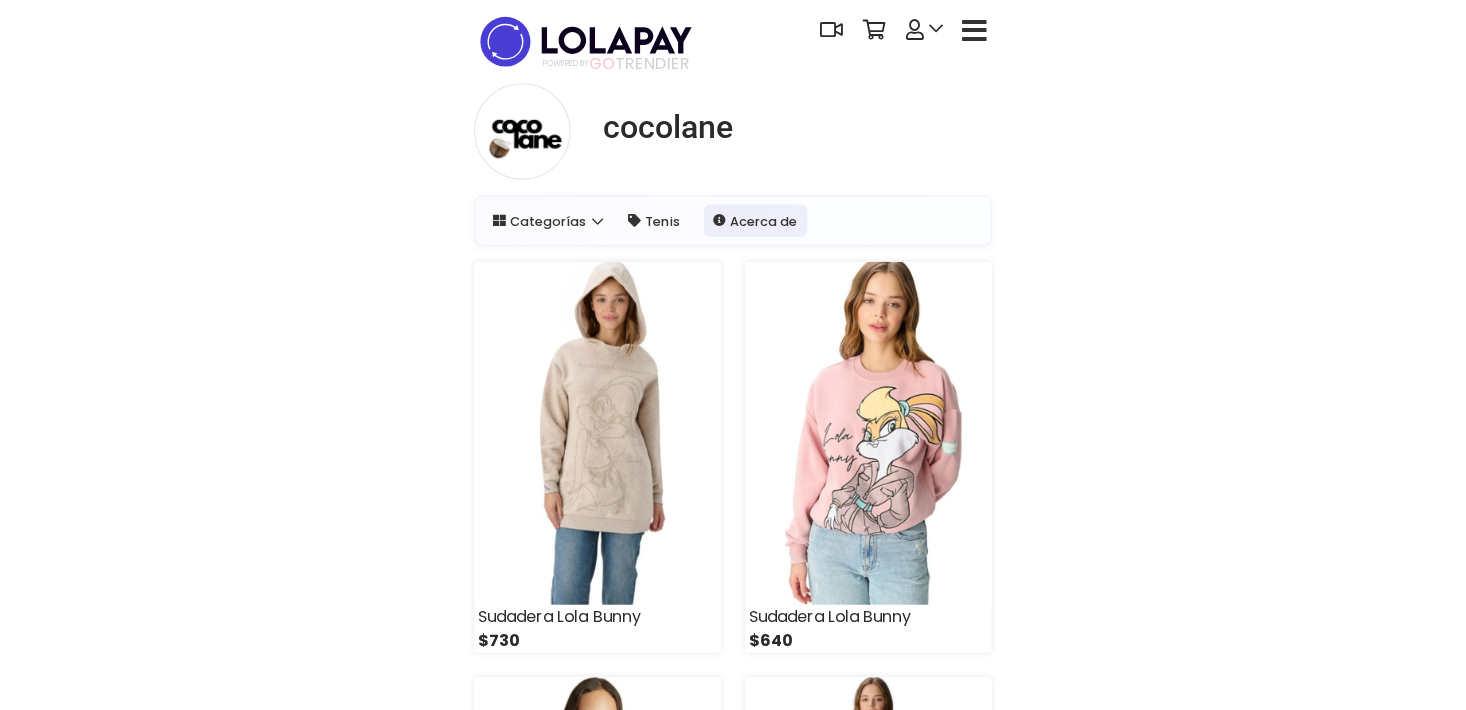 scroll, scrollTop: 0, scrollLeft: 0, axis: both 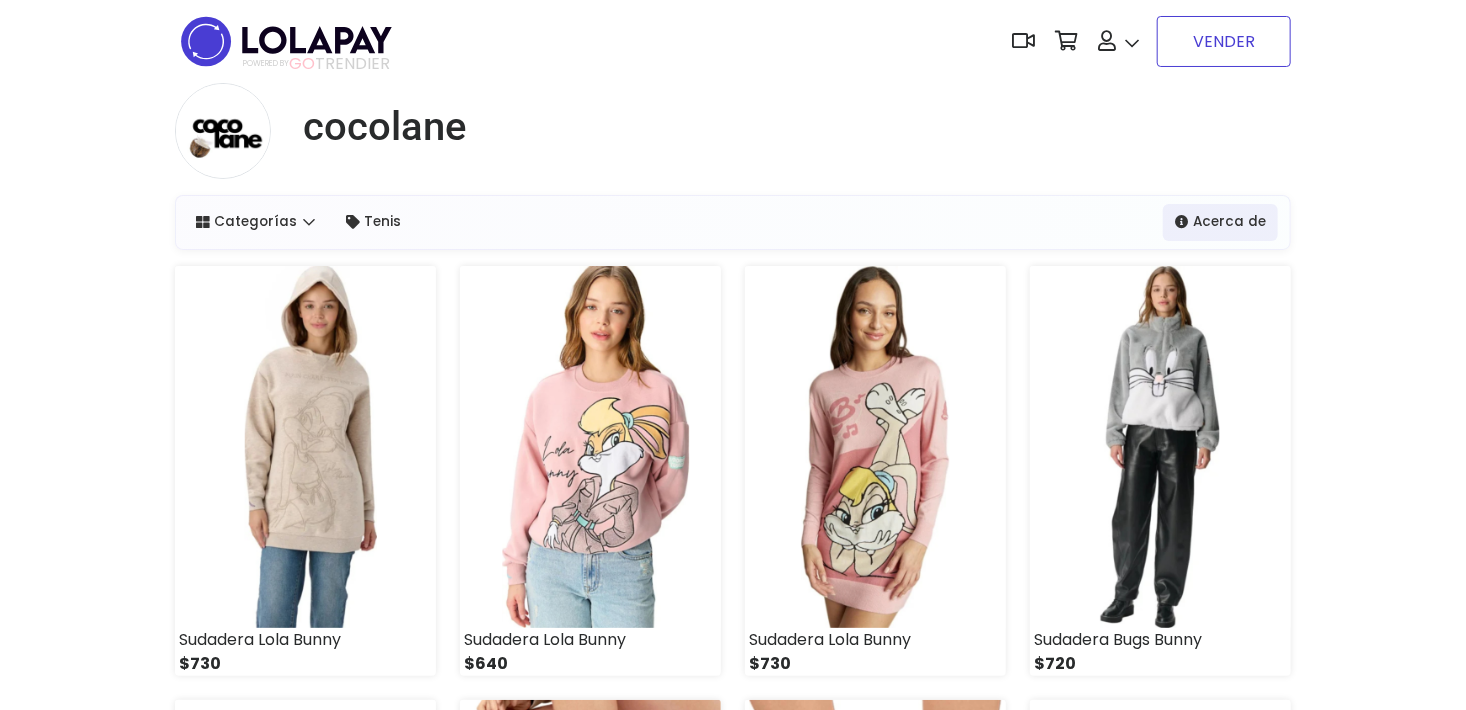 click on "VENDER" at bounding box center [1224, 41] 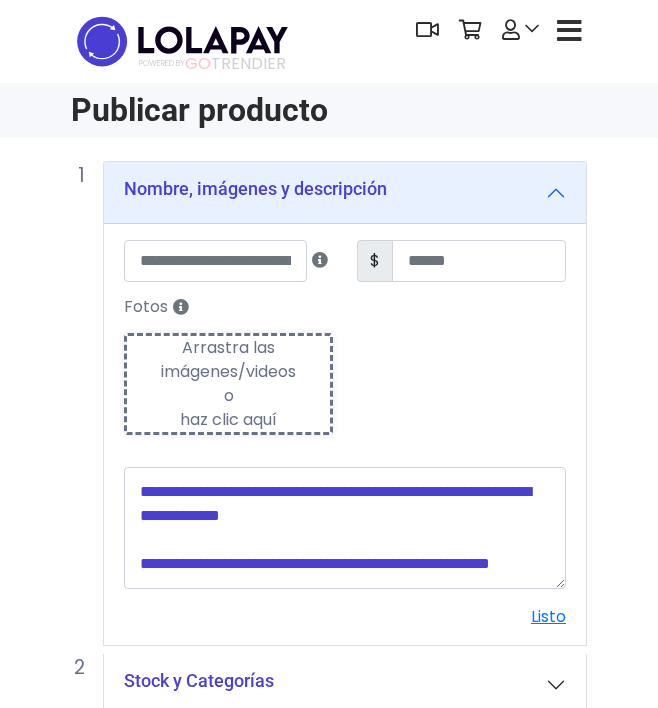 scroll, scrollTop: 0, scrollLeft: 0, axis: both 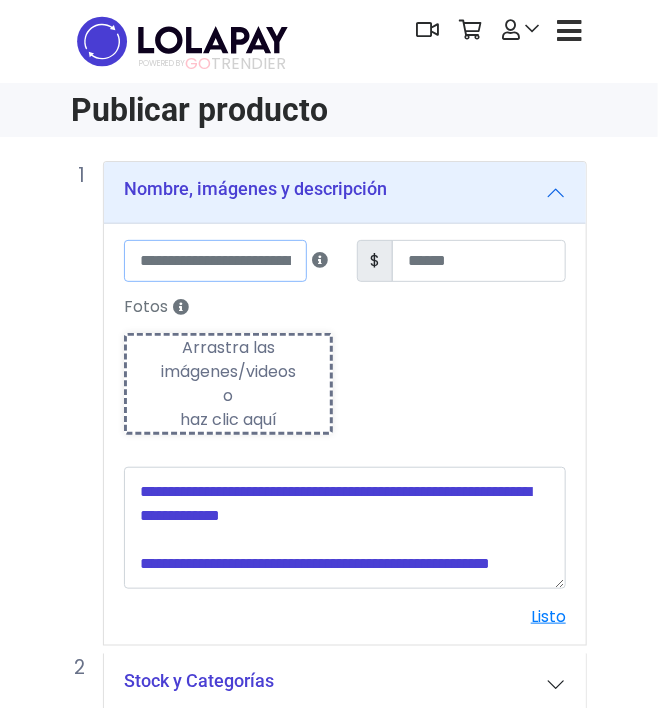click at bounding box center [215, 261] 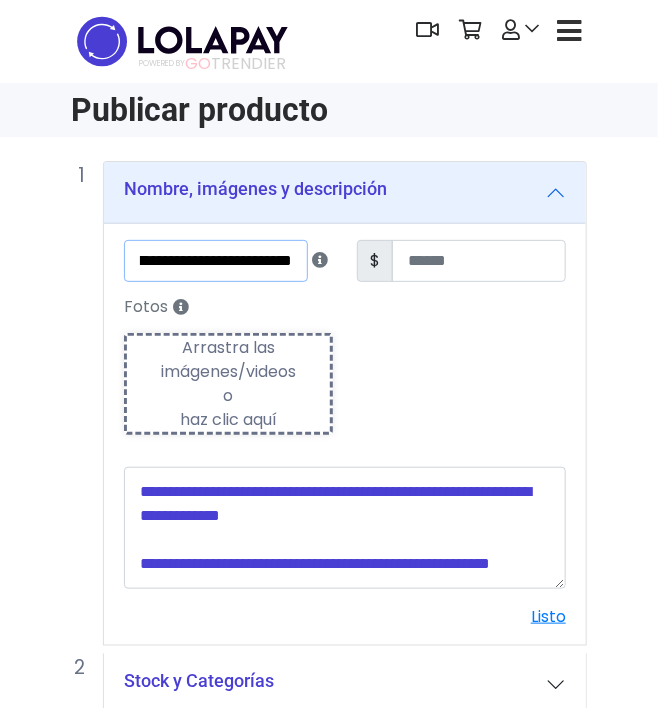 scroll, scrollTop: 0, scrollLeft: 84, axis: horizontal 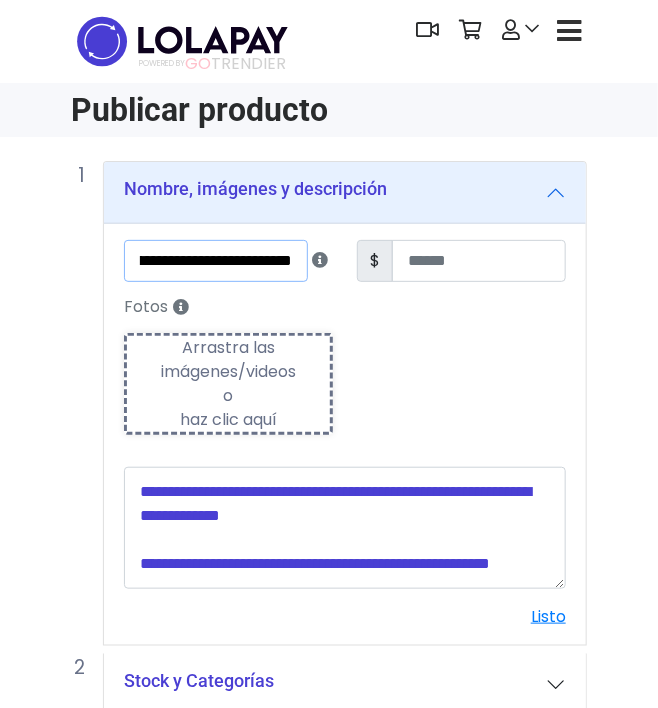 type on "**********" 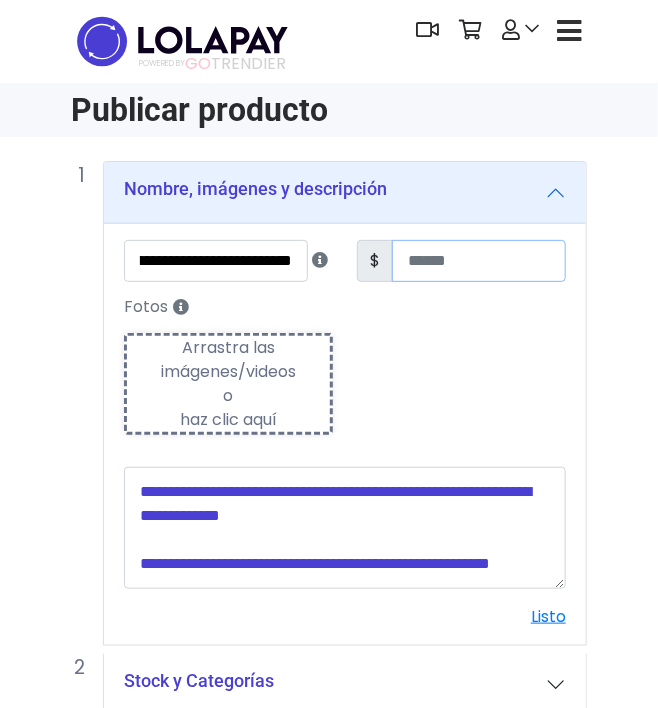 click at bounding box center (479, 261) 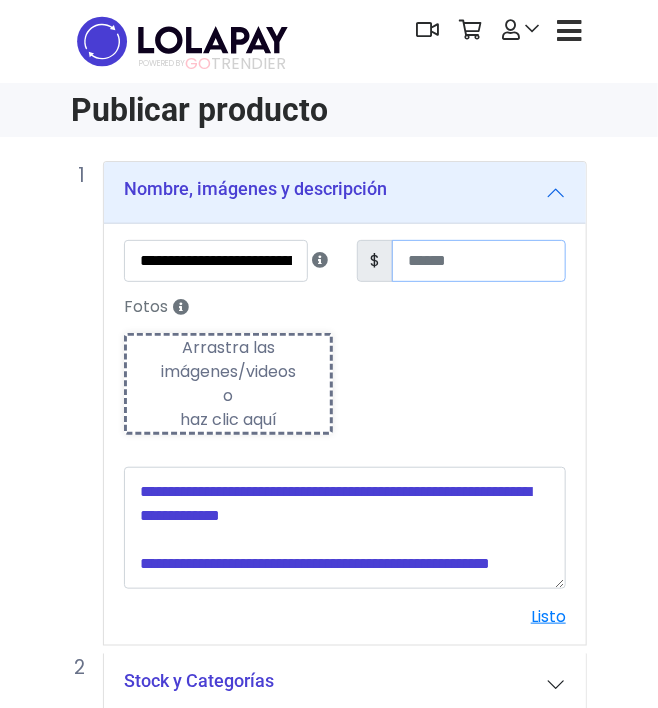 type on "***" 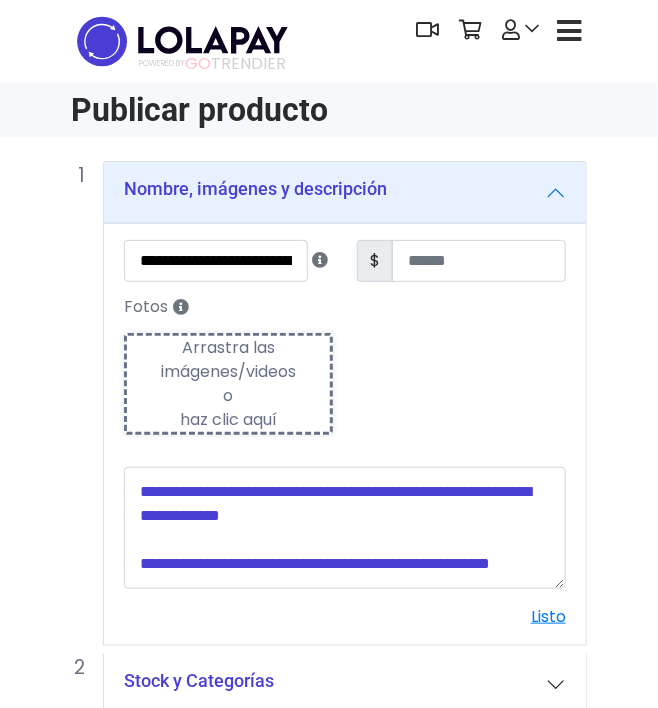 click on "Arrastra las
imágenes/videos
o
haz clic aquí" at bounding box center [228, 384] 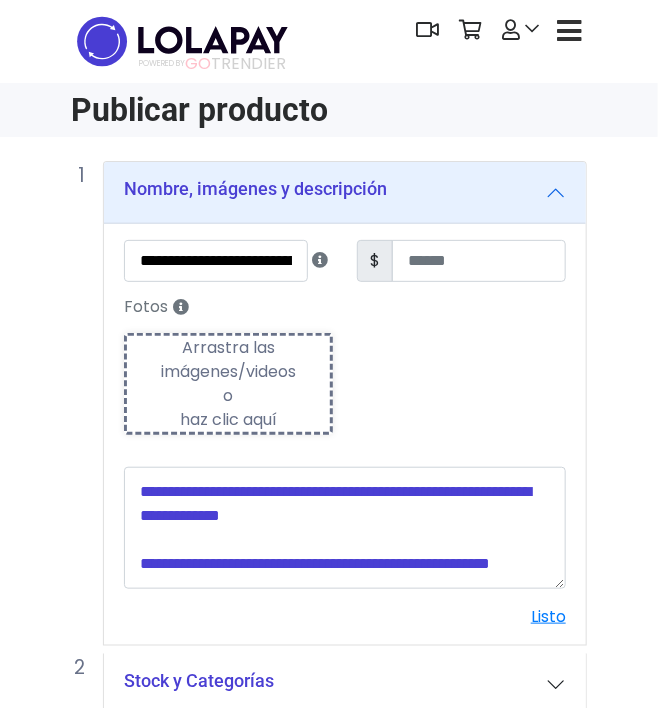 click on "Arrastra las
imágenes/videos
o
haz clic aquí" at bounding box center (228, 384) 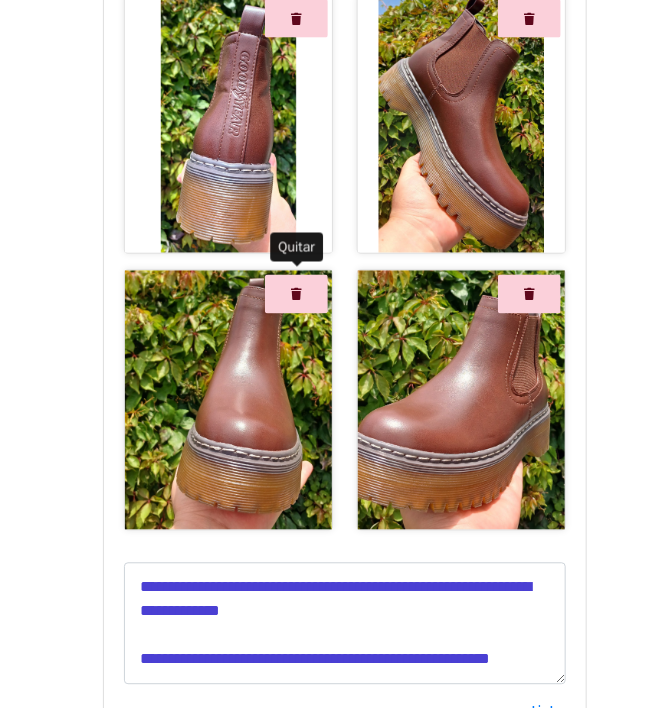 scroll, scrollTop: 500, scrollLeft: 0, axis: vertical 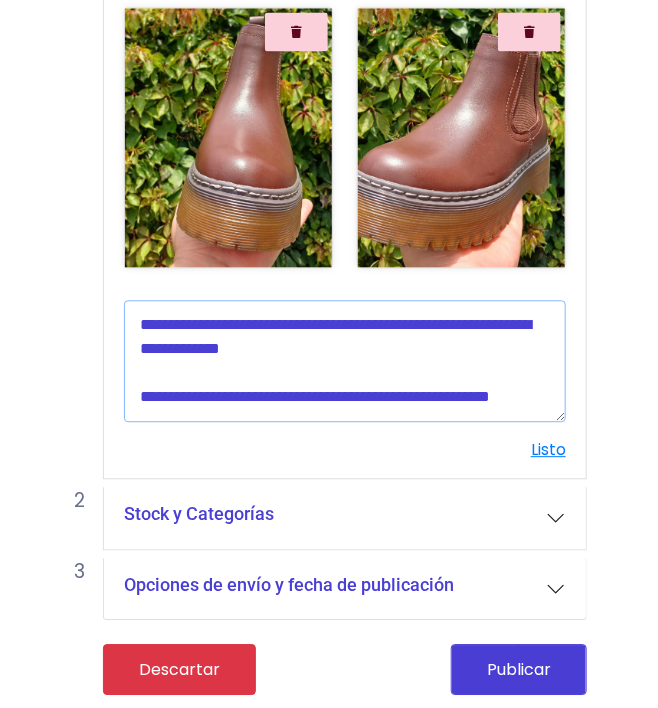 click at bounding box center [345, 361] 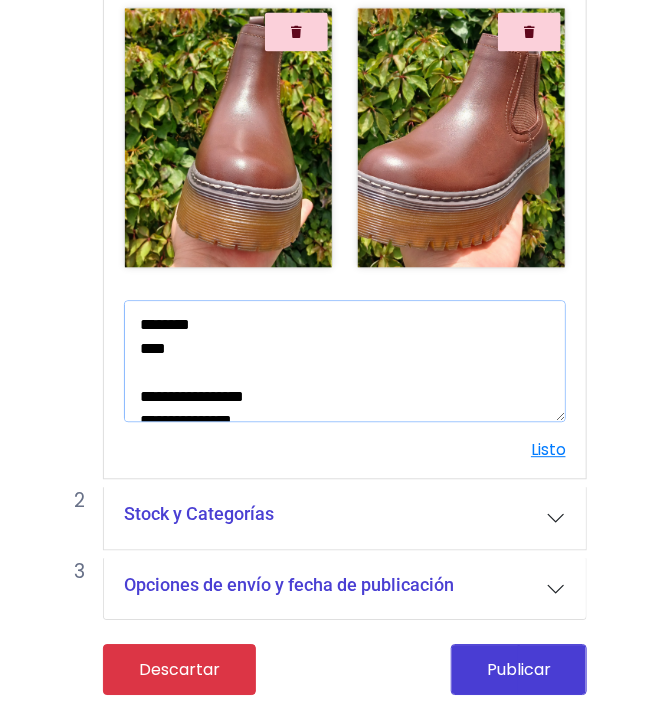 scroll, scrollTop: 660, scrollLeft: 0, axis: vertical 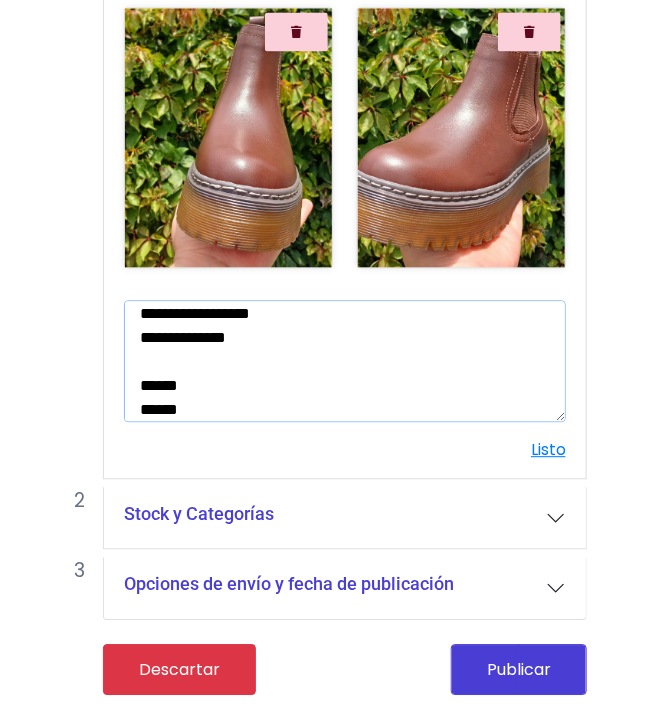 click on "**********" at bounding box center [345, 361] 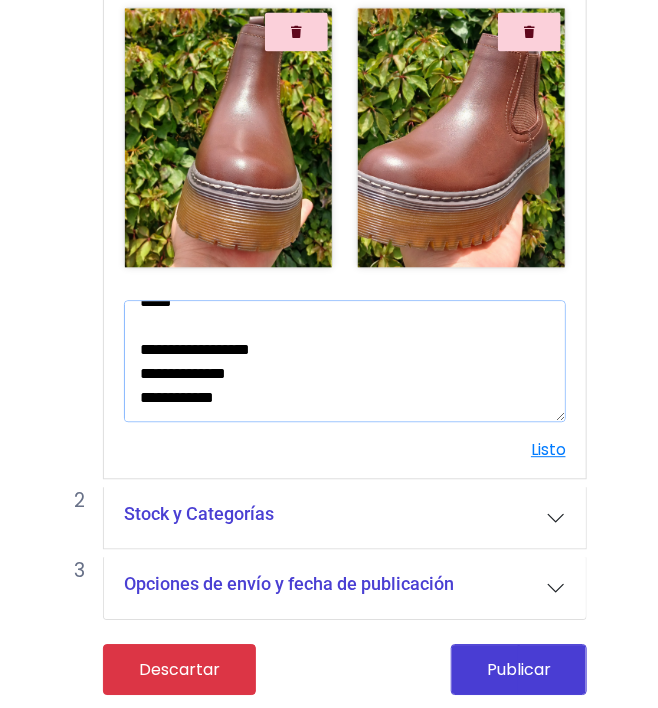 scroll, scrollTop: 624, scrollLeft: 0, axis: vertical 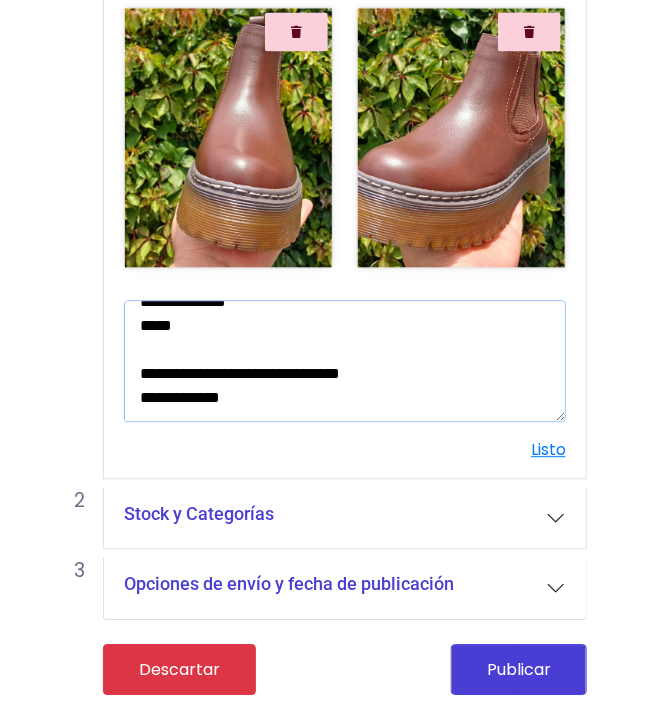 click on "**********" at bounding box center (345, 361) 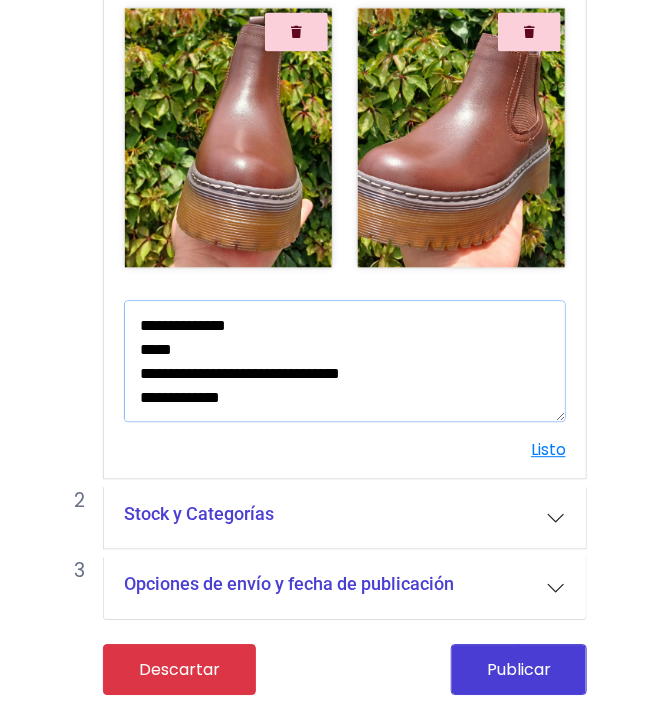 scroll, scrollTop: 576, scrollLeft: 0, axis: vertical 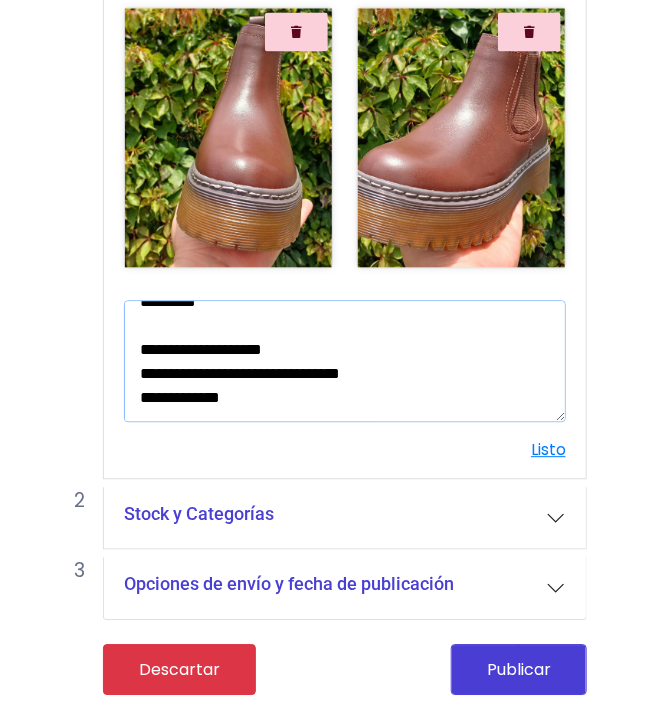 click on "**********" at bounding box center [345, 361] 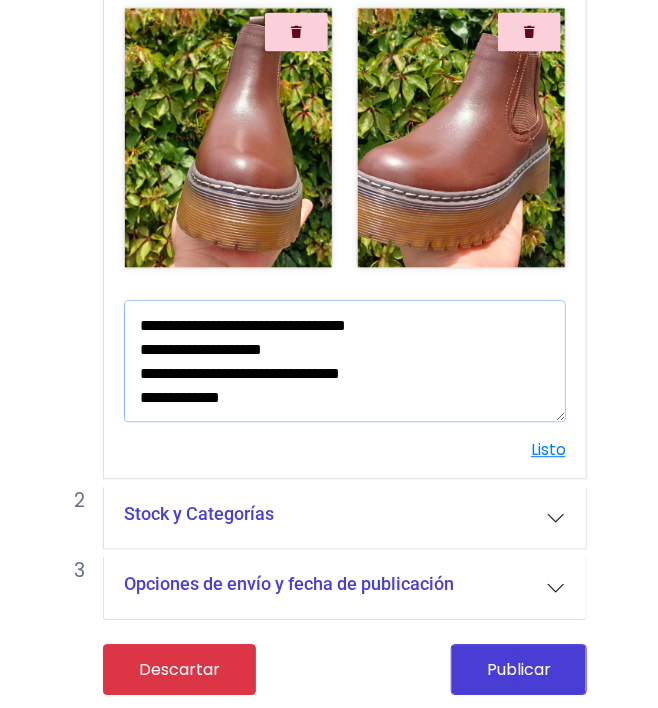 scroll, scrollTop: 504, scrollLeft: 0, axis: vertical 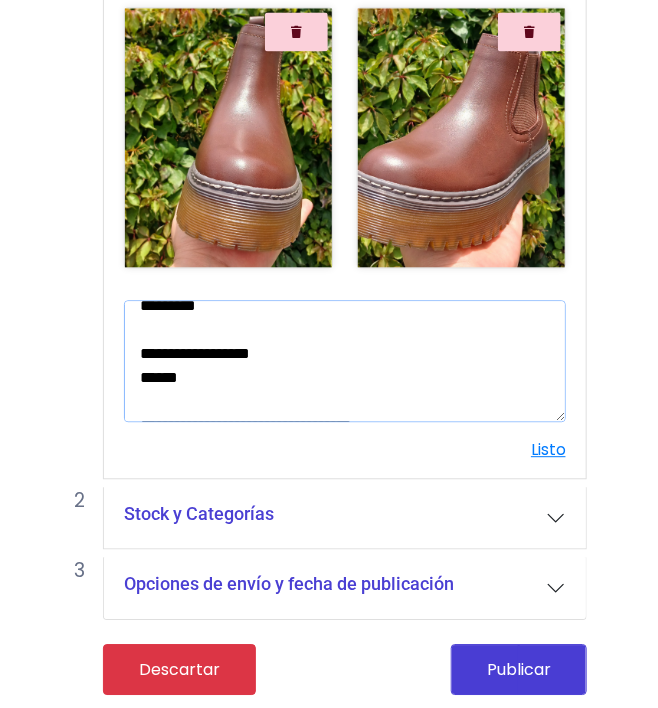 click on "**********" at bounding box center (345, 361) 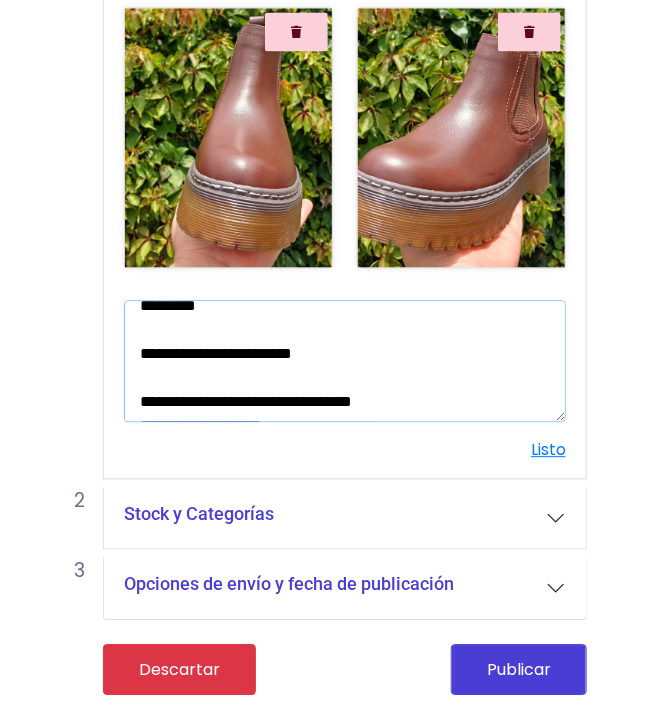 click on "**********" at bounding box center (345, 361) 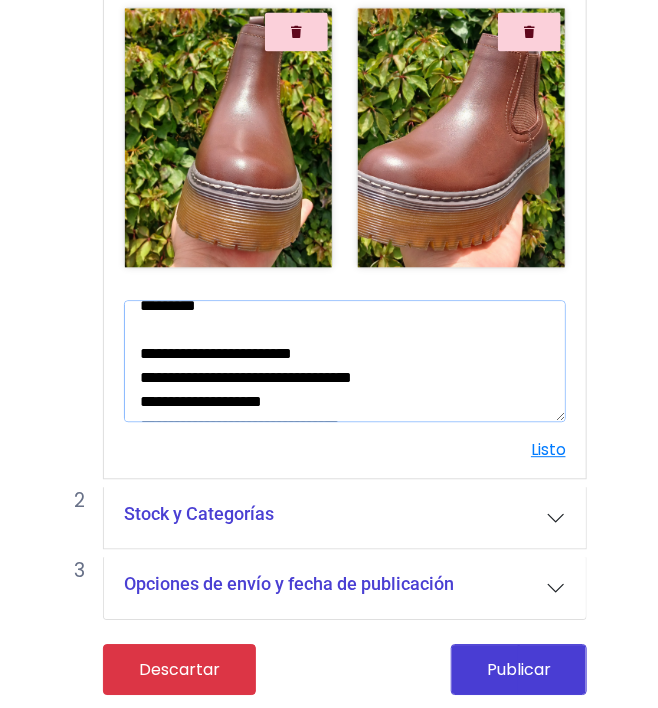 click on "**********" at bounding box center (345, 361) 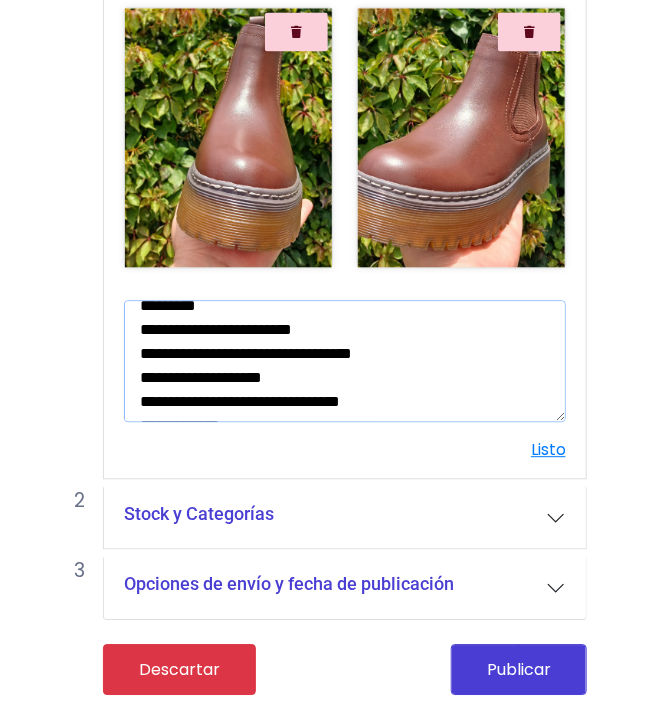 scroll, scrollTop: 304, scrollLeft: 0, axis: vertical 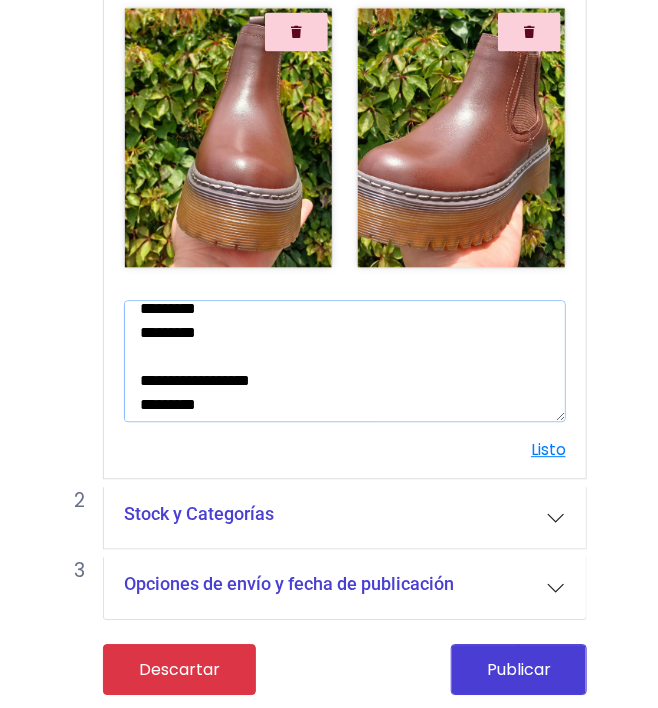 click on "**********" at bounding box center (345, 361) 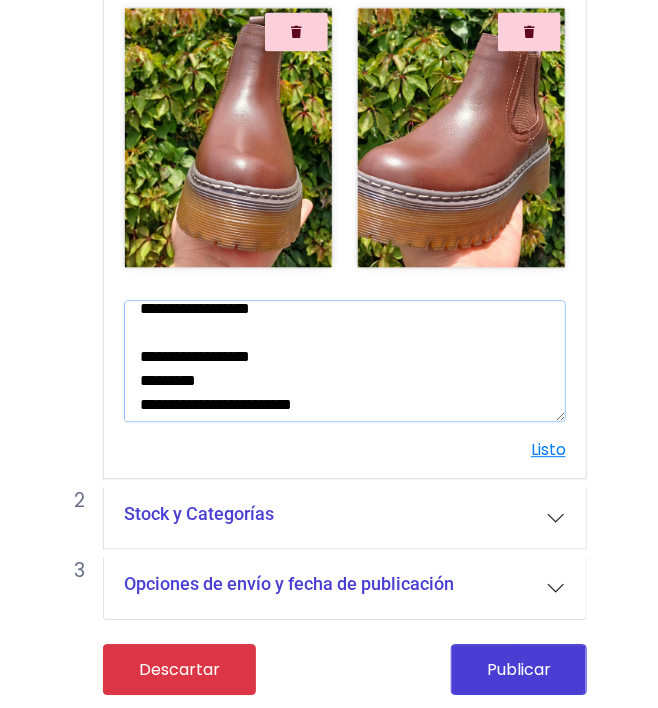 scroll, scrollTop: 280, scrollLeft: 0, axis: vertical 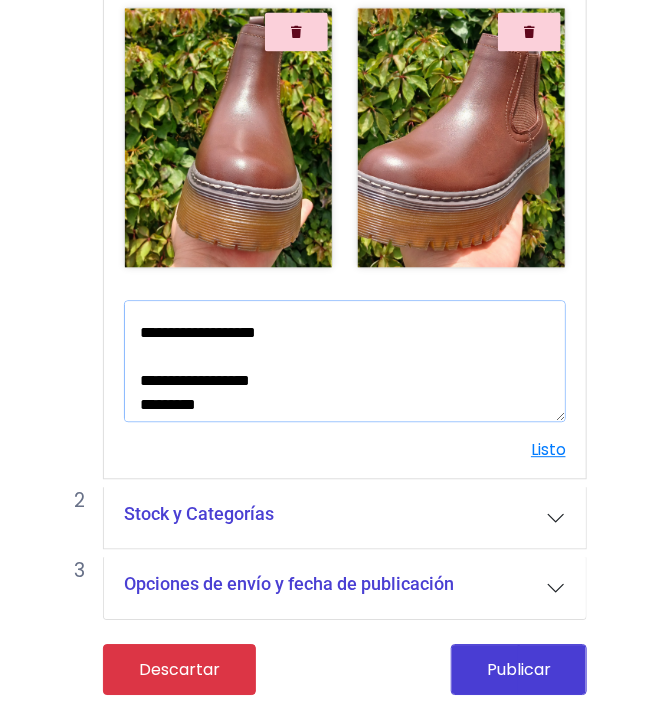 click on "**********" at bounding box center [345, 361] 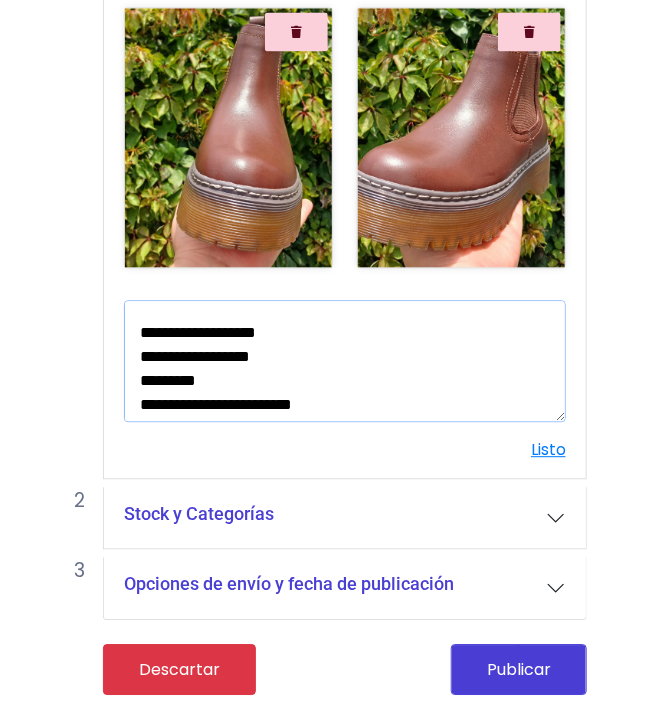 click on "**********" at bounding box center [345, 361] 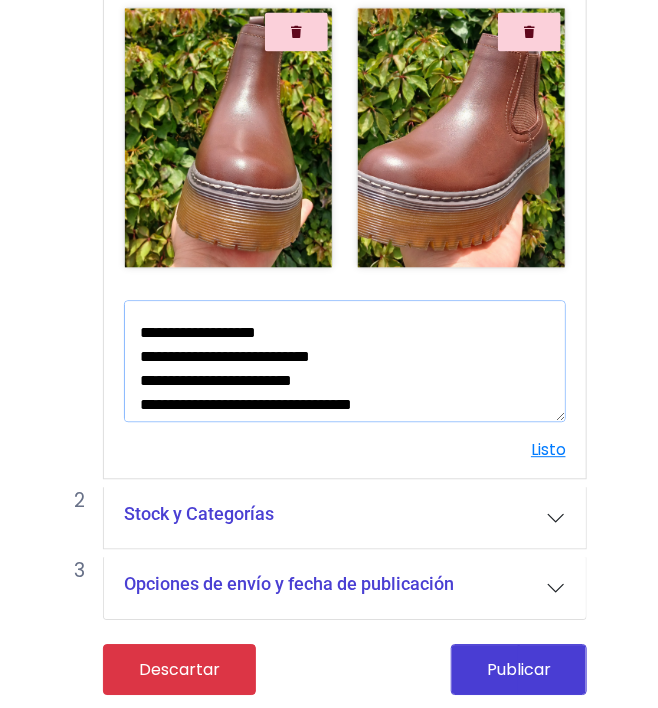 click on "**********" at bounding box center (345, 361) 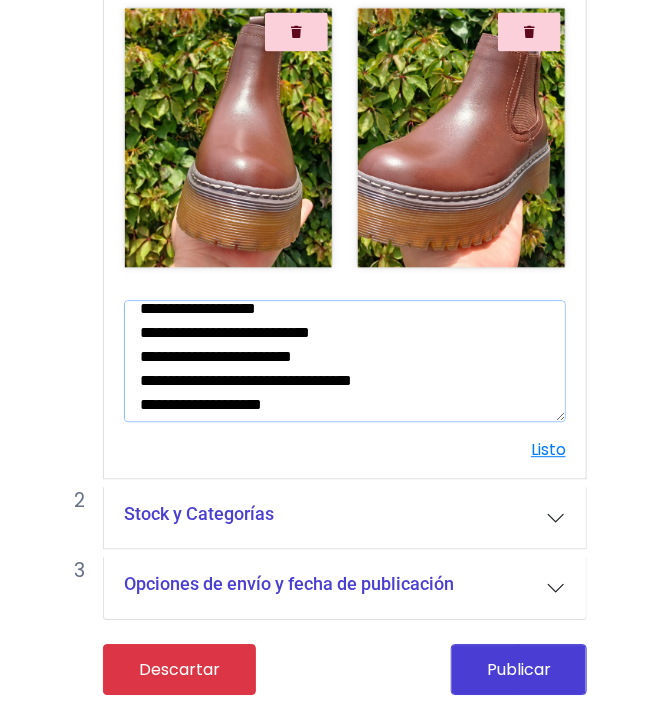 scroll, scrollTop: 256, scrollLeft: 0, axis: vertical 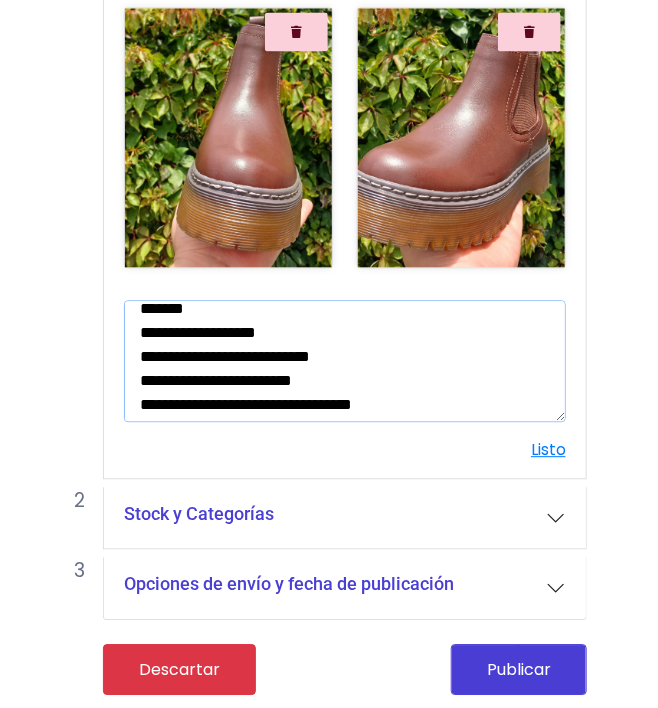 click on "**********" at bounding box center [345, 361] 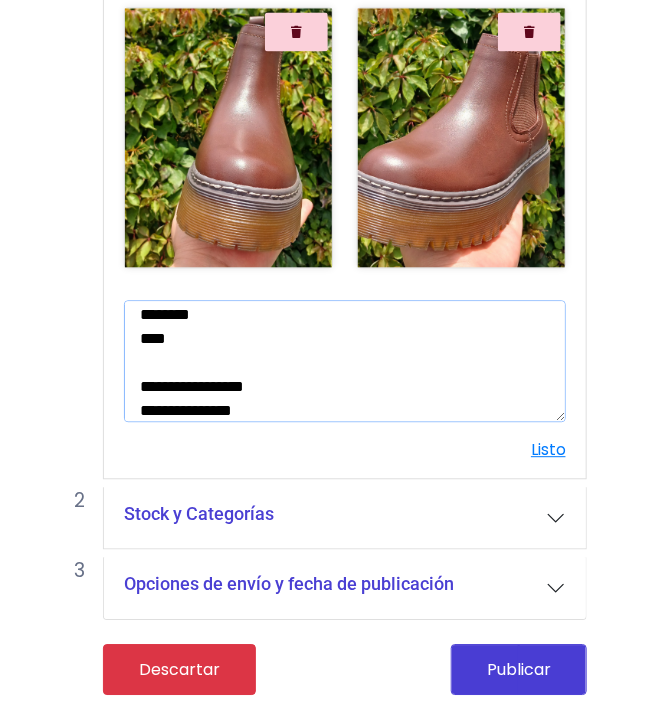 scroll, scrollTop: 0, scrollLeft: 0, axis: both 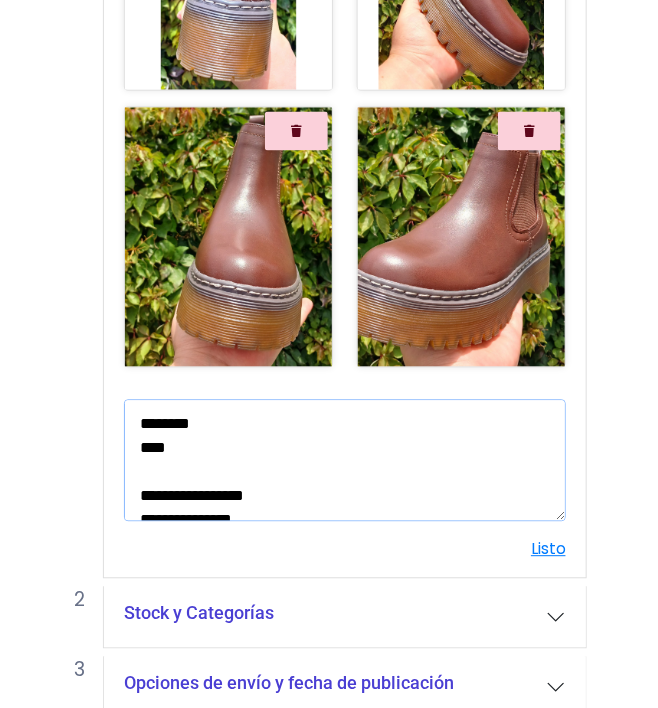 click on "**********" at bounding box center (345, 461) 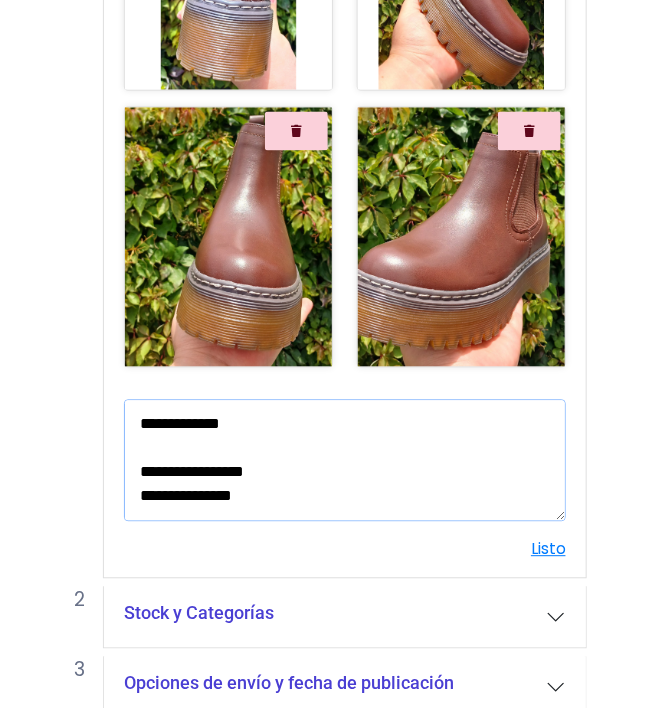 click on "**********" at bounding box center (345, 461) 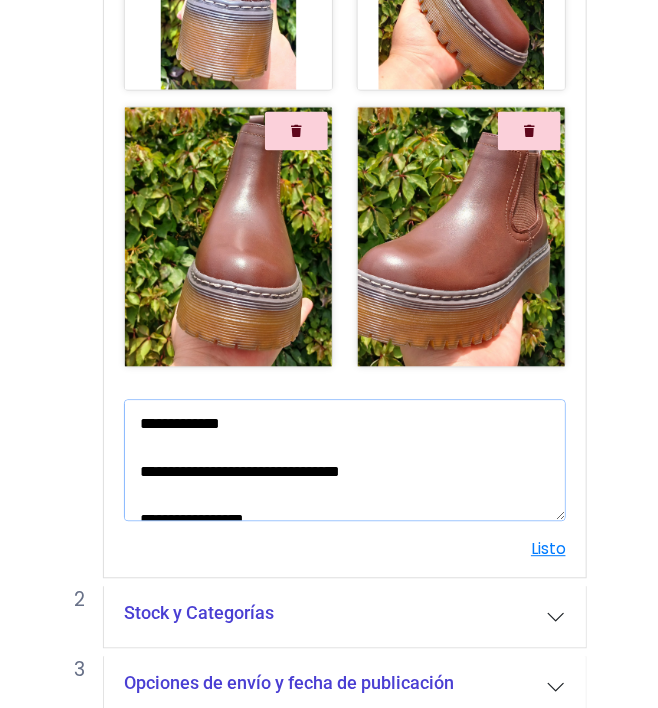 click on "**********" at bounding box center (345, 461) 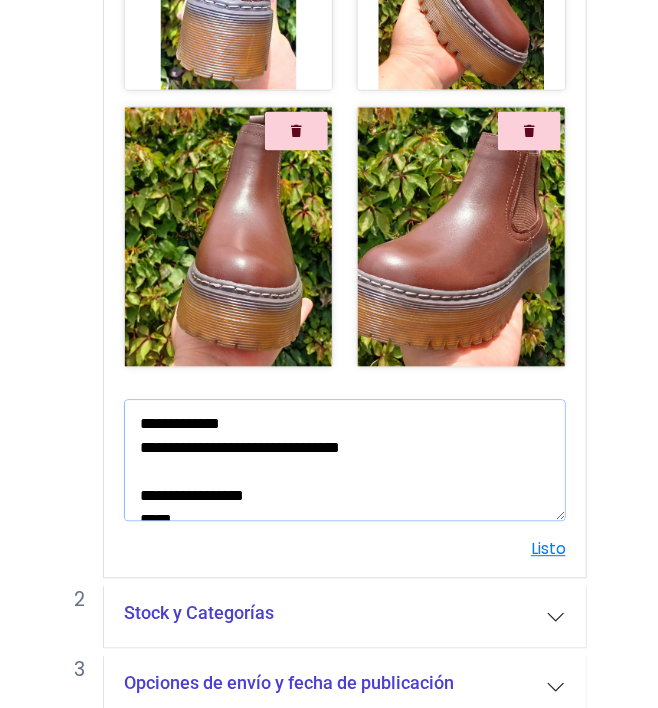 click on "**********" at bounding box center (345, 461) 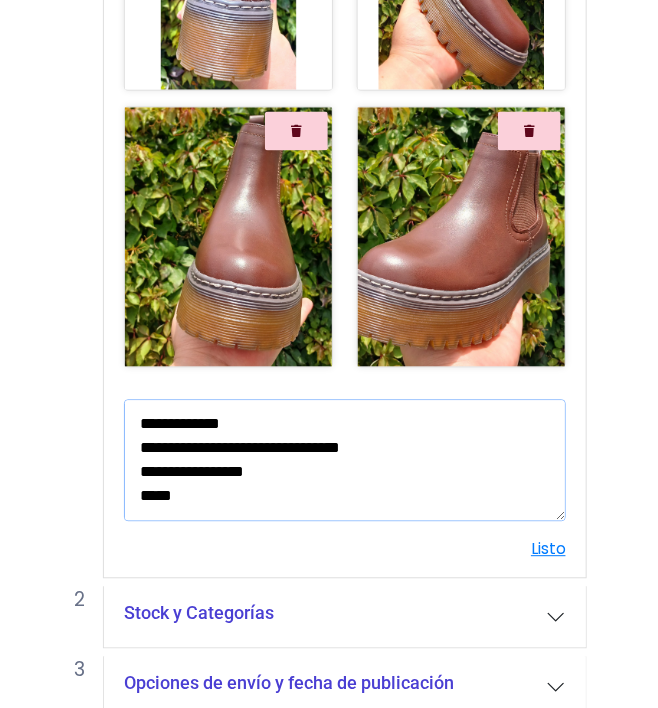 click on "**********" at bounding box center [345, 461] 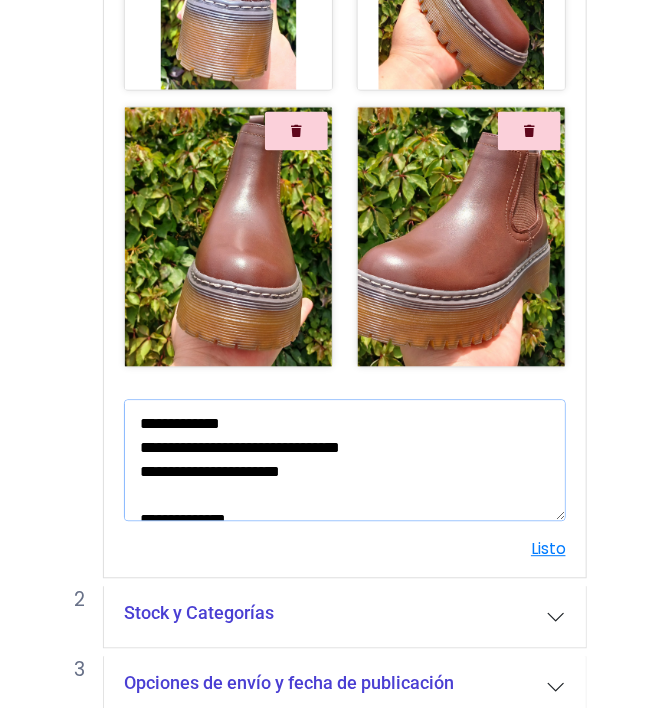 click on "**********" at bounding box center [345, 461] 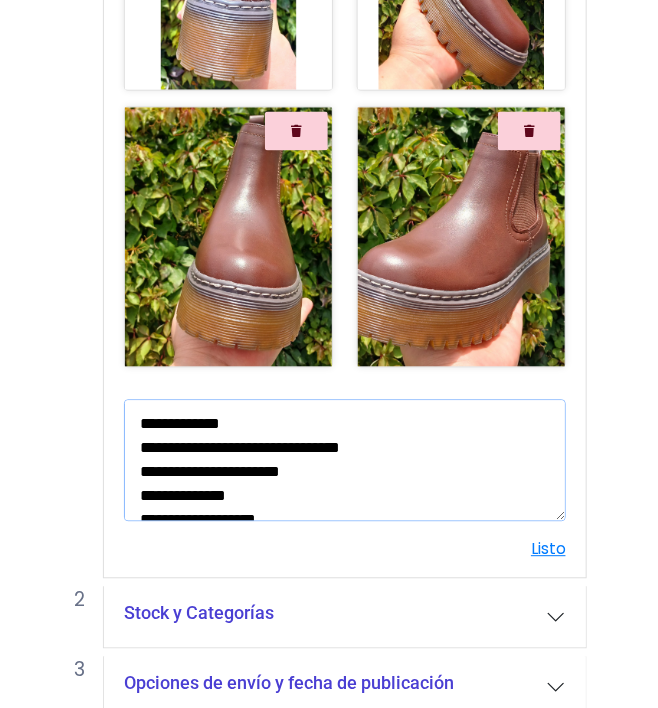 scroll, scrollTop: 168, scrollLeft: 0, axis: vertical 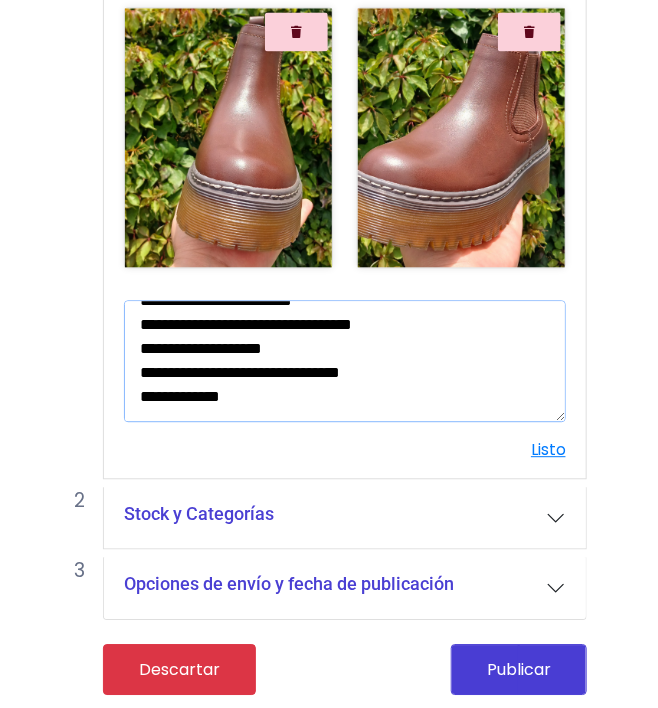 type on "**********" 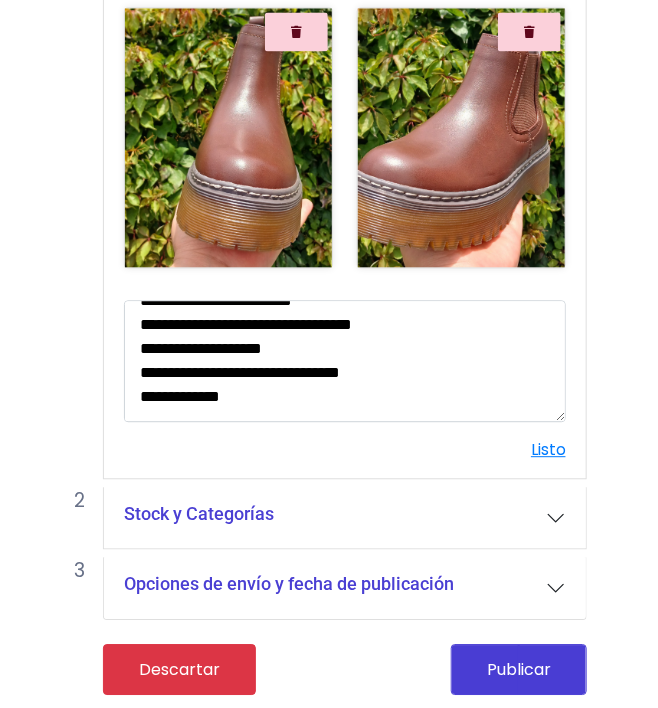click on "Stock y Categorías" at bounding box center (345, 518) 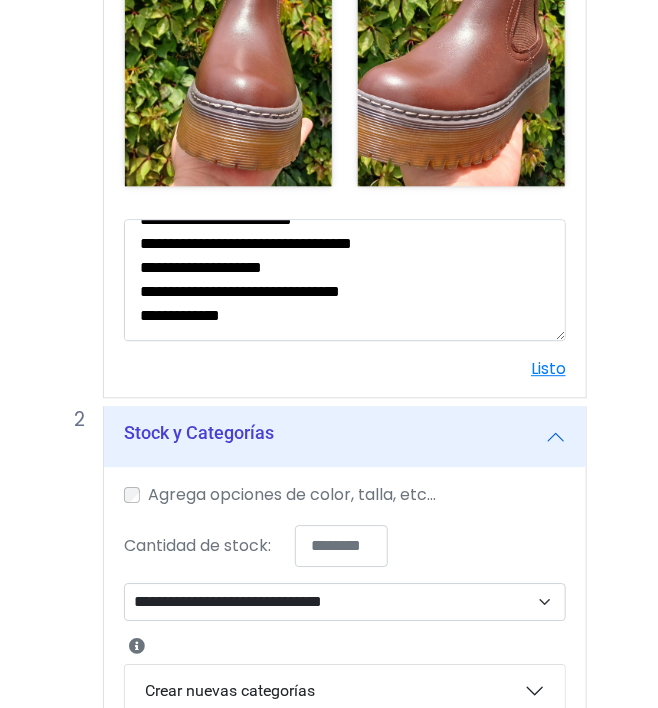 scroll, scrollTop: 1079, scrollLeft: 0, axis: vertical 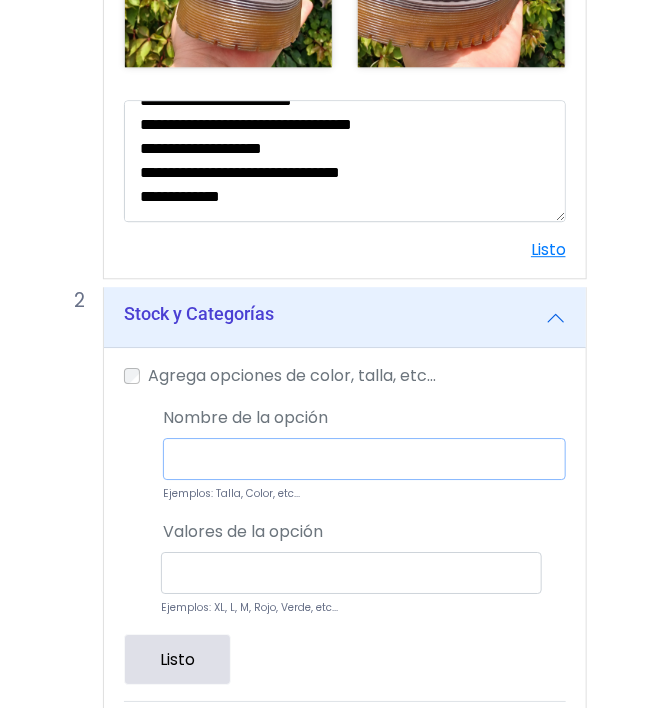 click at bounding box center [364, 459] 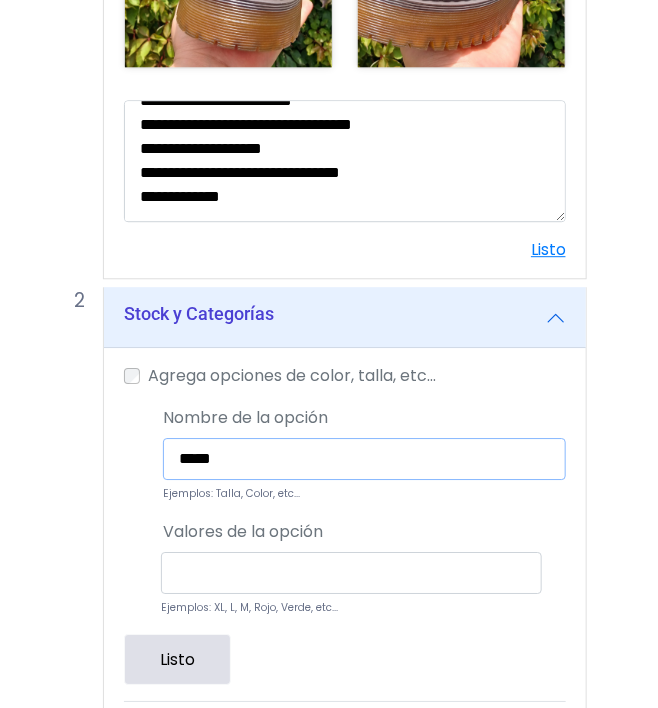 type on "*****" 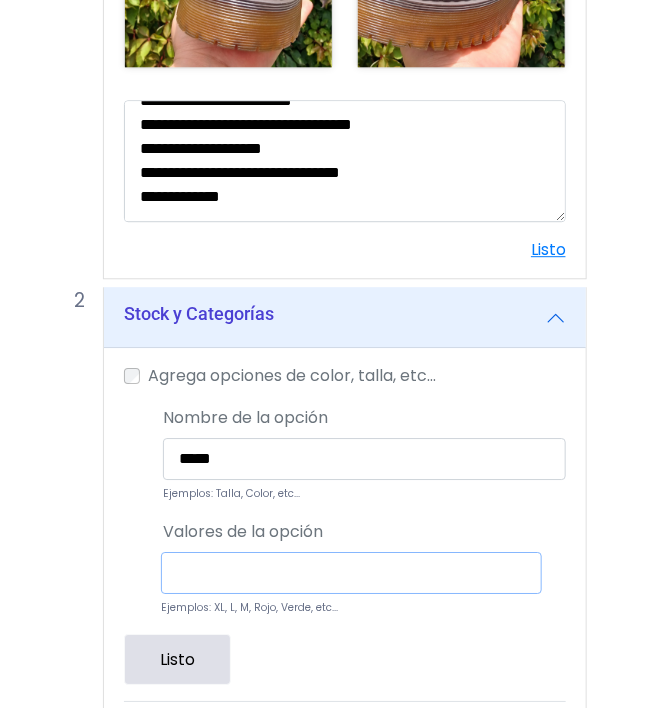 click at bounding box center [351, 573] 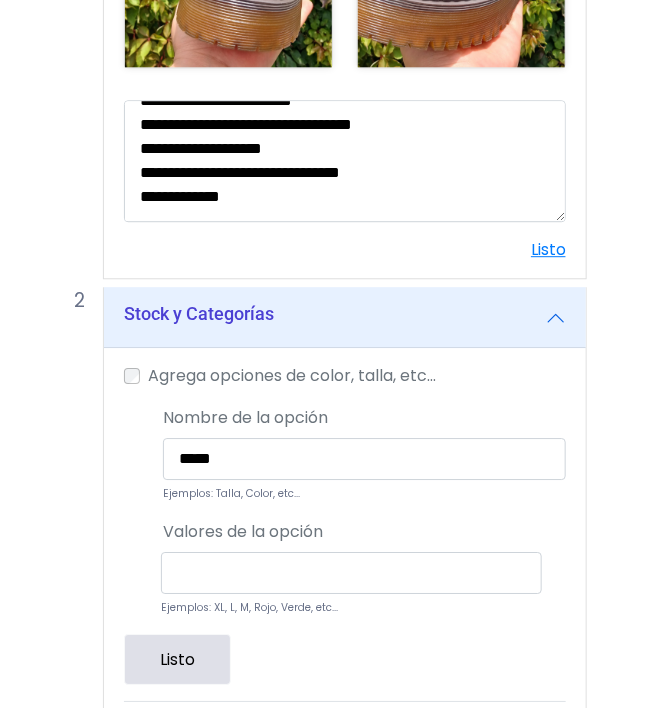 scroll, scrollTop: 1179, scrollLeft: 0, axis: vertical 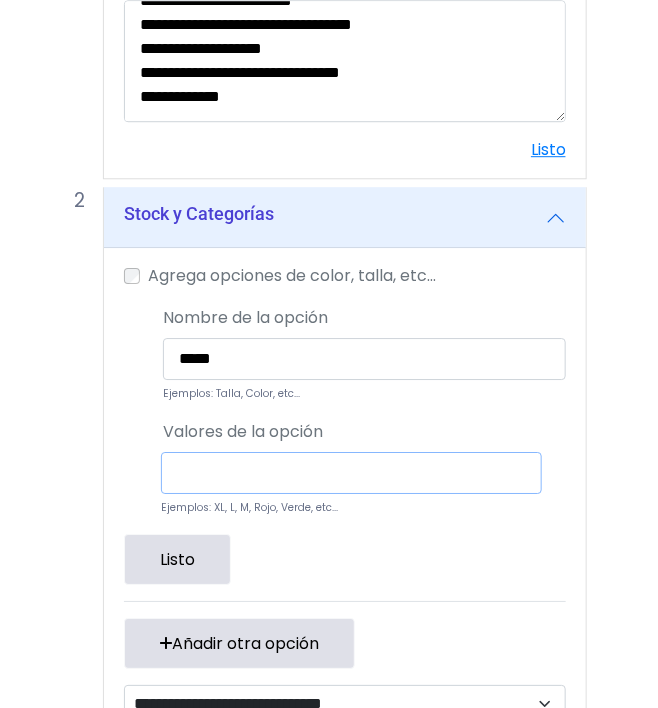 click at bounding box center (351, 473) 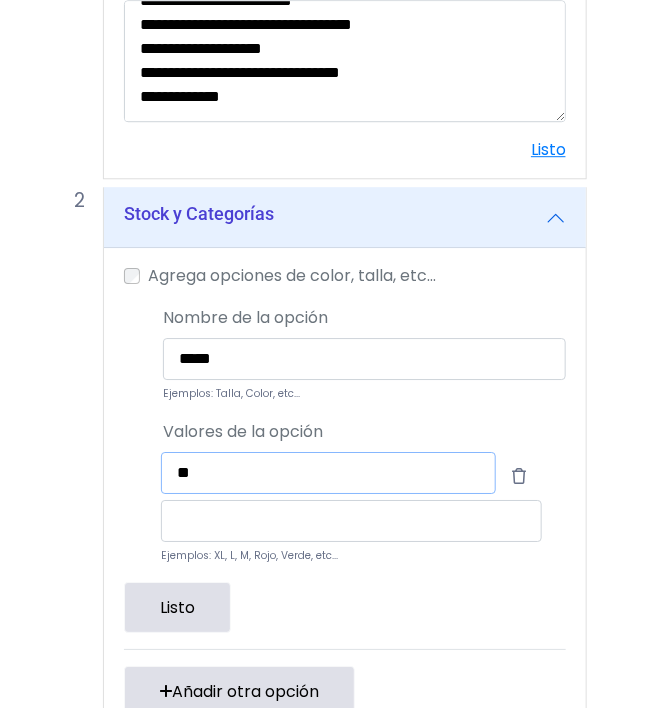 type on "**" 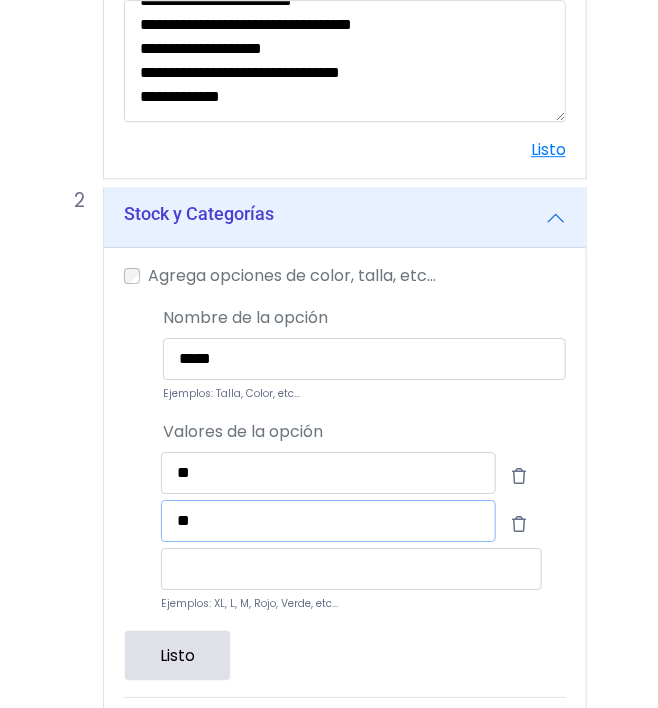 type on "**" 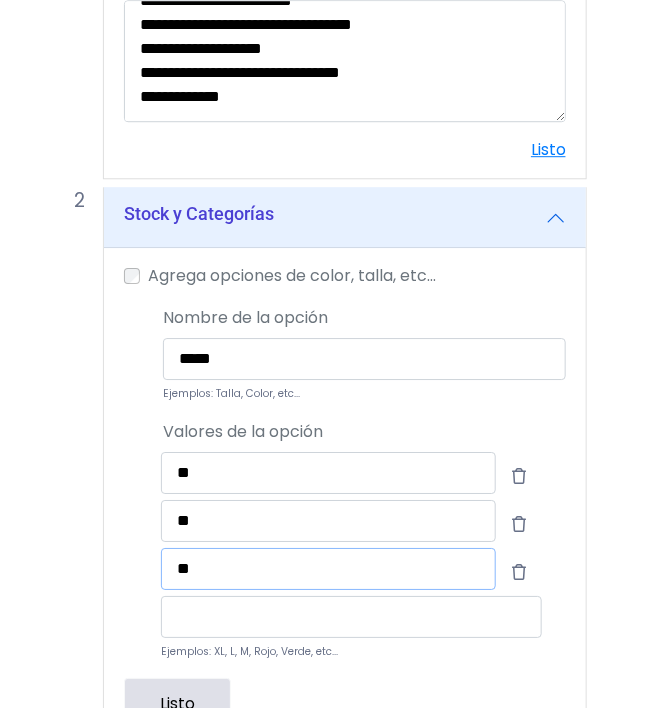 type on "**" 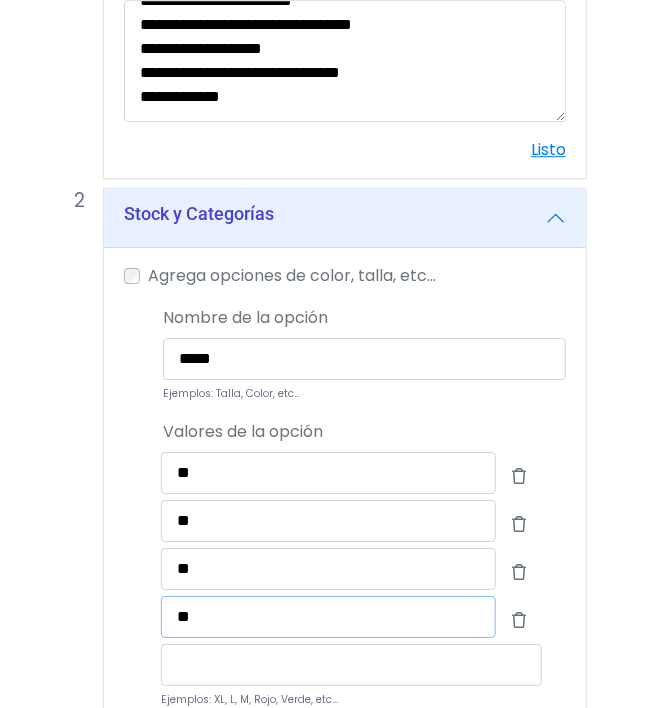 type on "**" 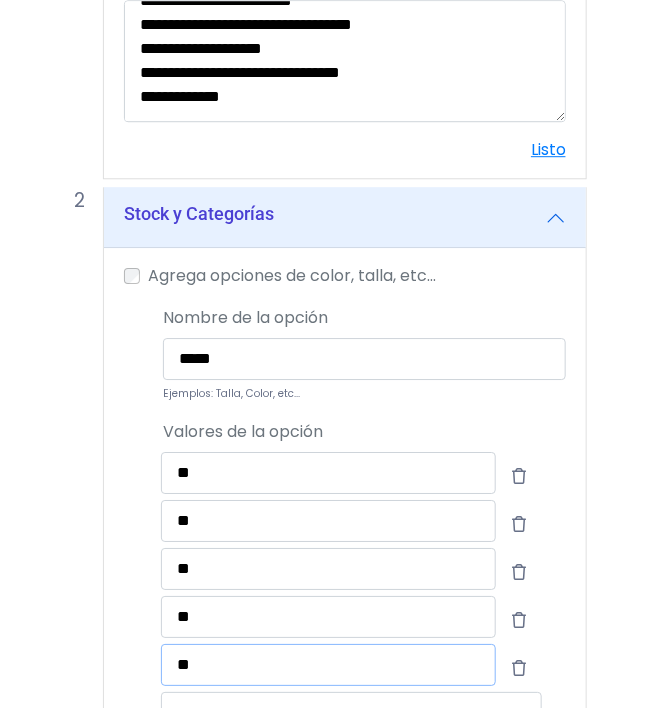 type on "**" 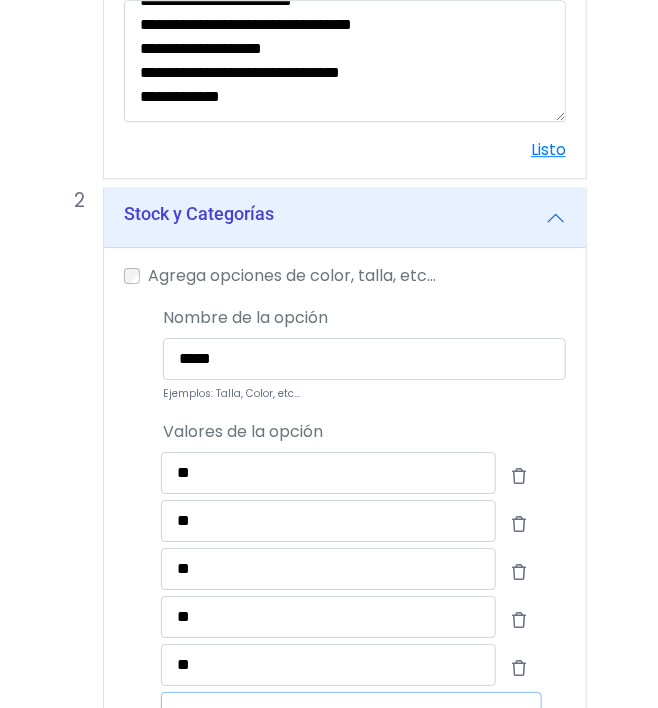 scroll, scrollTop: 1194, scrollLeft: 0, axis: vertical 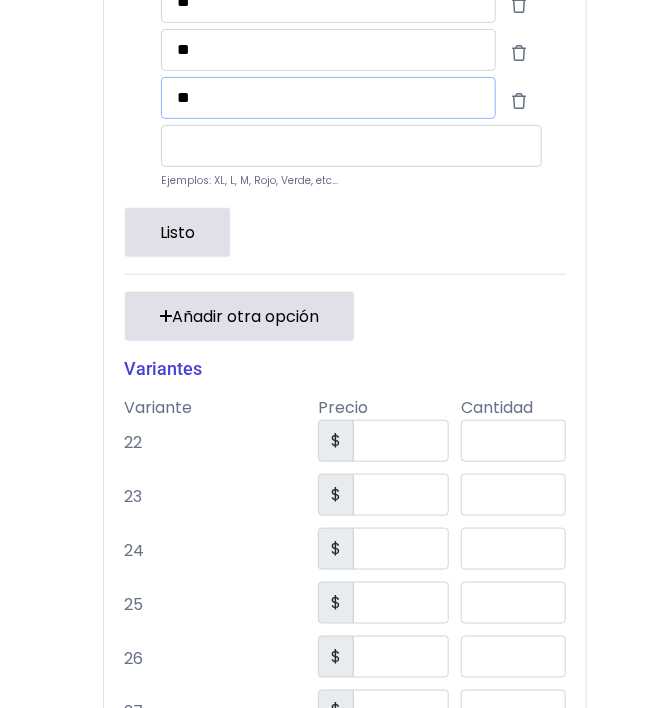 type on "**" 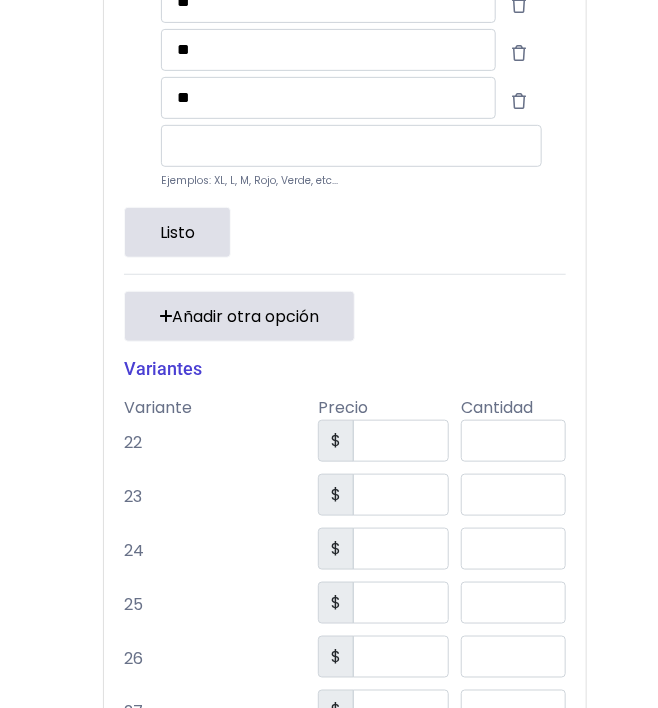 click on "Listo" at bounding box center (177, 232) 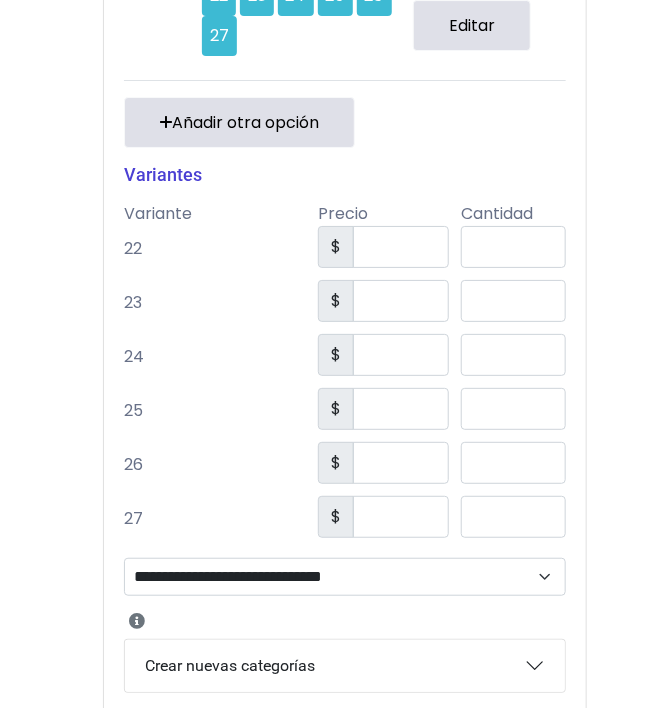 scroll, scrollTop: 1528, scrollLeft: 0, axis: vertical 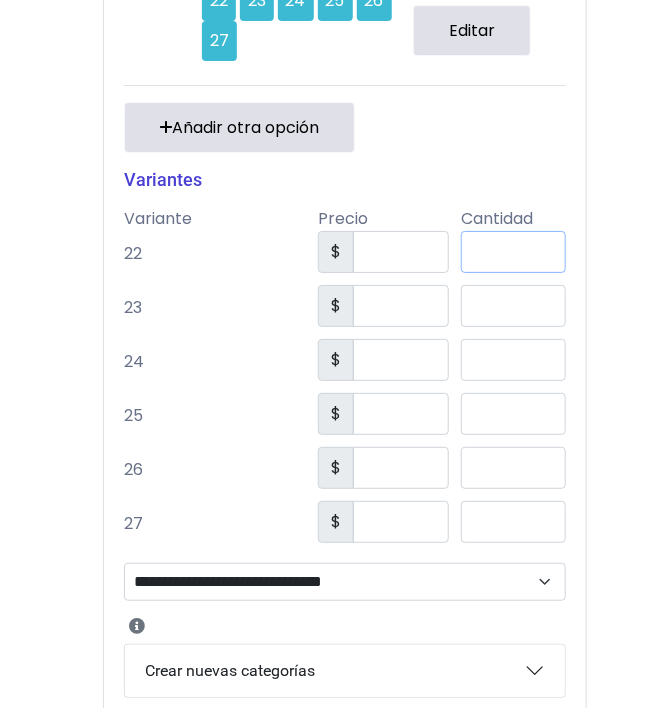 click on "*" at bounding box center (513, 252) 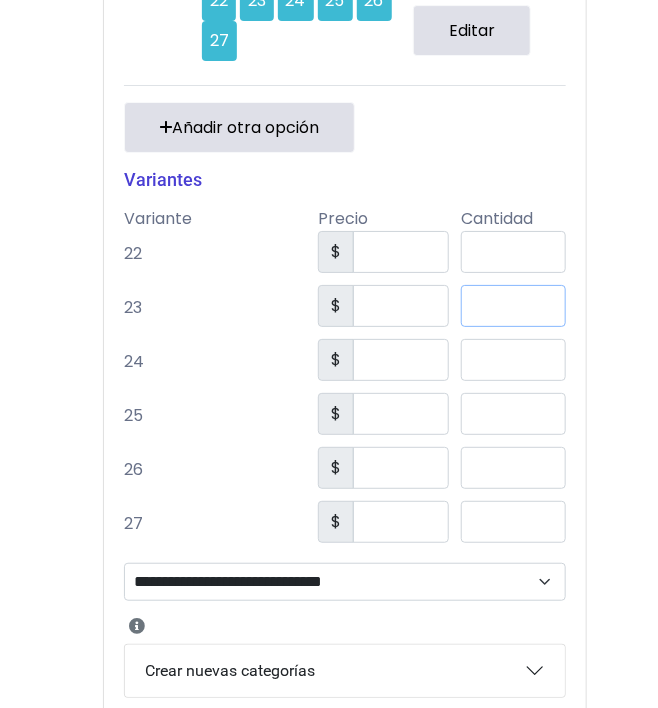 click on "*" at bounding box center (513, 306) 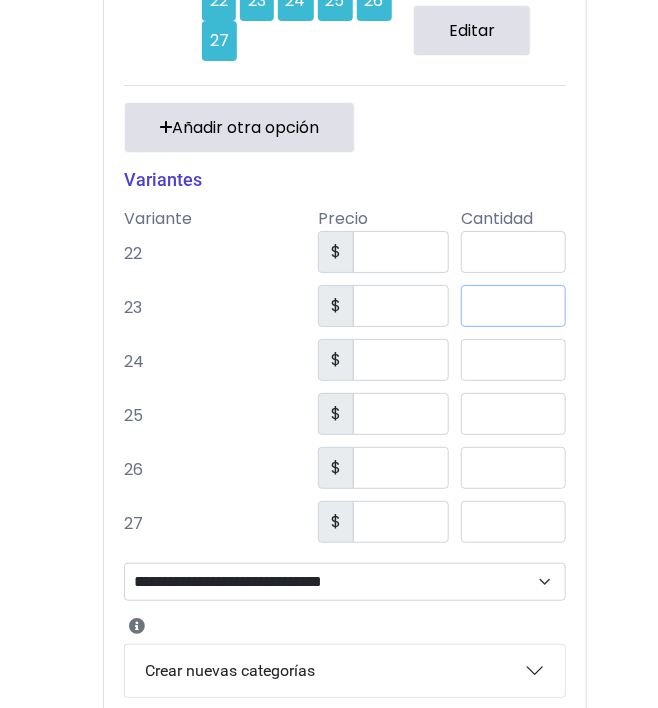 type on "**" 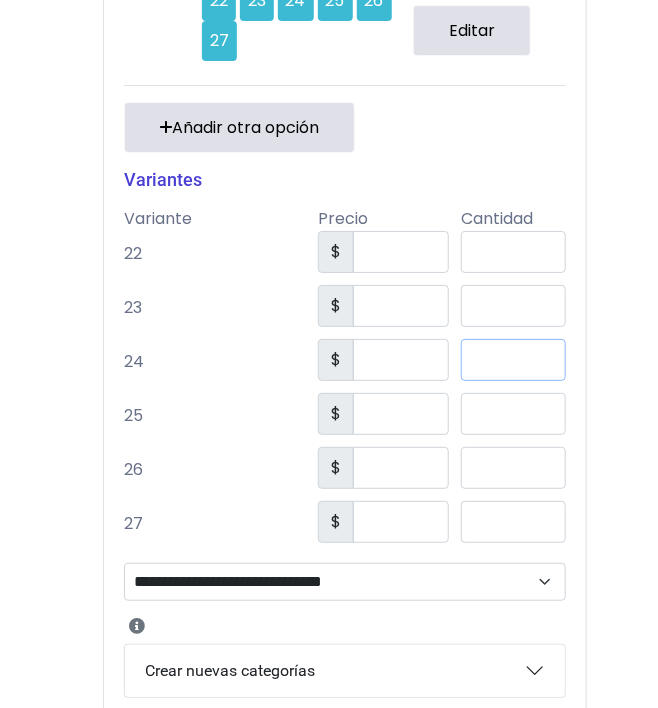 click on "*" at bounding box center [513, 360] 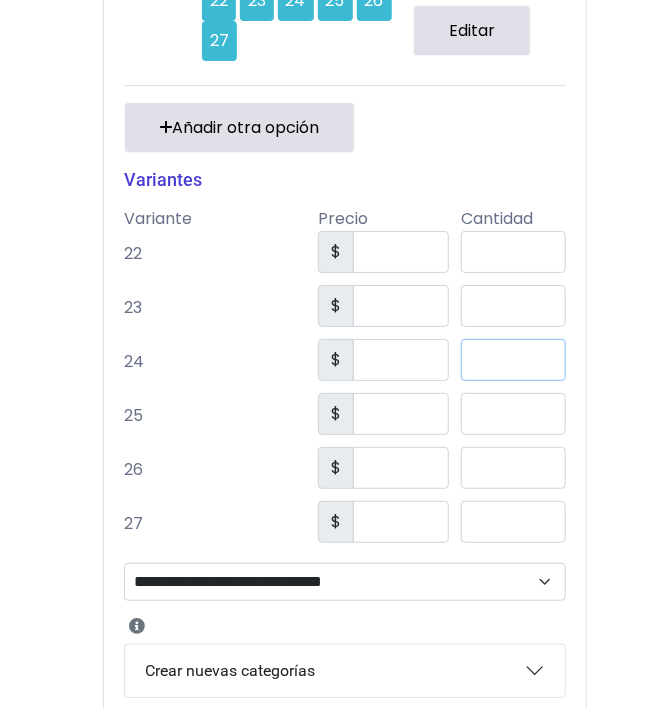 type on "**" 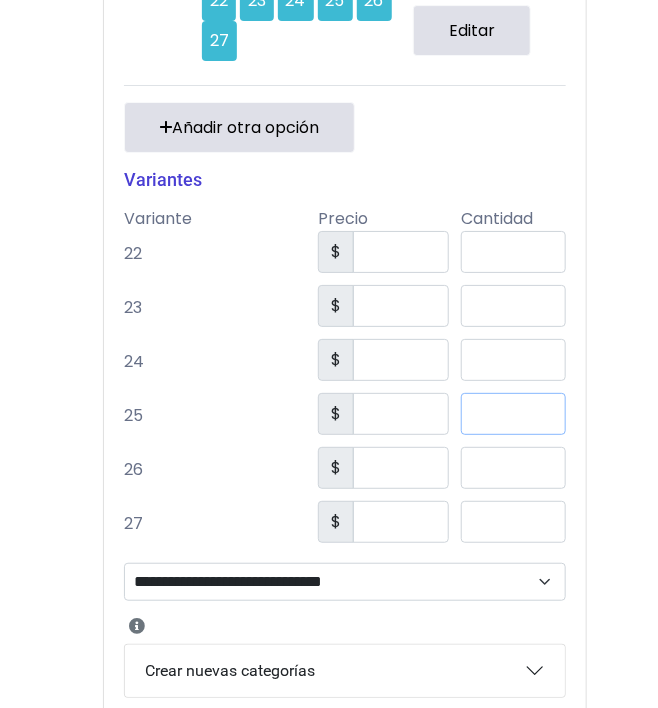 click on "*" at bounding box center [513, 414] 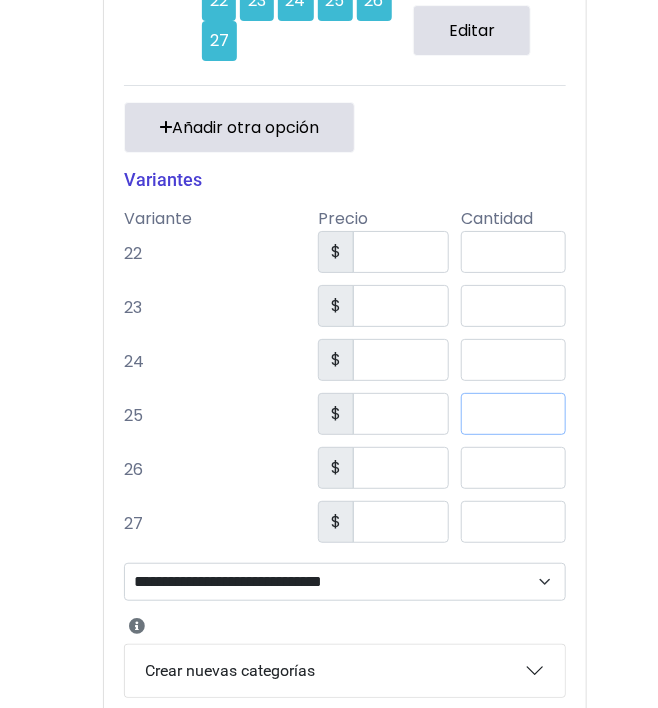 type on "**" 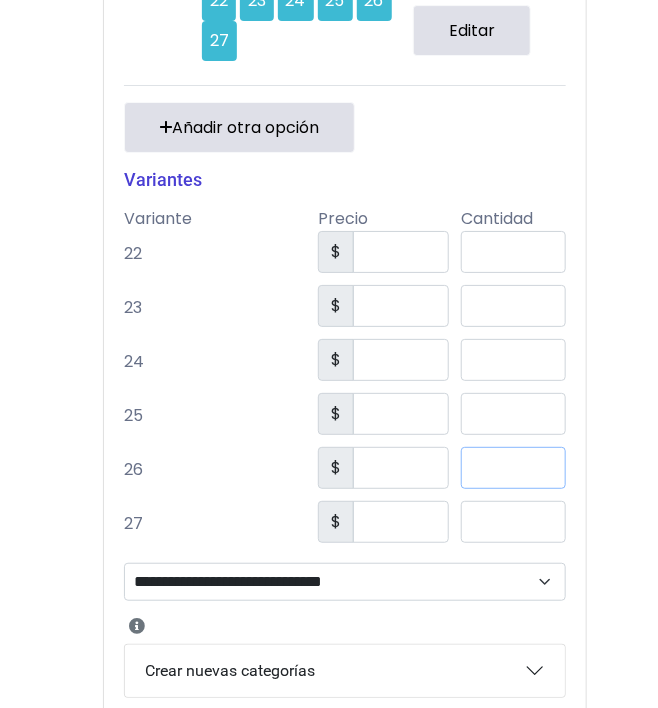 click on "*" at bounding box center (513, 468) 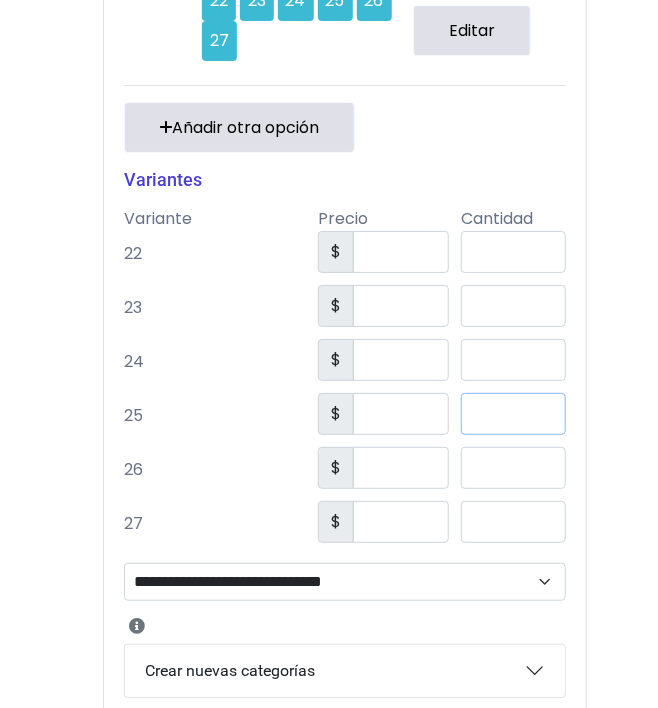 click on "**********" at bounding box center (329, -226) 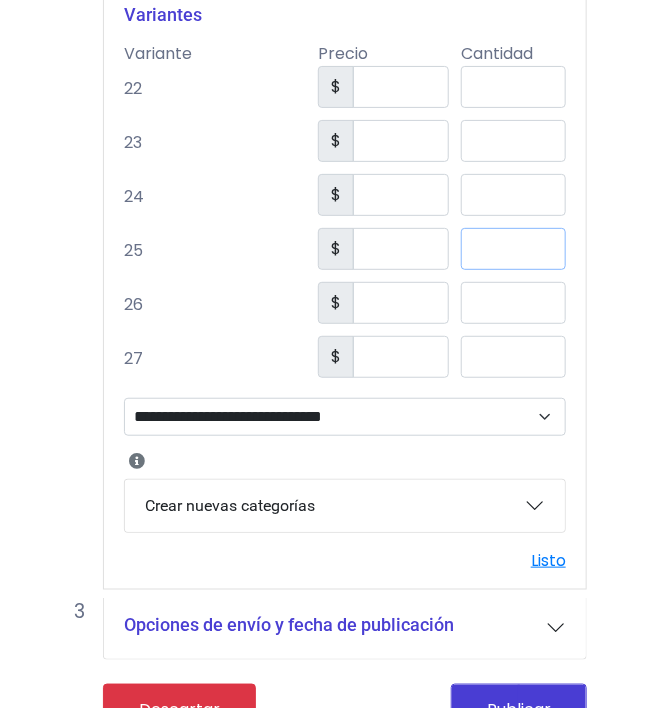 scroll, scrollTop: 1728, scrollLeft: 0, axis: vertical 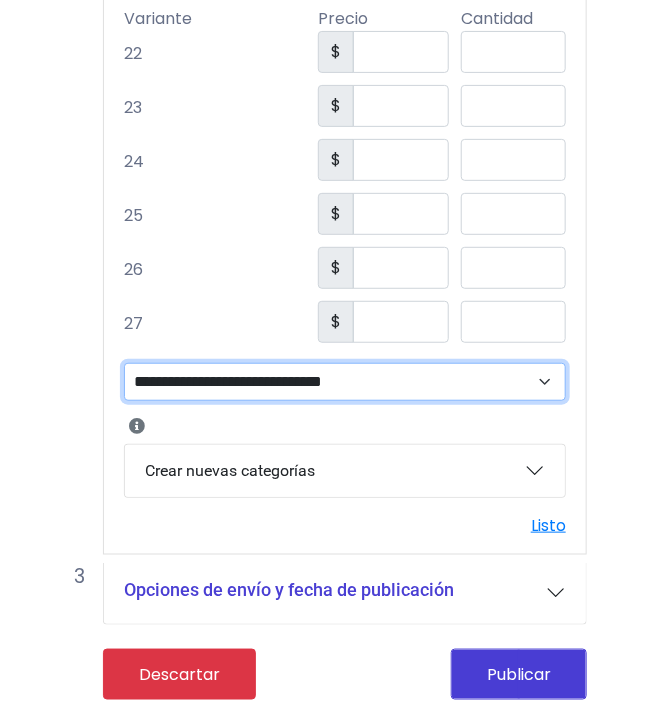 click on "**********" at bounding box center (345, 382) 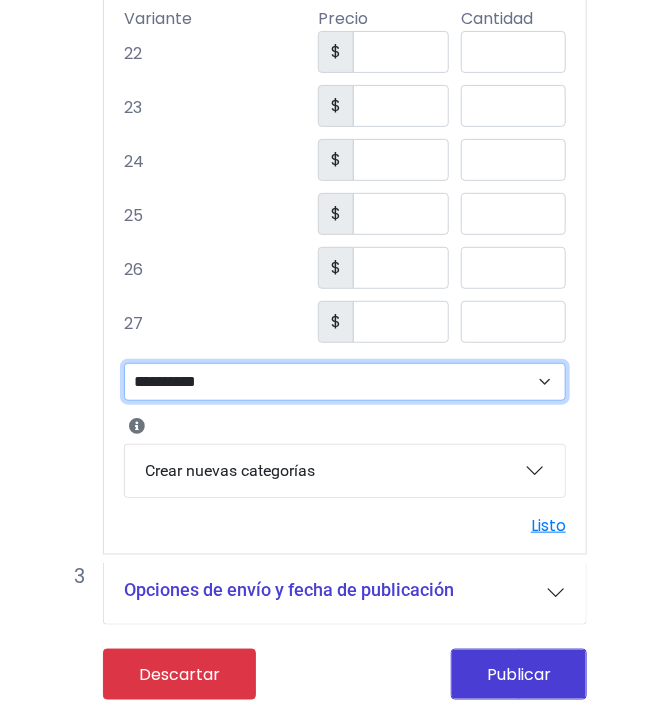 click on "**********" at bounding box center (345, 382) 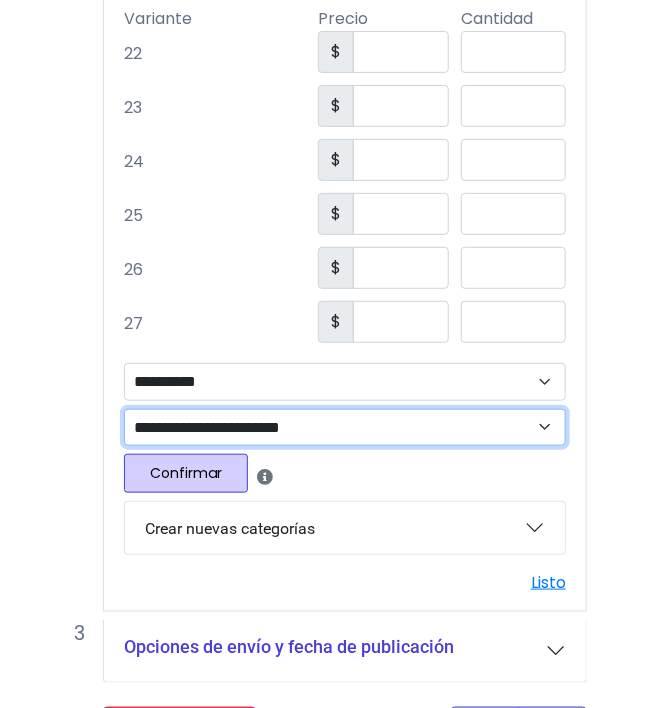 click on "**********" at bounding box center [345, 428] 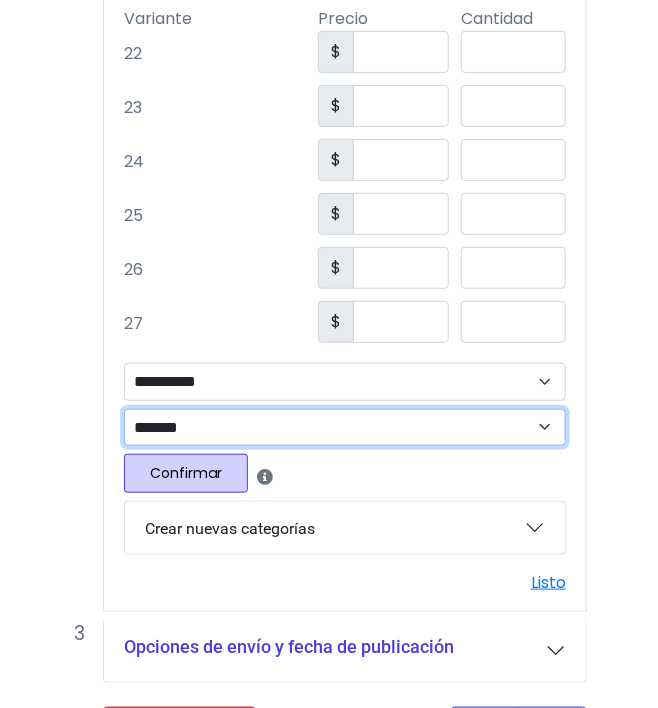 click on "**********" at bounding box center [345, 428] 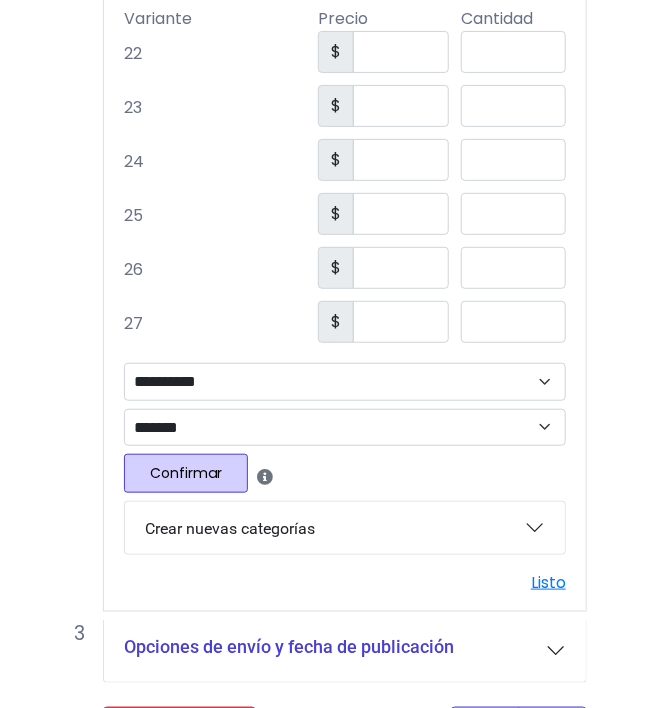 click on "Confirmar" at bounding box center (186, 473) 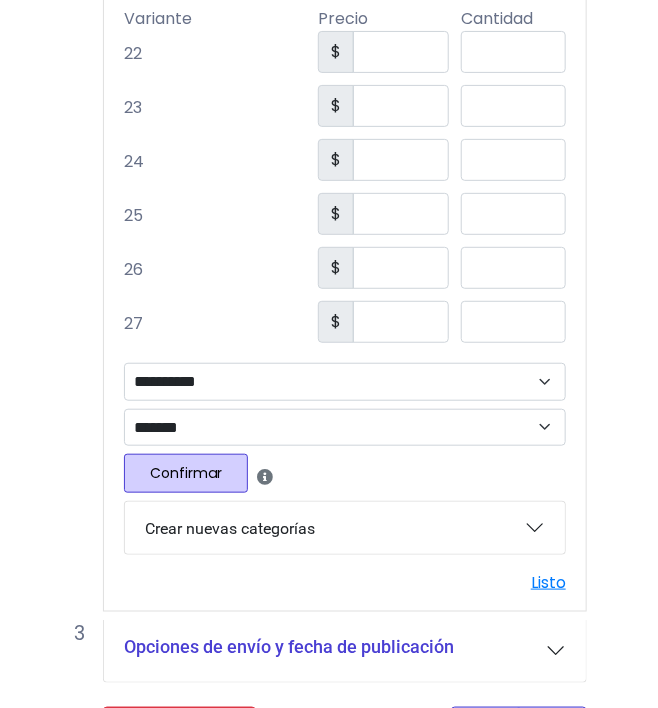select 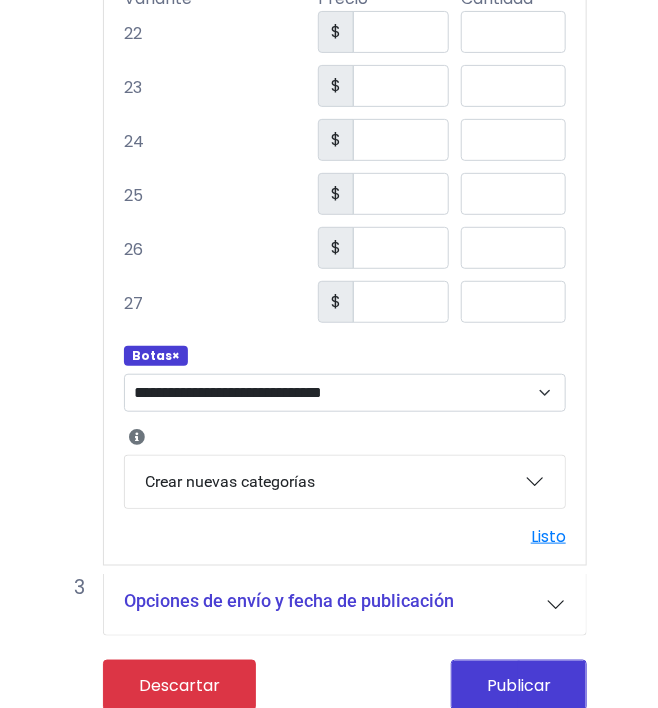 scroll, scrollTop: 1759, scrollLeft: 0, axis: vertical 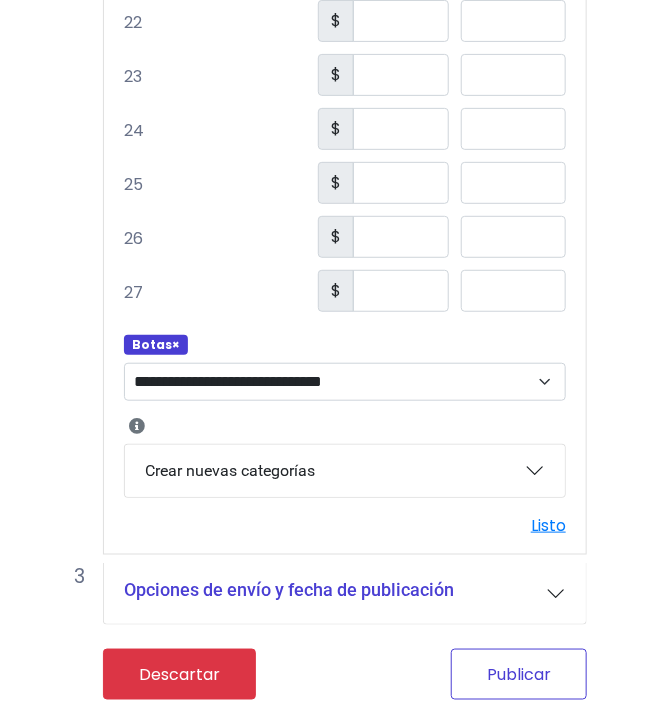 click on "Publicar" at bounding box center (519, 674) 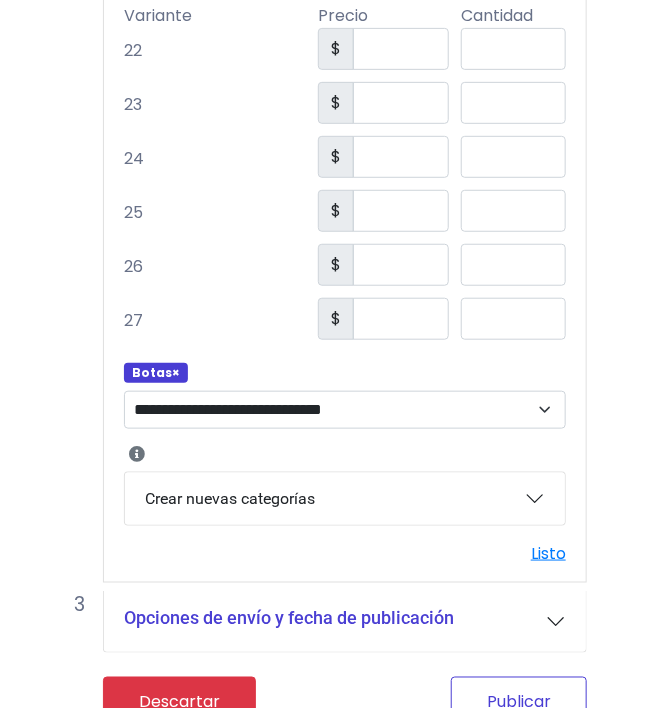 scroll, scrollTop: 1844, scrollLeft: 0, axis: vertical 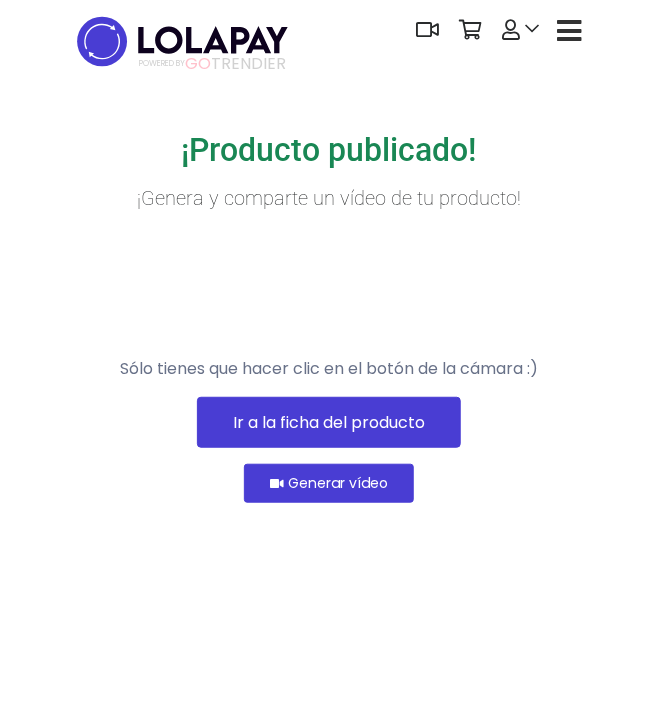 click on "Ir a la ficha del producto" at bounding box center (329, 422) 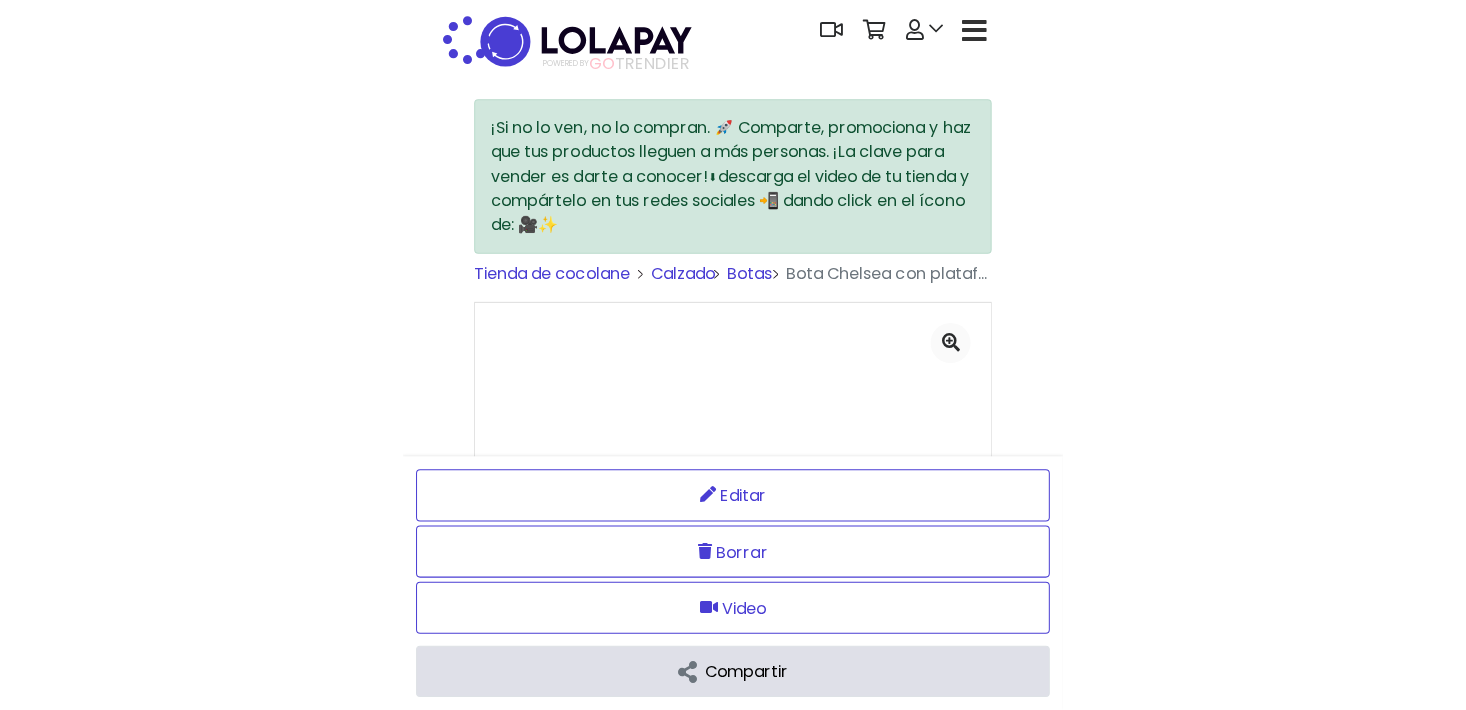 scroll, scrollTop: 0, scrollLeft: 0, axis: both 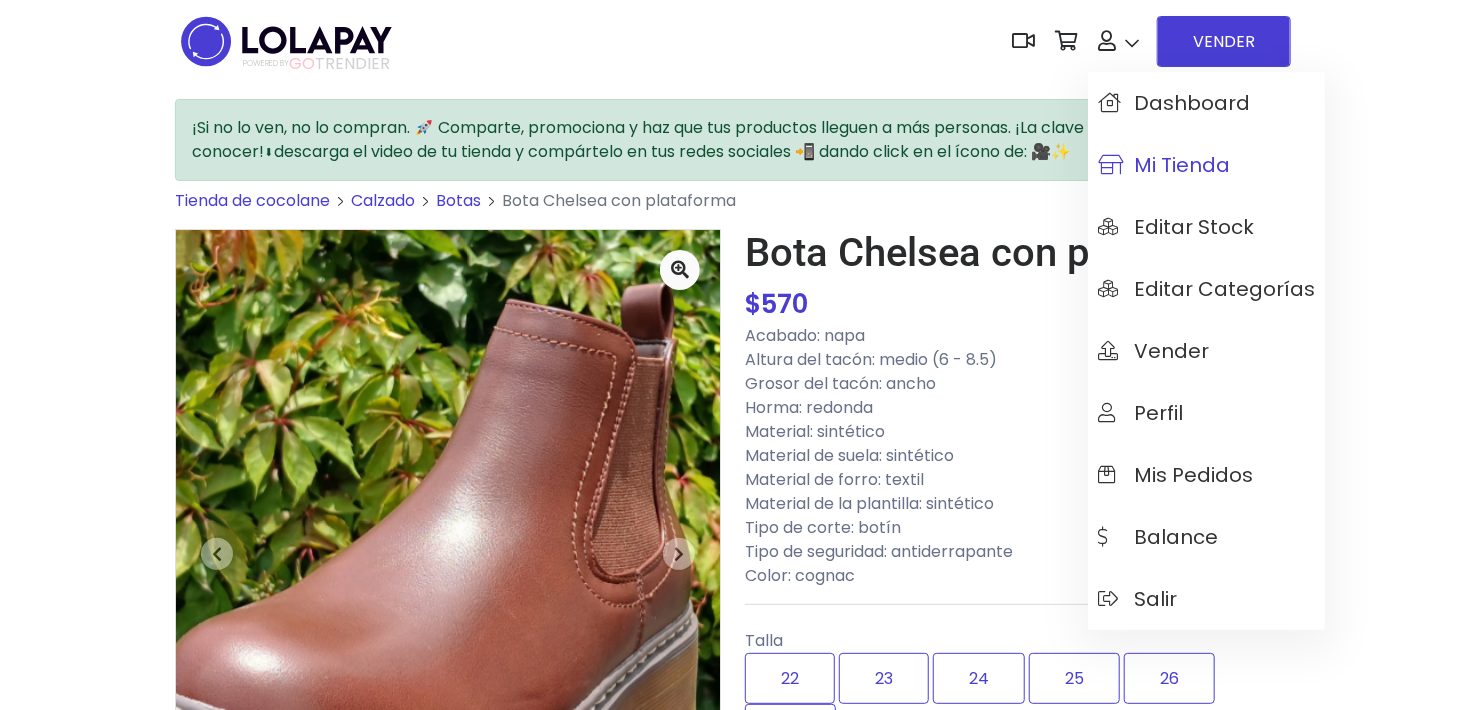click on "Mi tienda" at bounding box center (1164, 165) 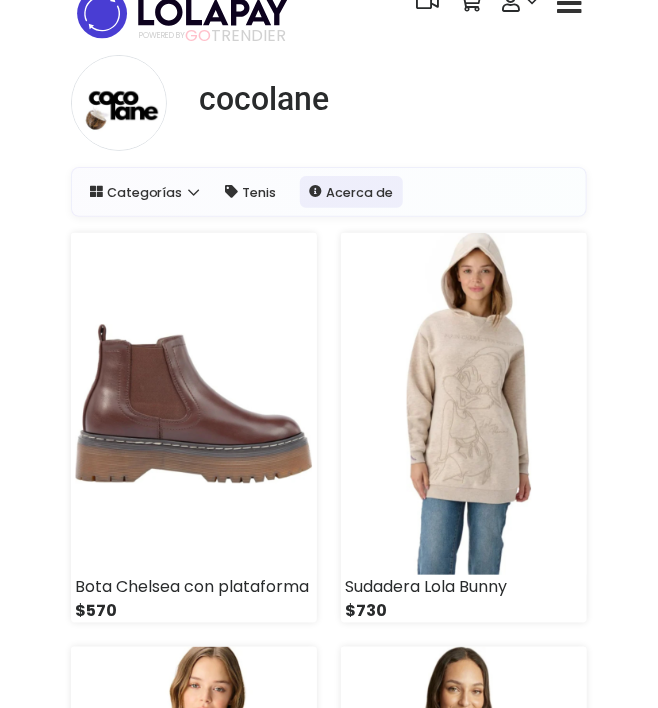 scroll, scrollTop: 0, scrollLeft: 0, axis: both 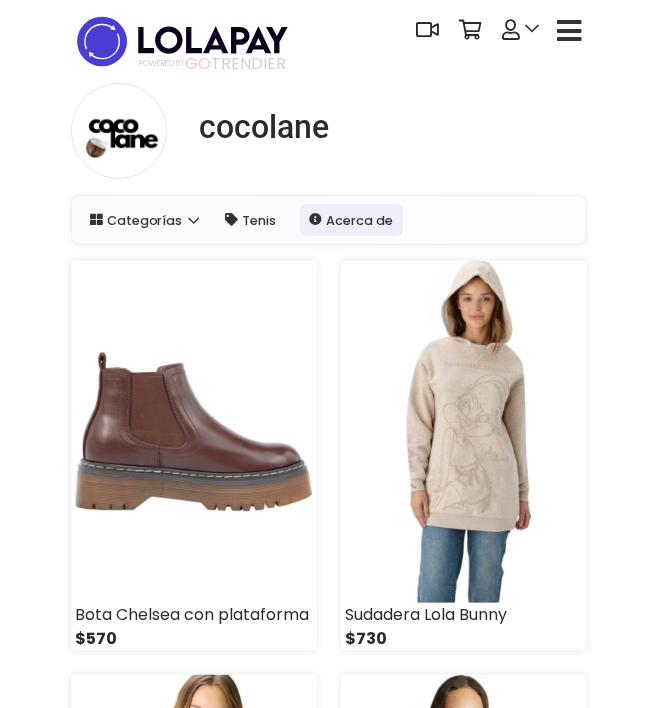 click on "cocolane
Categorías
Ver Todos
Calzado
Ropa nueva mujer" at bounding box center [329, 2468] 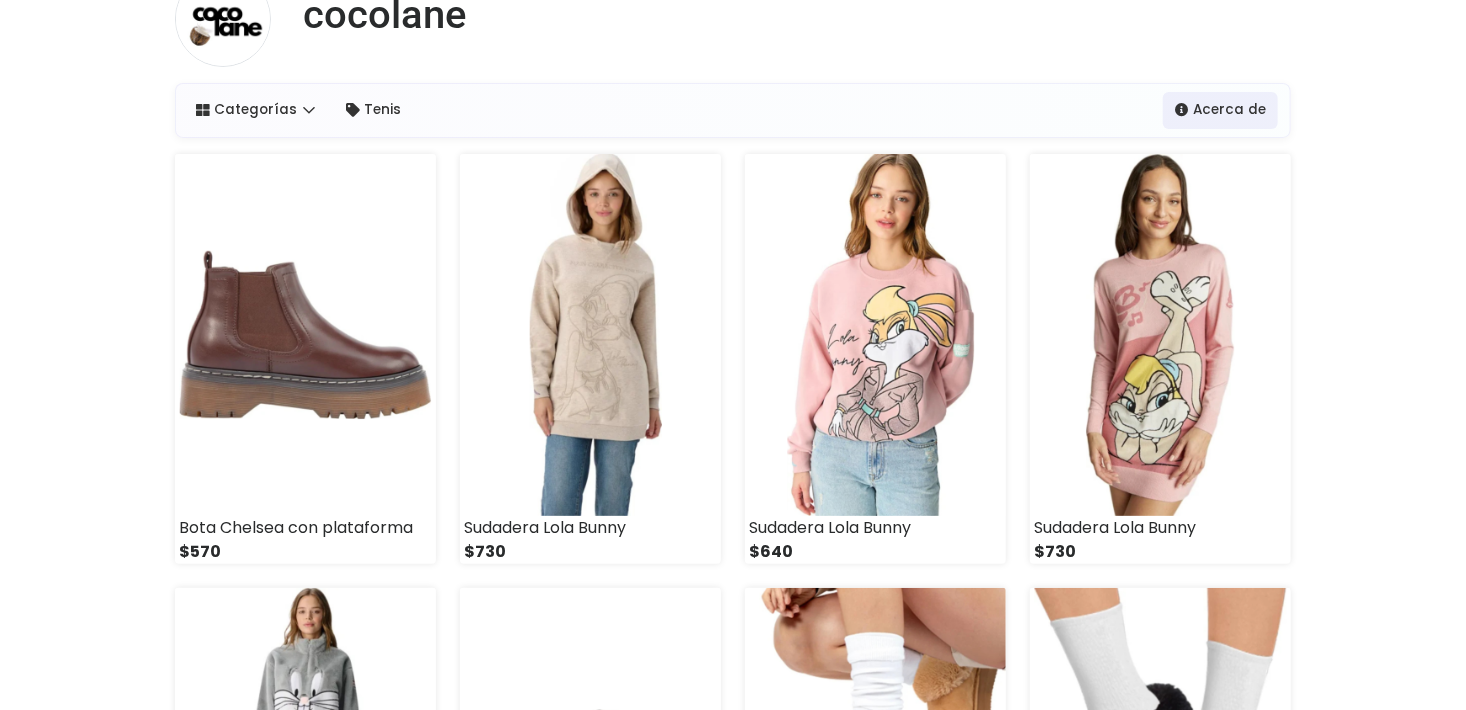 scroll, scrollTop: 0, scrollLeft: 0, axis: both 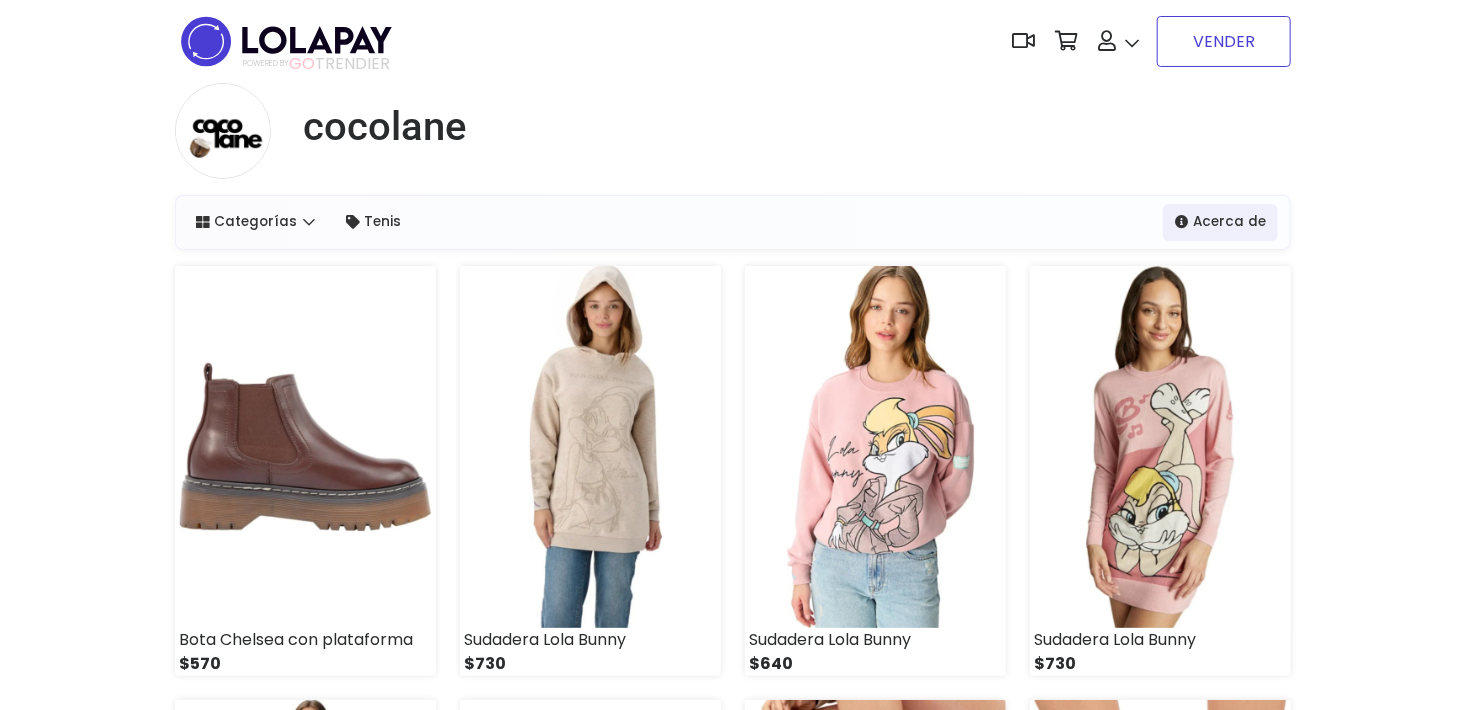 click on "VENDER" at bounding box center (1224, 41) 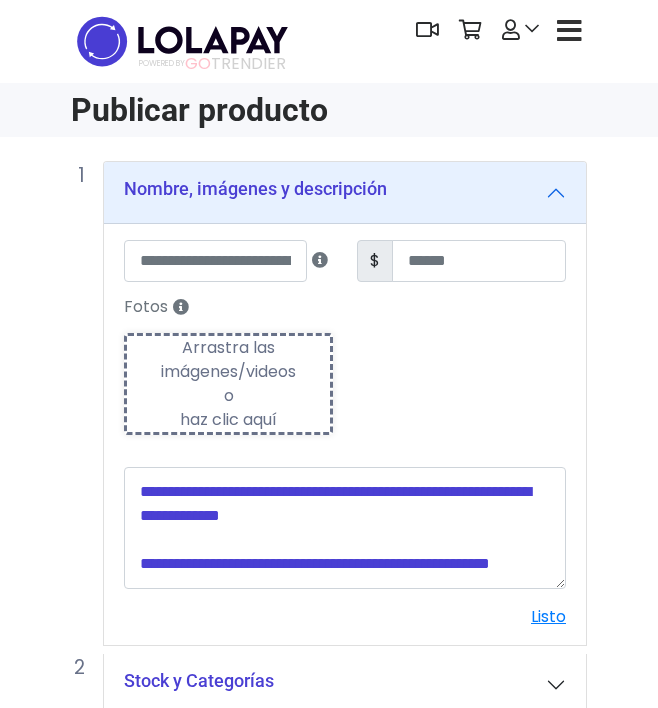 scroll, scrollTop: 0, scrollLeft: 0, axis: both 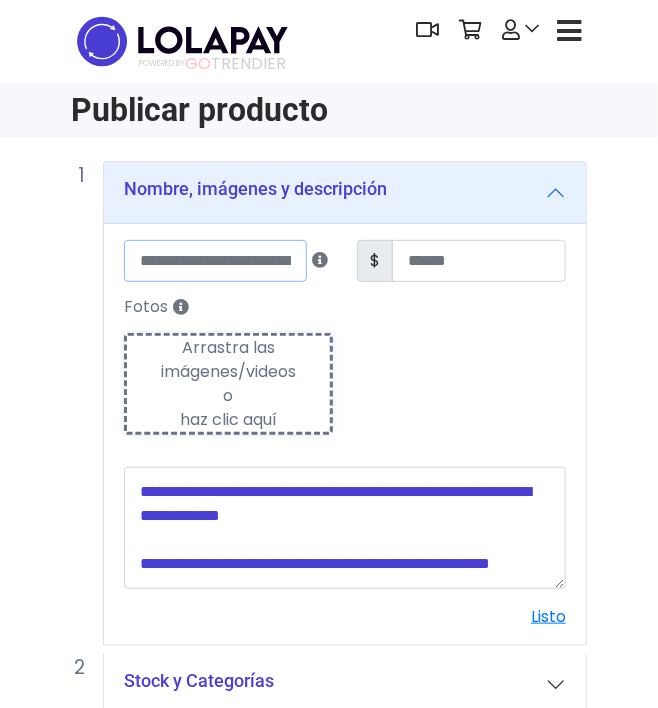 drag, startPoint x: 225, startPoint y: 264, endPoint x: 245, endPoint y: 280, distance: 25.612497 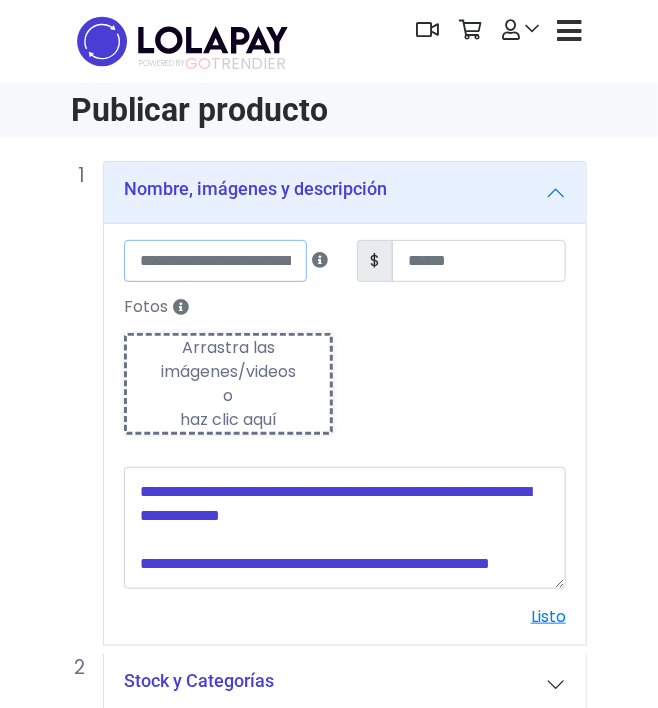 click at bounding box center [215, 261] 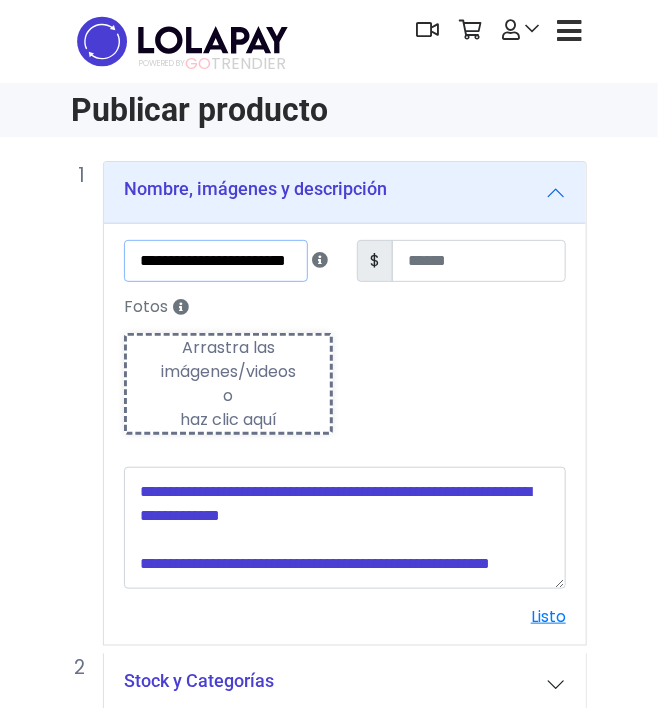 scroll, scrollTop: 0, scrollLeft: 14, axis: horizontal 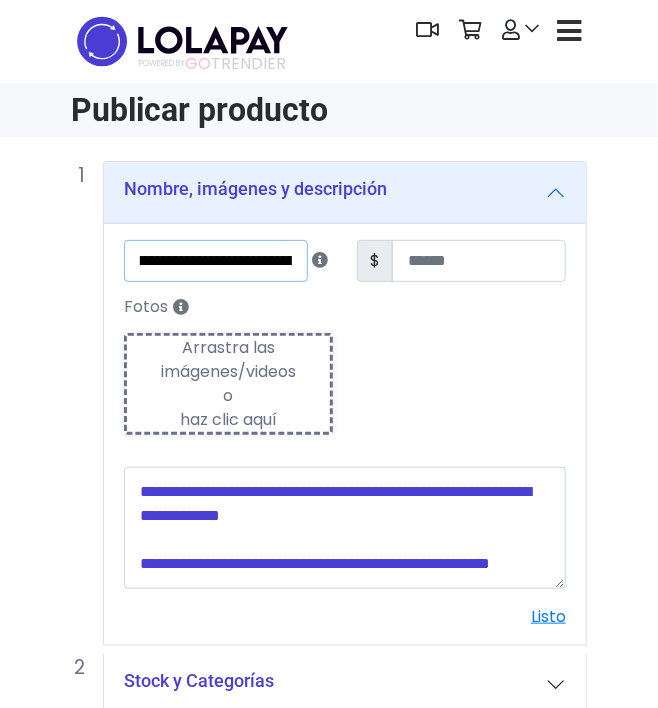type on "**********" 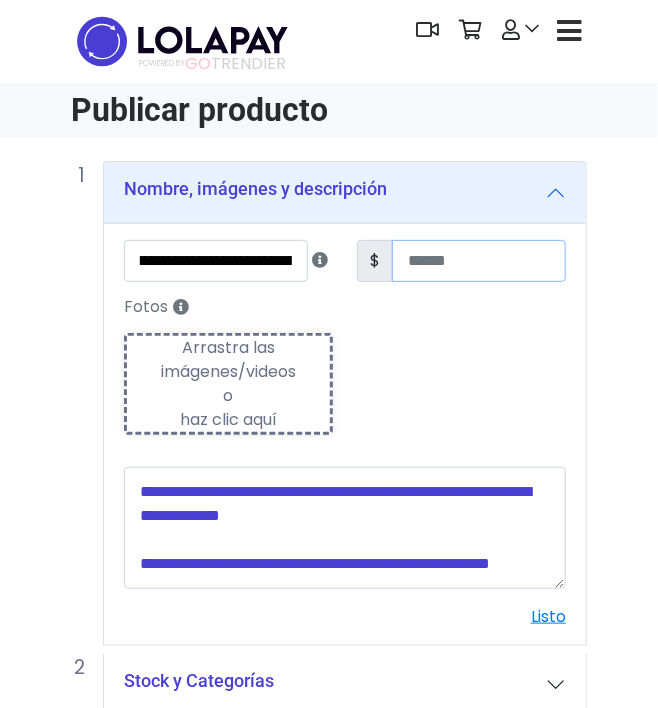 click at bounding box center [479, 261] 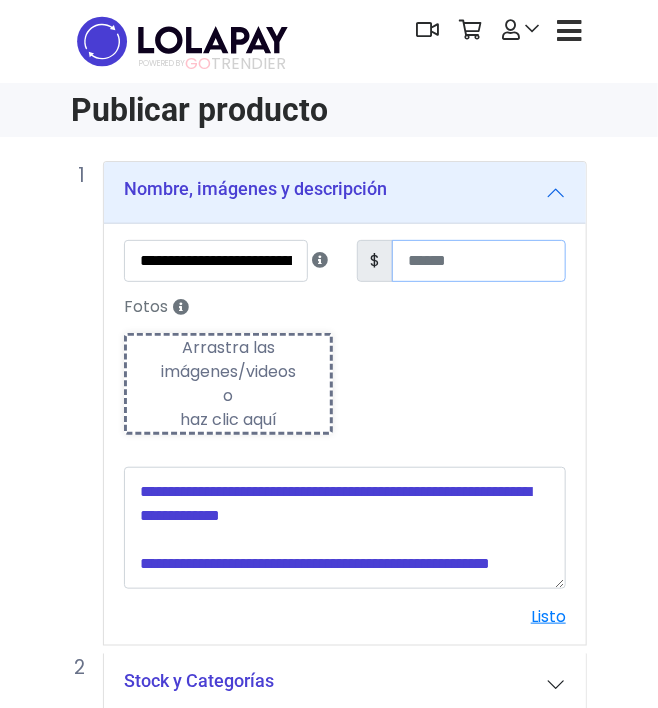 click at bounding box center (479, 261) 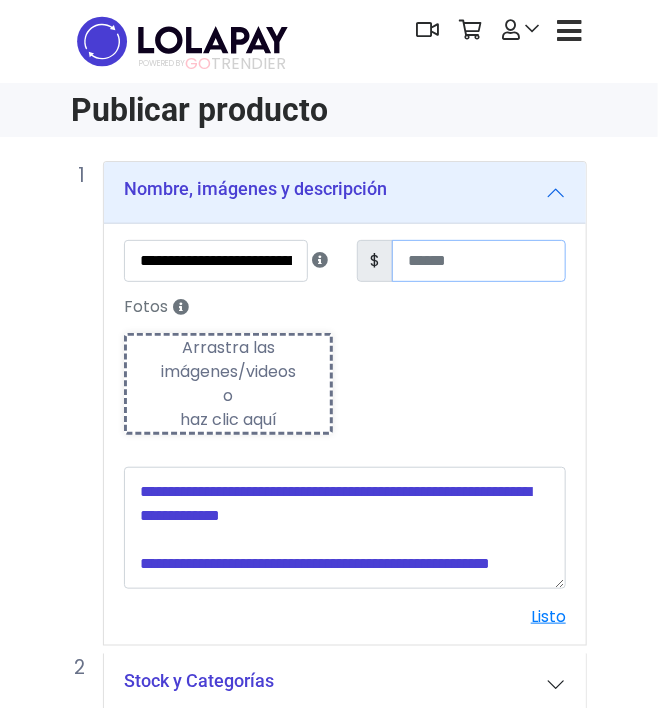 type on "***" 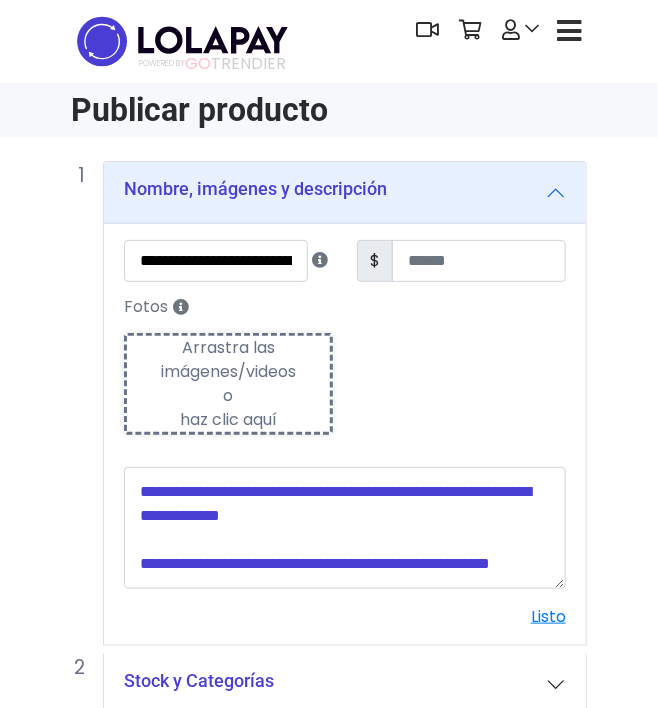 click on "Arrastra las
imágenes/videos
o
haz clic aquí" at bounding box center [228, 384] 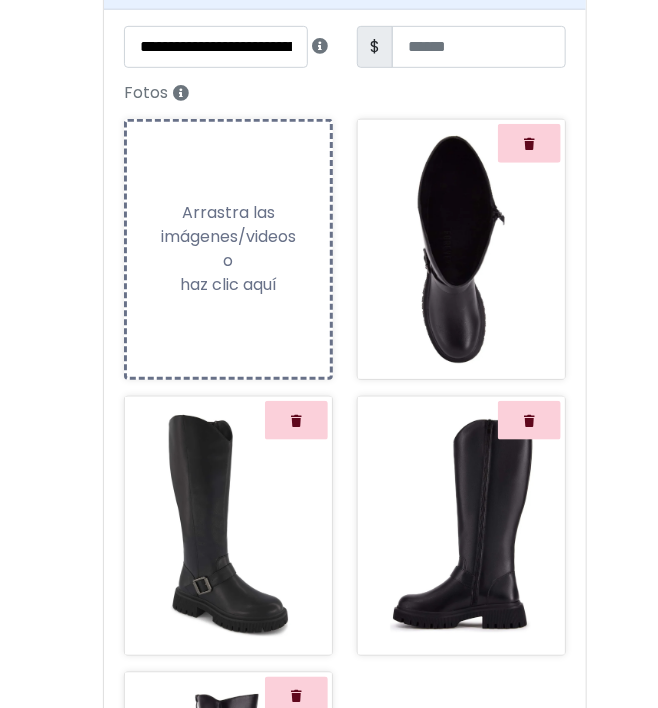 scroll, scrollTop: 300, scrollLeft: 0, axis: vertical 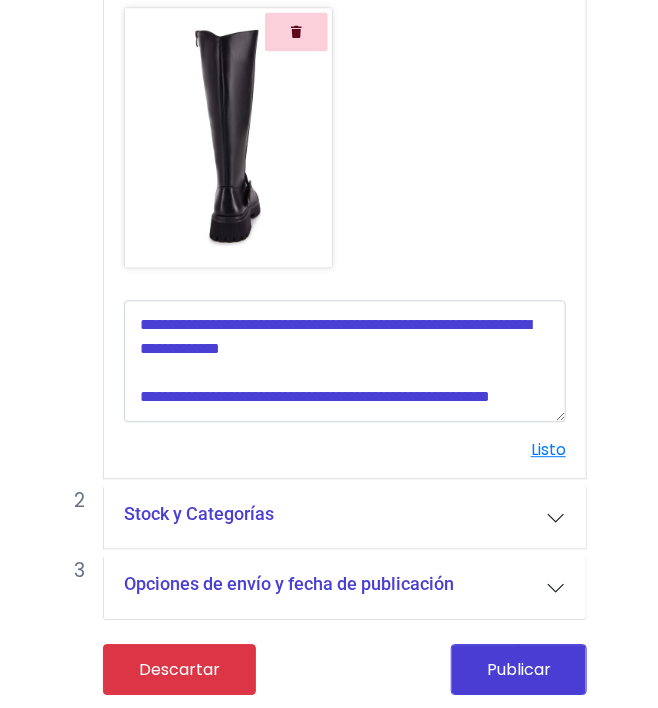 click on "Stock y Categorías" at bounding box center [345, 518] 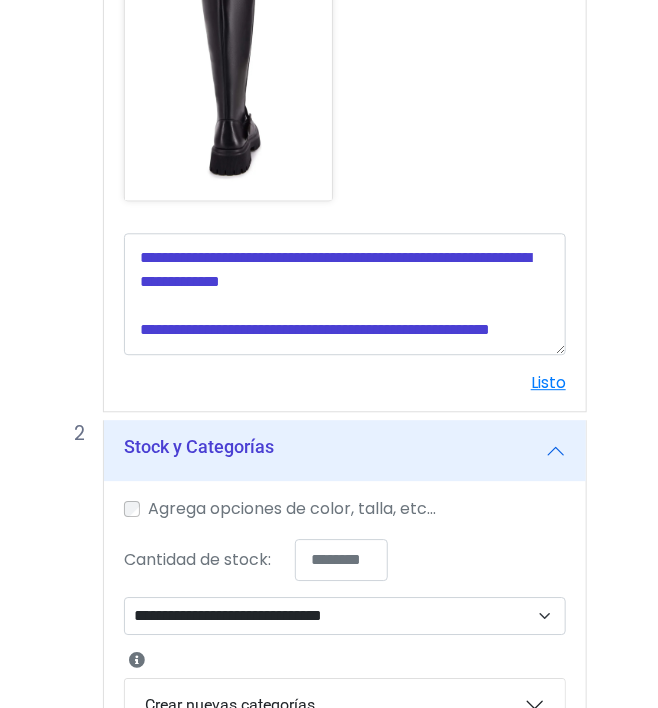 scroll, scrollTop: 1079, scrollLeft: 0, axis: vertical 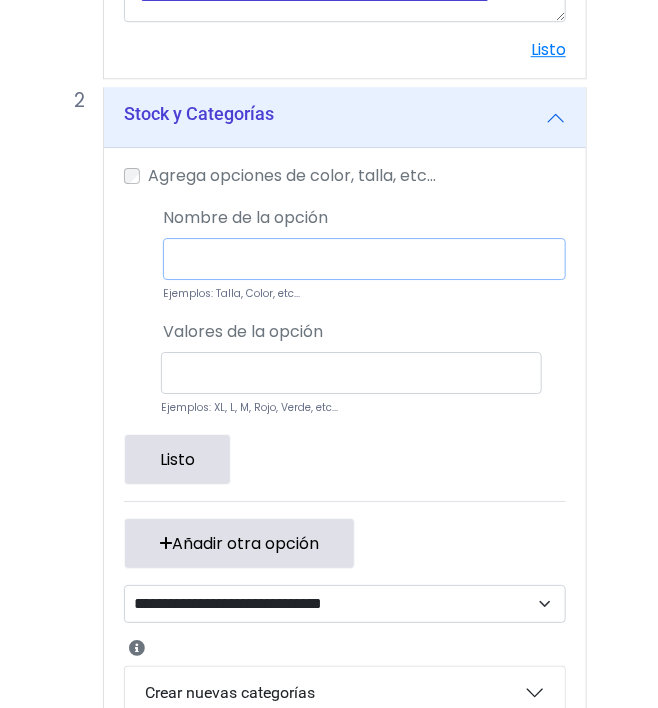 click at bounding box center (364, 259) 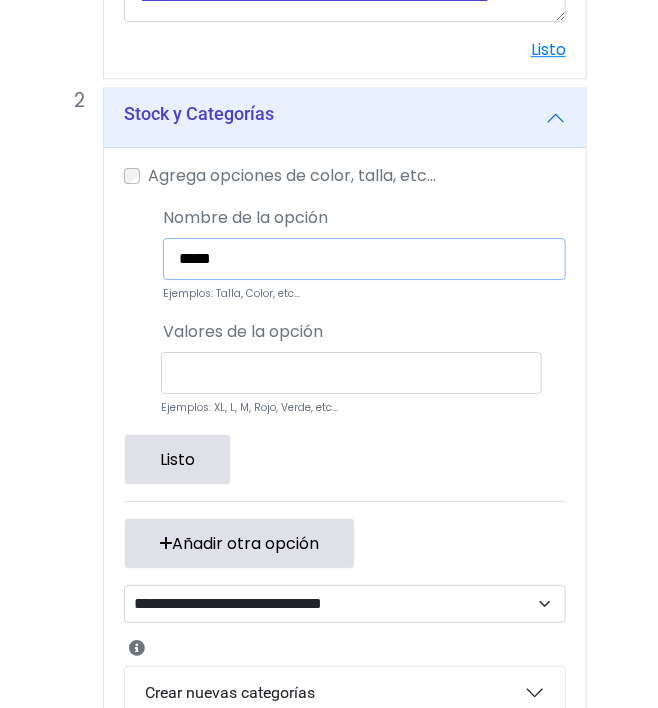 type on "*****" 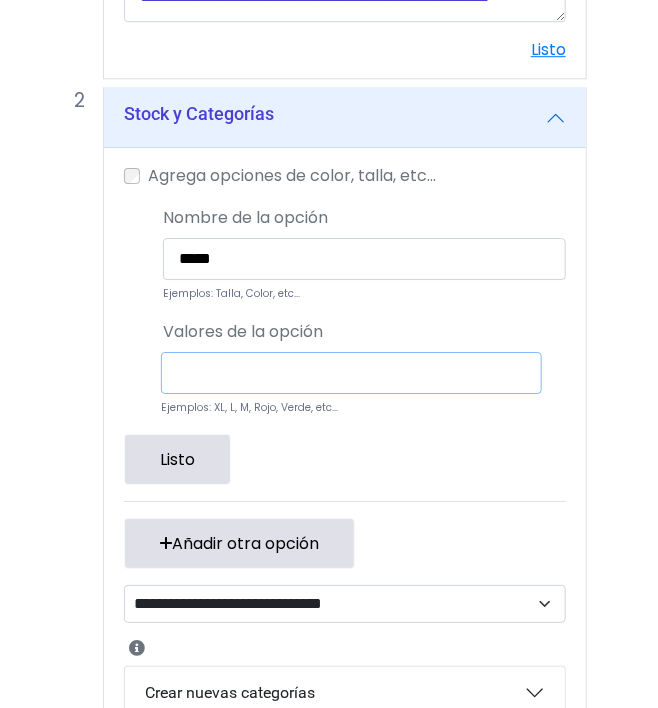 click at bounding box center (351, 373) 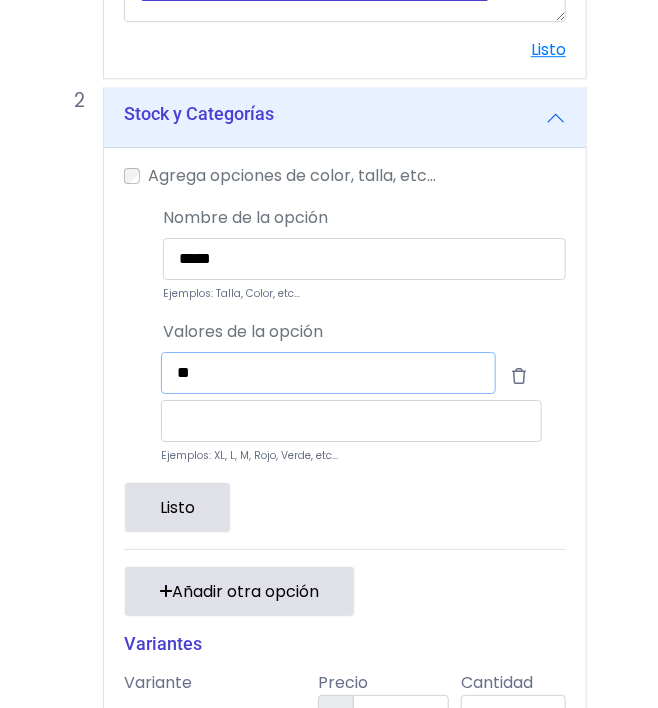 type on "**" 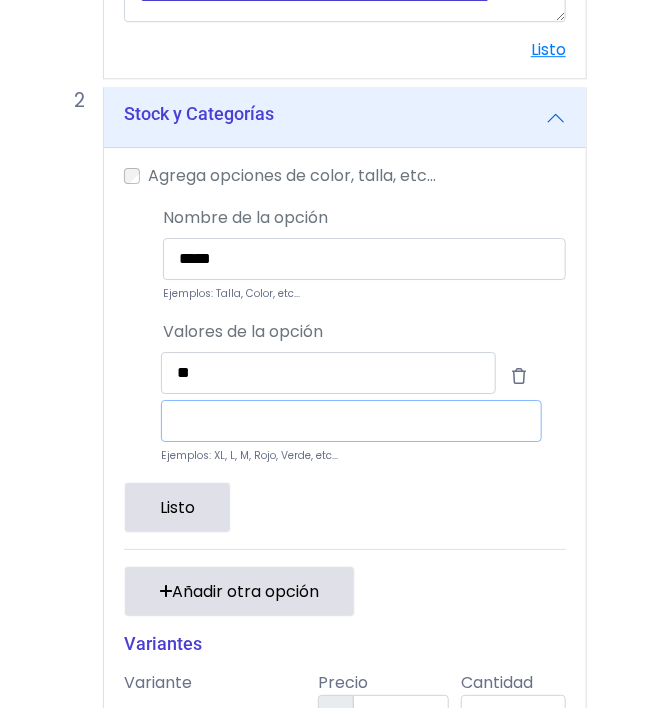 click at bounding box center (351, 421) 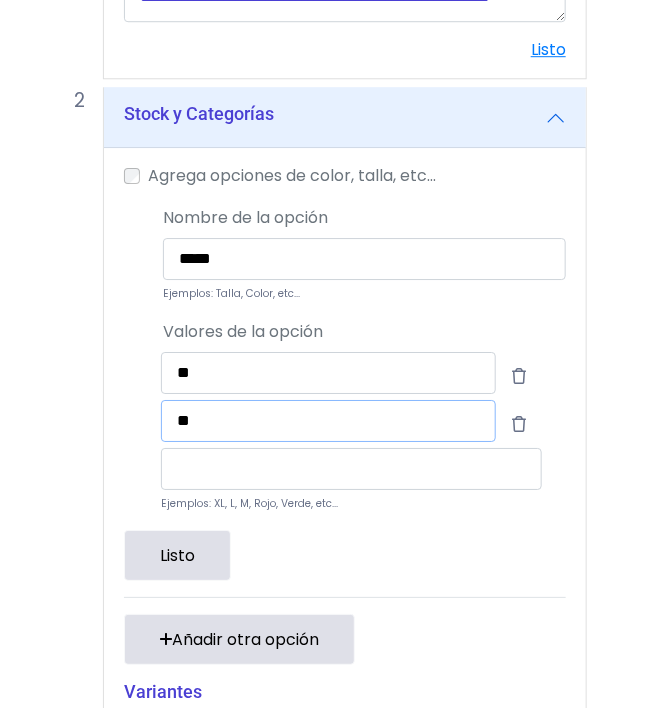 type on "**" 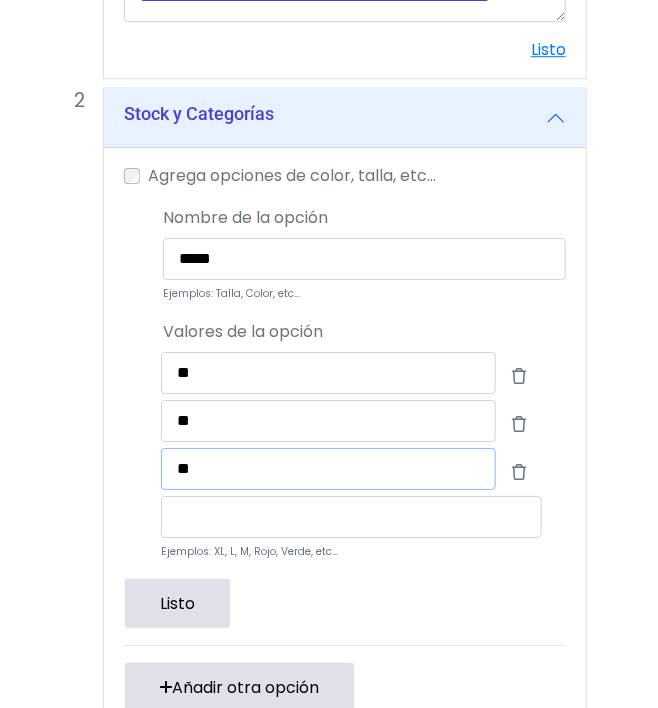 type on "**" 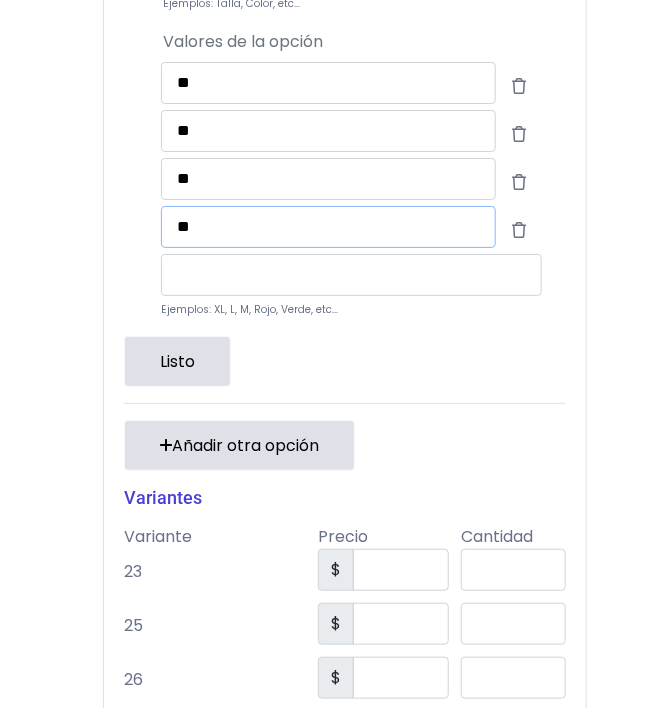 scroll, scrollTop: 1679, scrollLeft: 0, axis: vertical 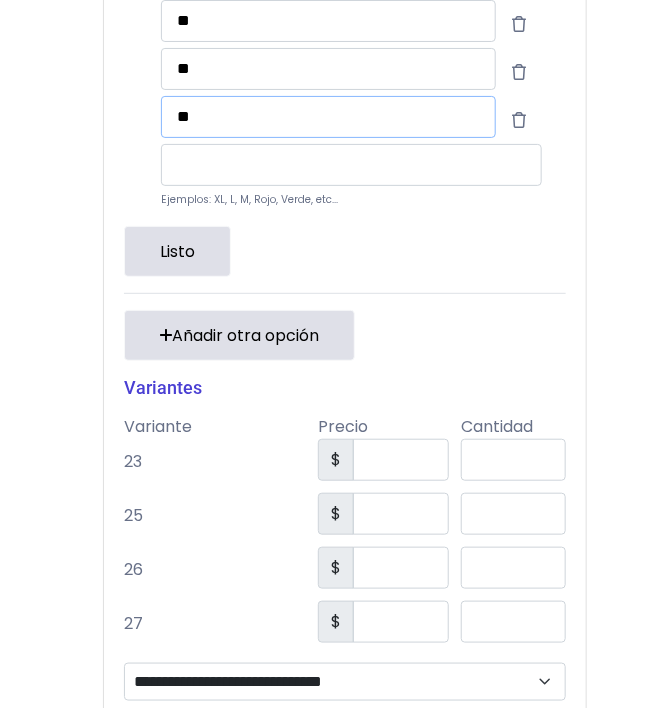 type on "**" 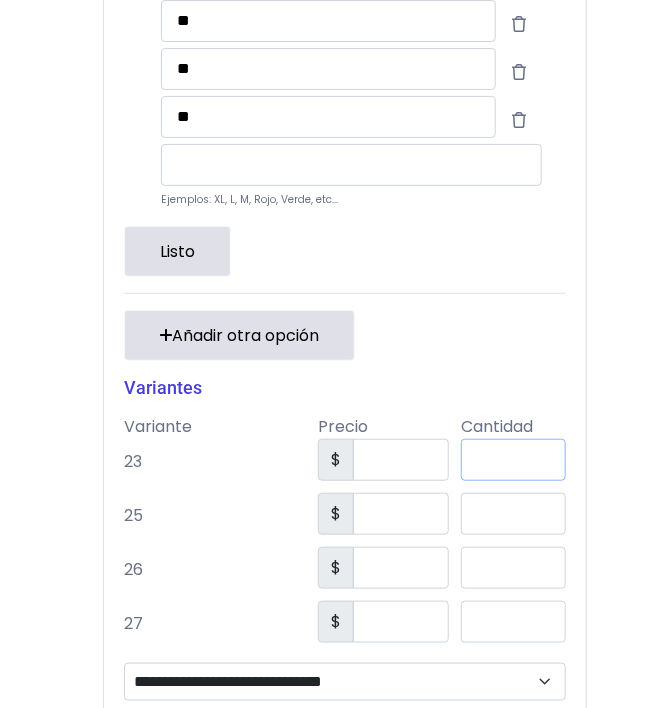 click on "*" at bounding box center [513, 460] 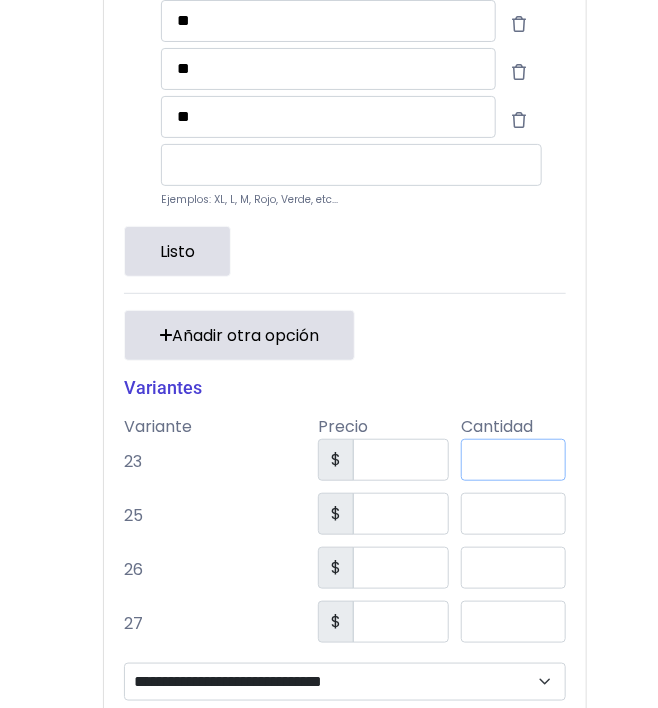 type on "**" 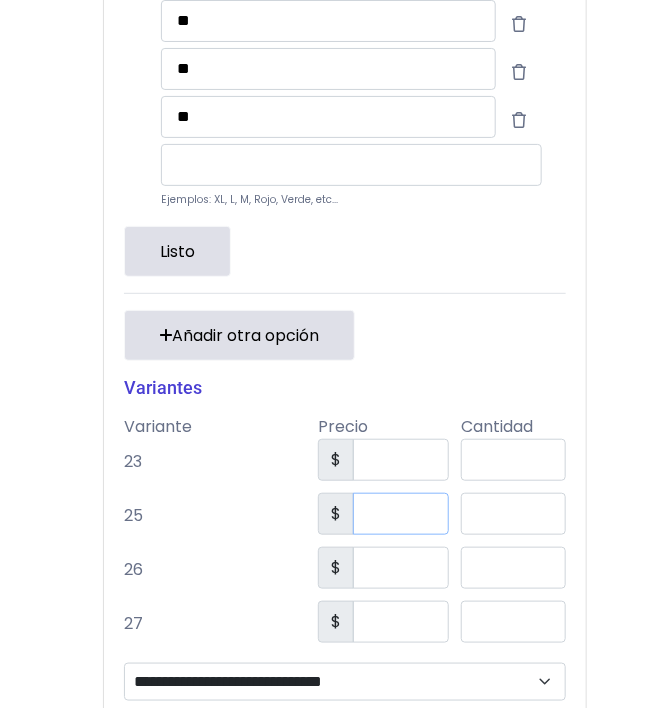 type on "**" 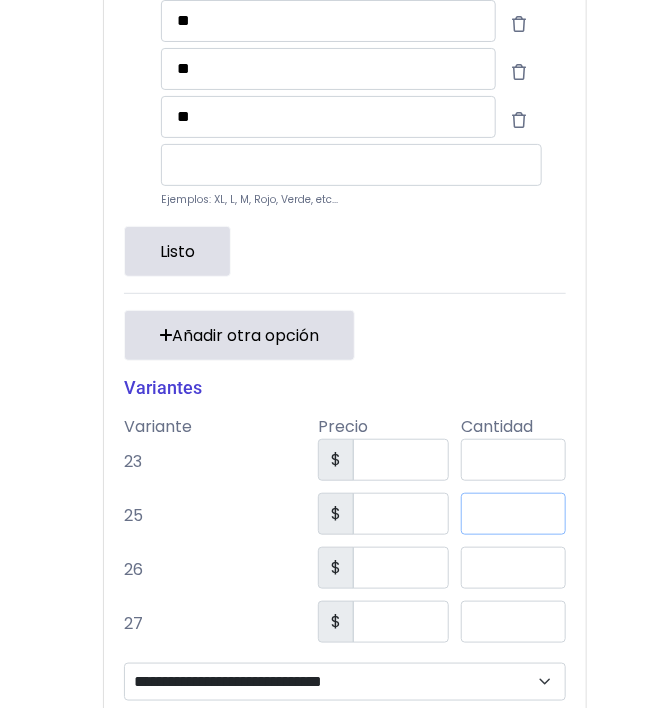 click on "*" at bounding box center (513, 514) 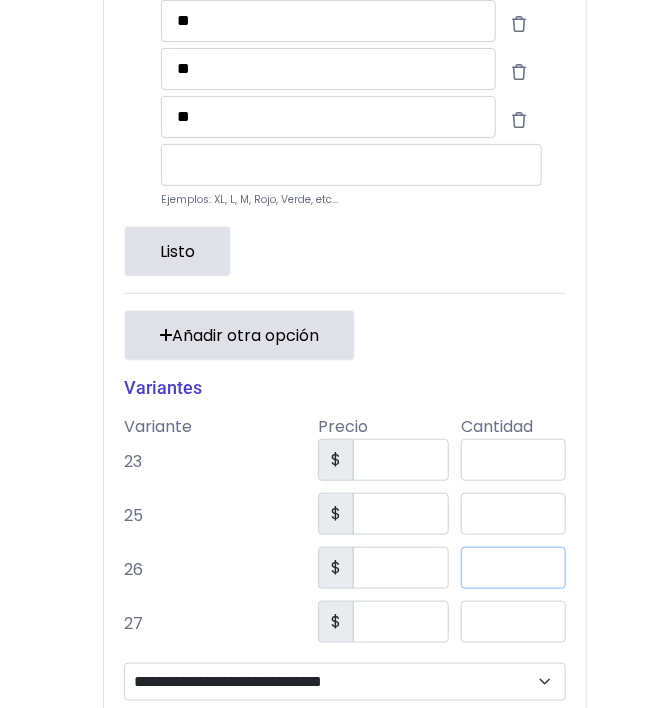 type on "*" 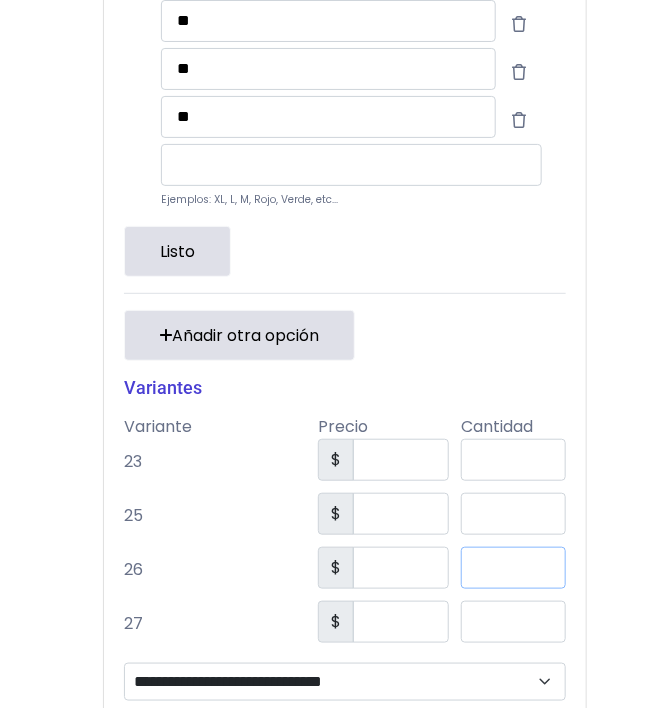 type on "**" 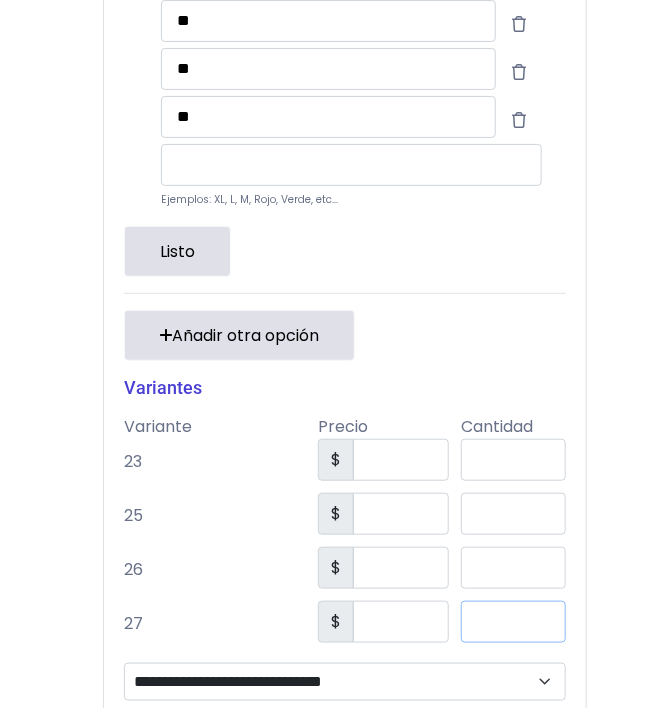 type on "**" 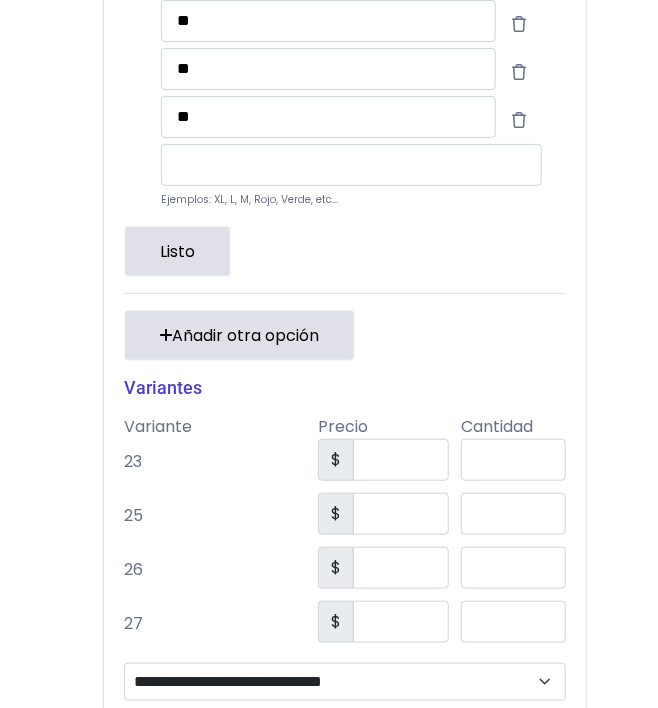 click on "**********" at bounding box center [329, -251] 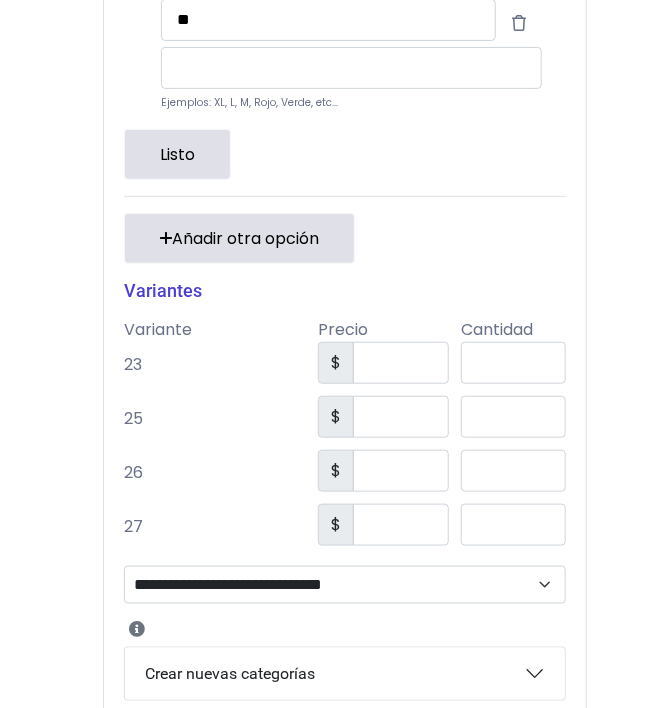 scroll, scrollTop: 1977, scrollLeft: 0, axis: vertical 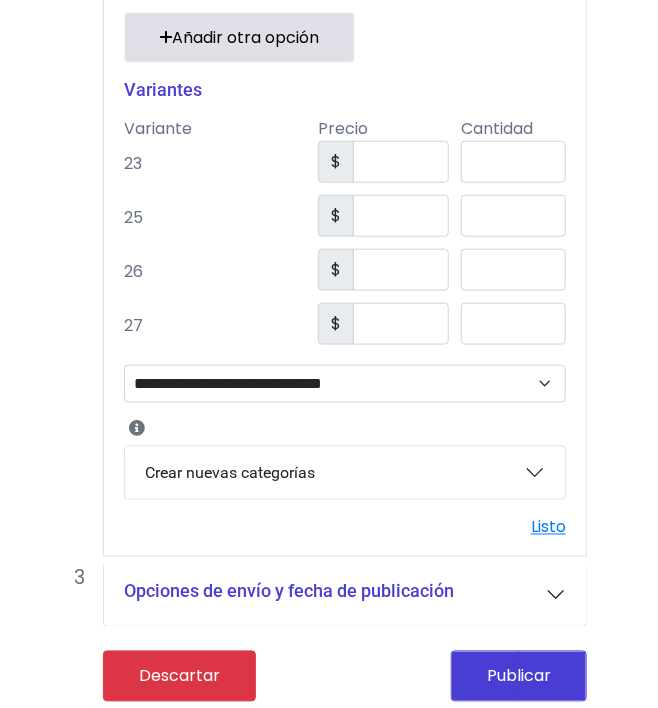 click on "Crear nuevas categorías" at bounding box center [345, 473] 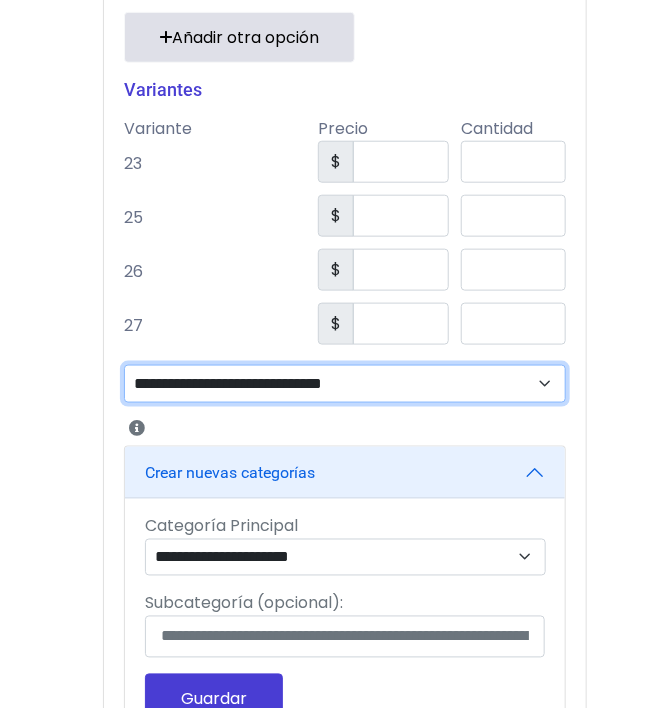 click on "**********" at bounding box center [345, 384] 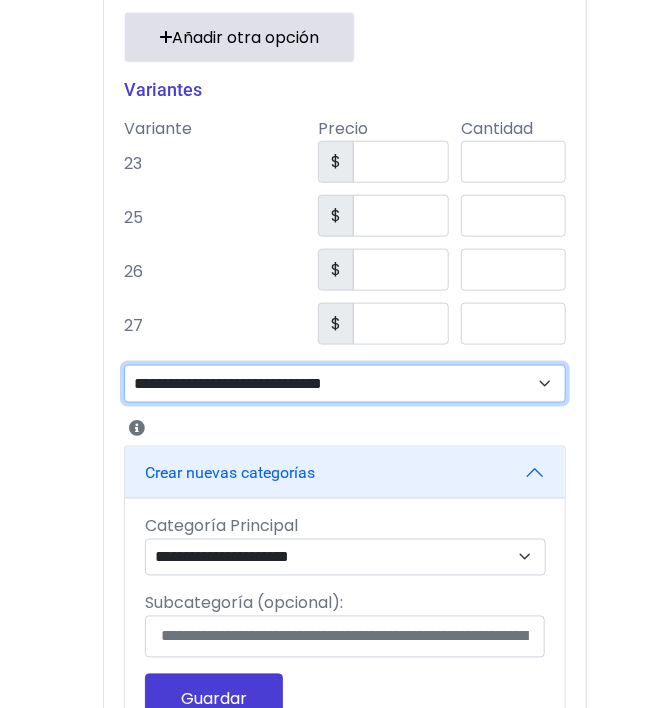 select on "**" 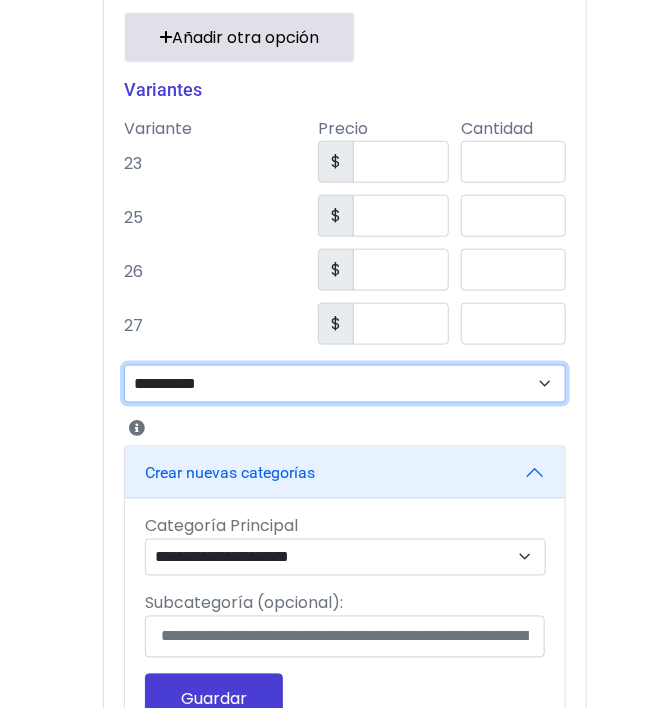 click on "**********" at bounding box center [345, 384] 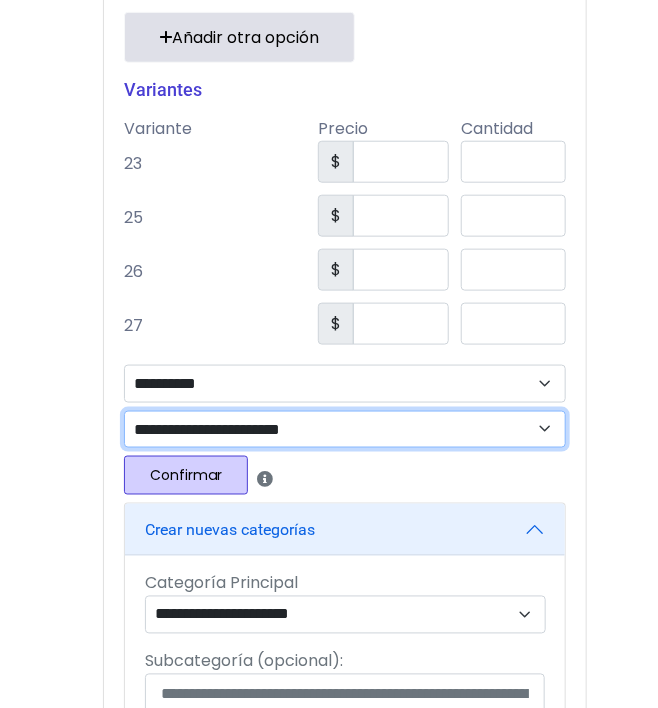 click on "**********" at bounding box center (345, 430) 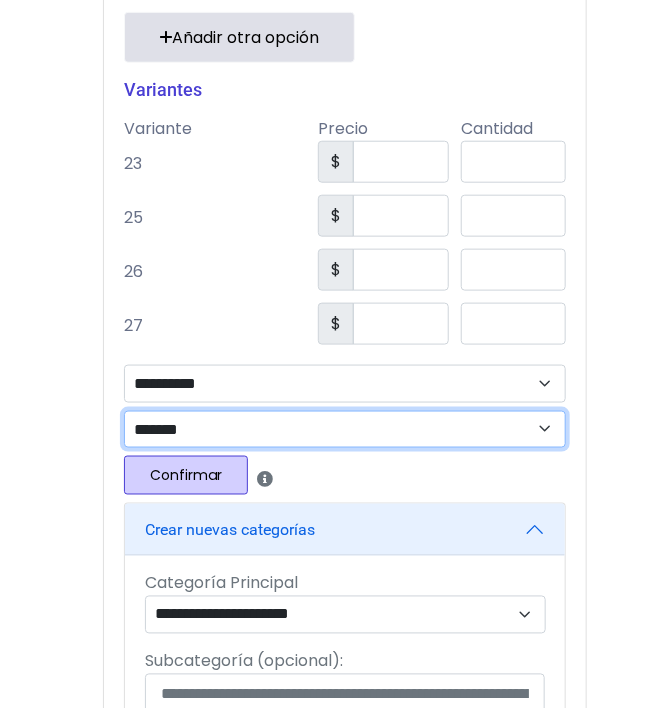 click on "**********" at bounding box center (345, 430) 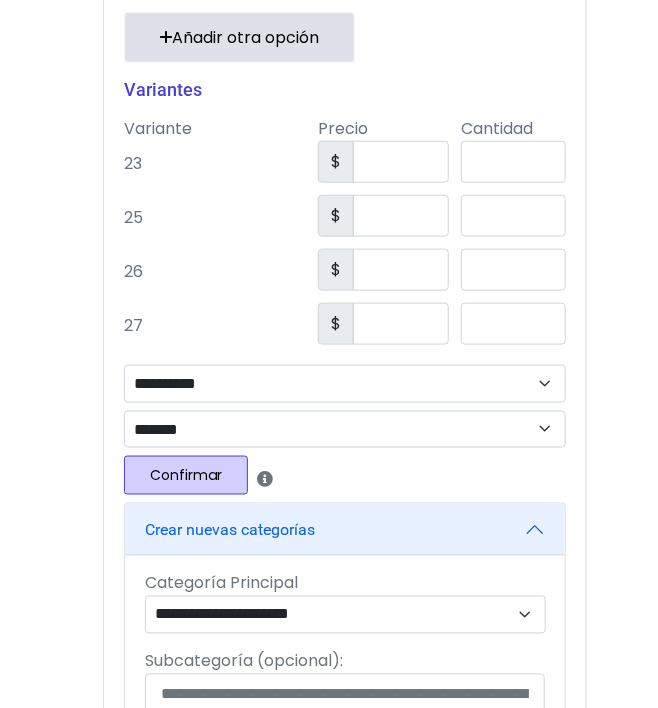 click on "Confirmar" at bounding box center [186, 475] 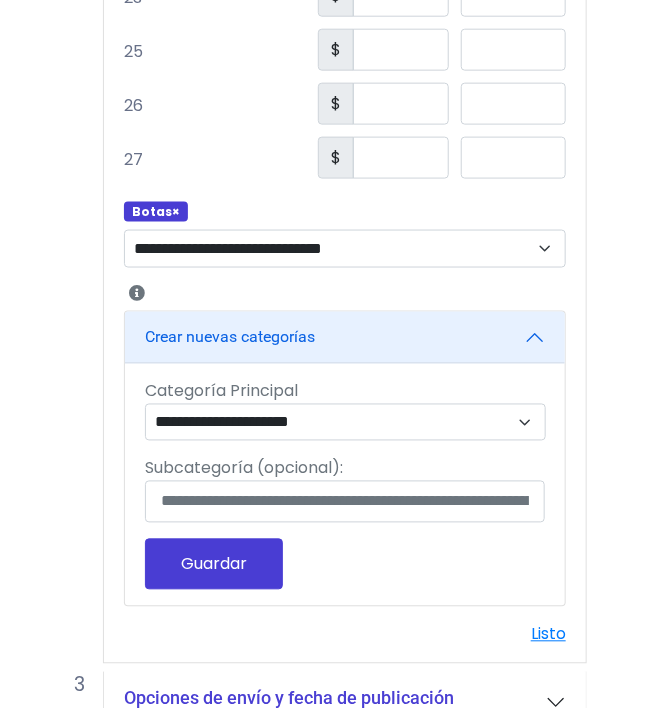 scroll, scrollTop: 2177, scrollLeft: 0, axis: vertical 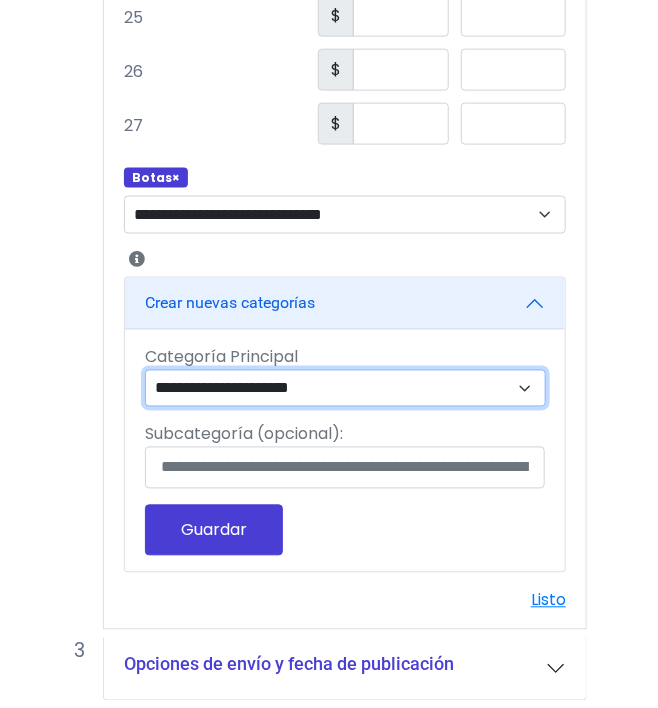 click on "**********" at bounding box center [345, 389] 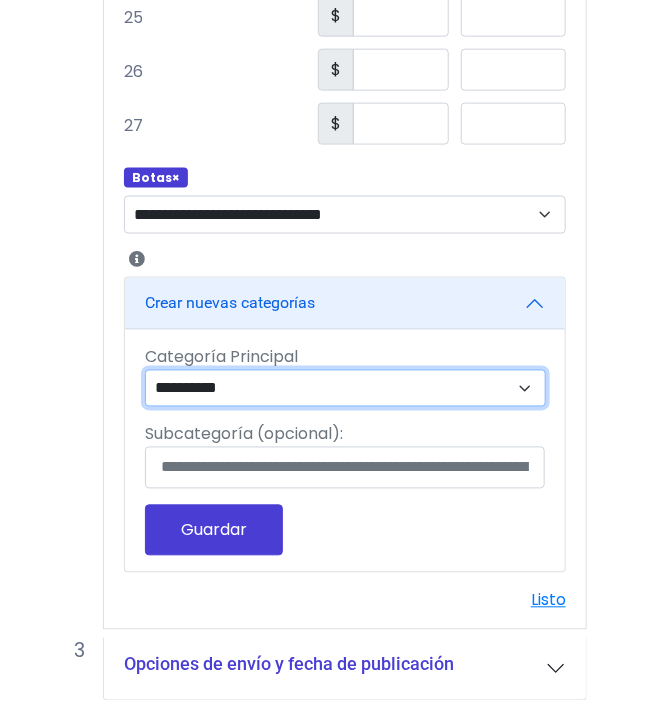 click on "**********" at bounding box center [345, 389] 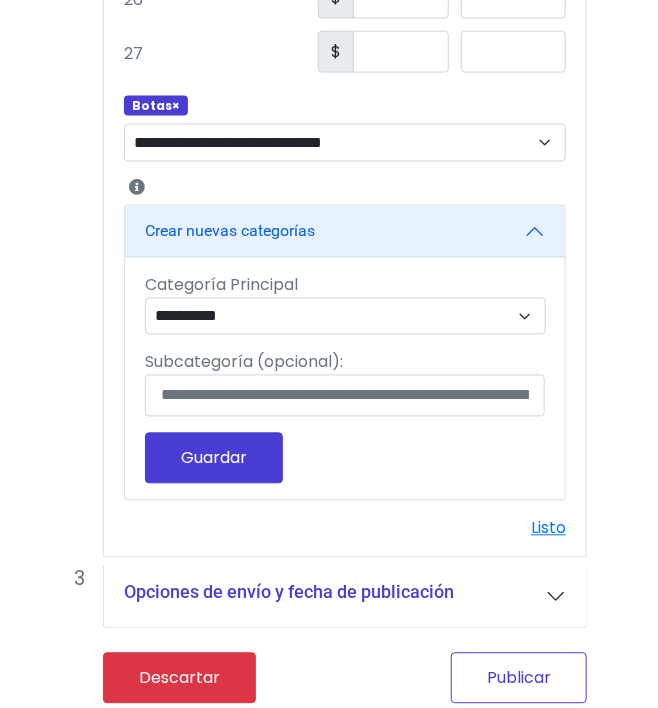 click on "Publicar" at bounding box center [519, 678] 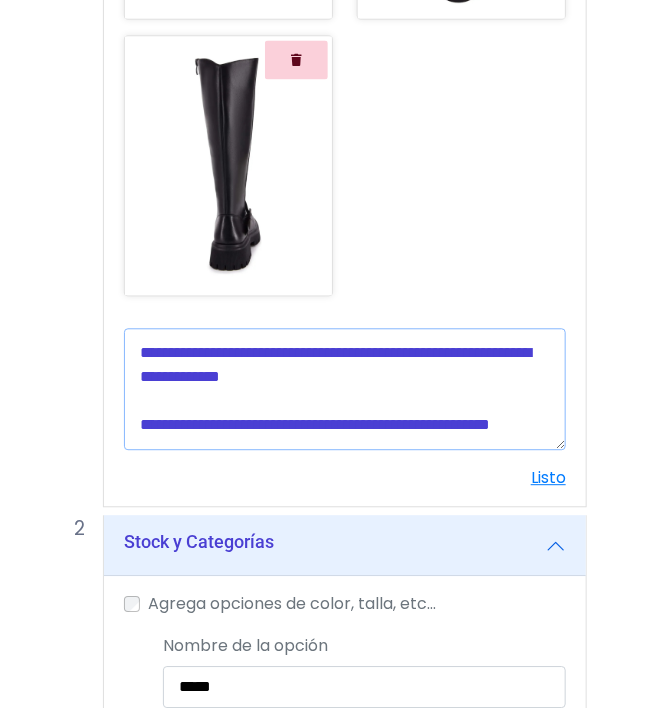 scroll, scrollTop: 836, scrollLeft: 0, axis: vertical 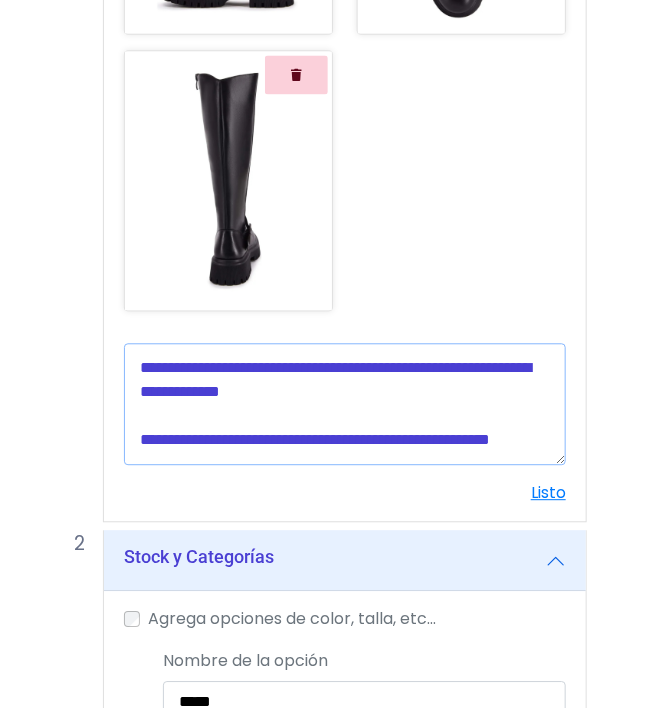 click at bounding box center [345, 404] 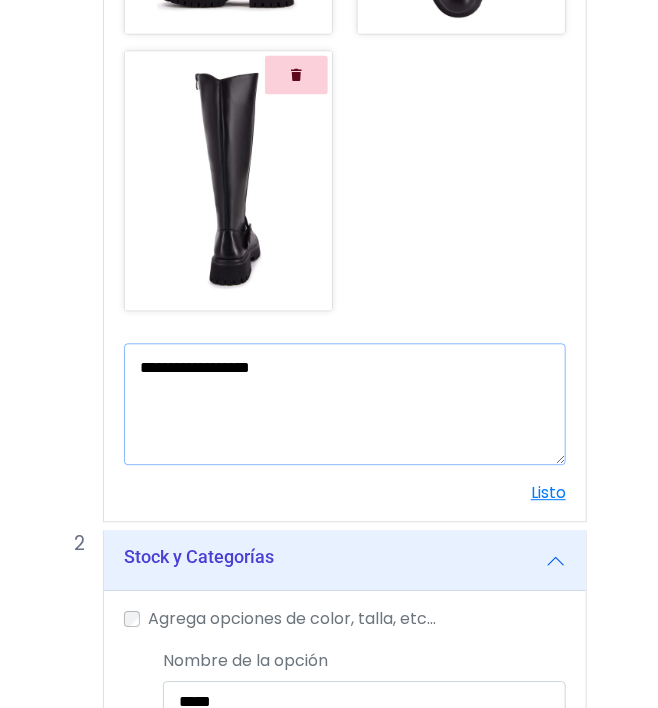 drag, startPoint x: 136, startPoint y: 387, endPoint x: 185, endPoint y: 388, distance: 49.010204 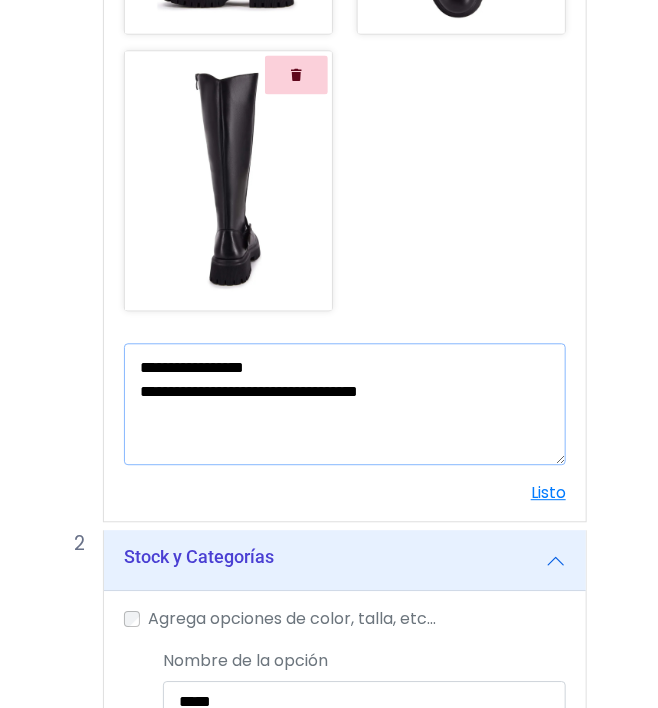 click on "**********" at bounding box center [345, 404] 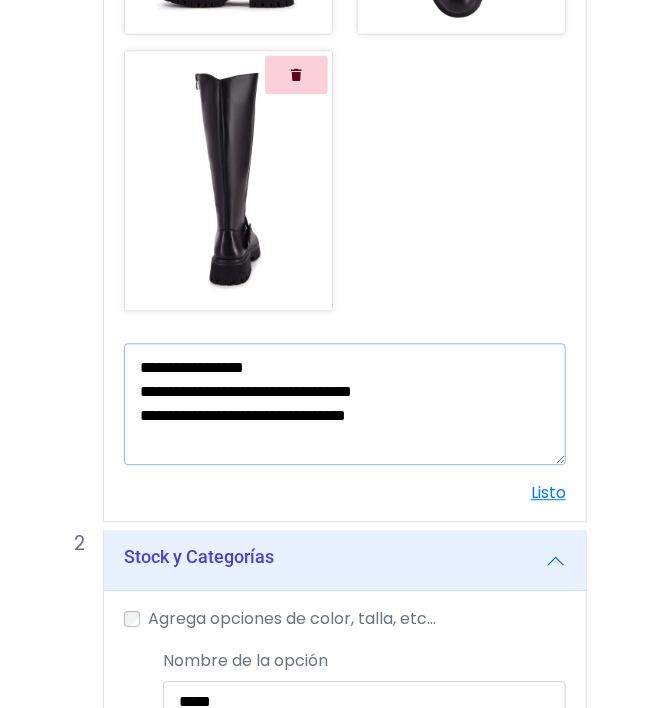 click on "**********" at bounding box center (345, 404) 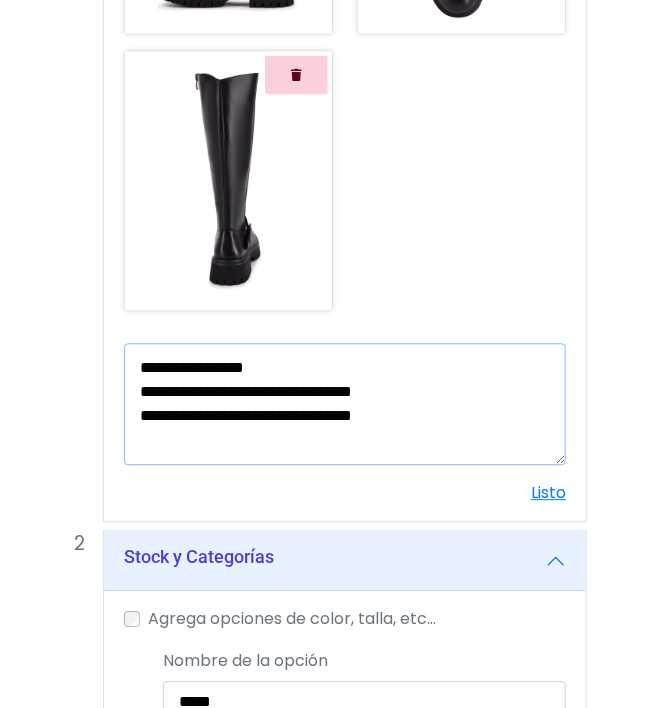 paste on "**********" 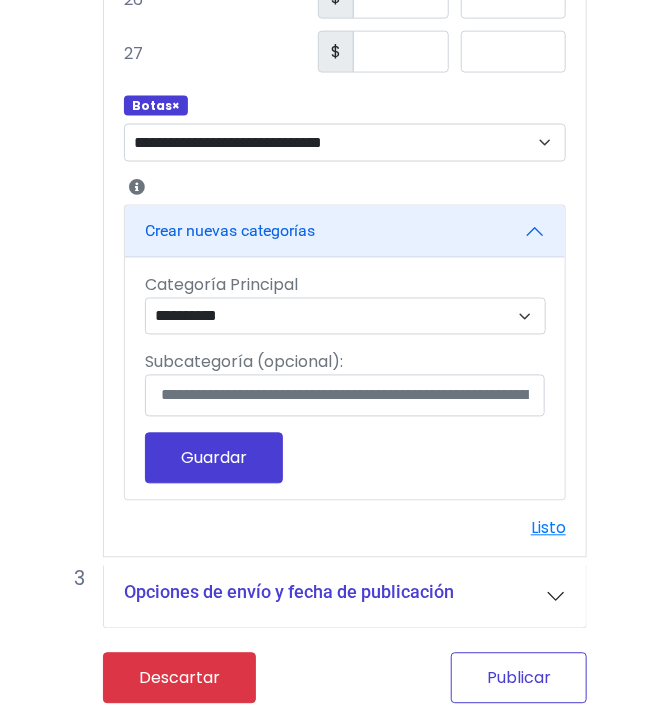 type on "**********" 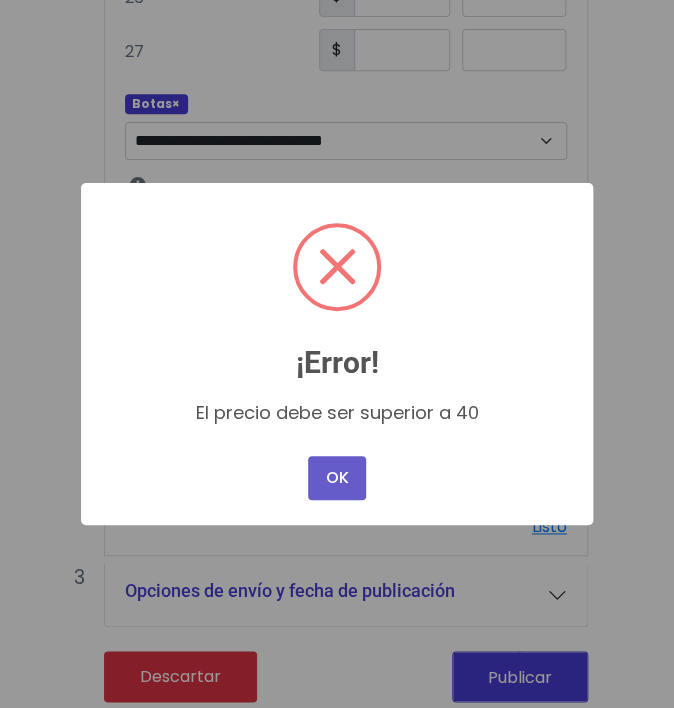 click on "OK" at bounding box center (337, 478) 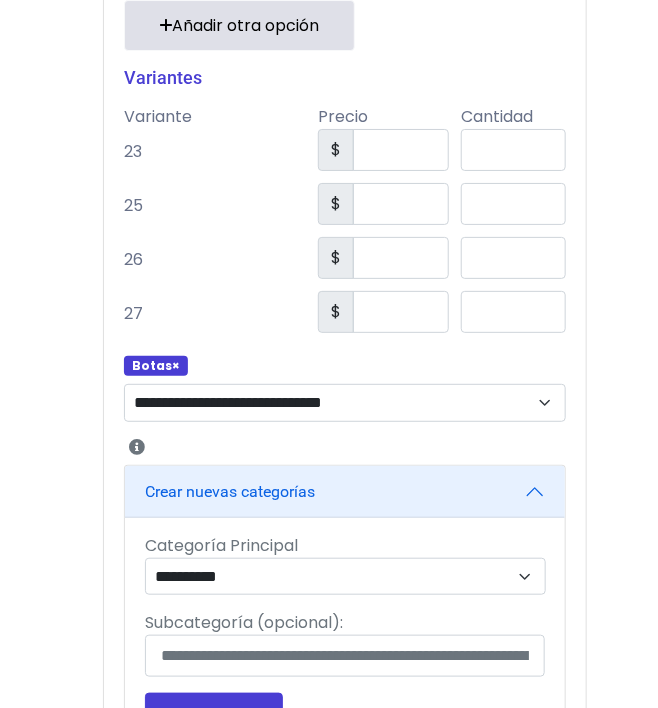 scroll, scrollTop: 1552, scrollLeft: 0, axis: vertical 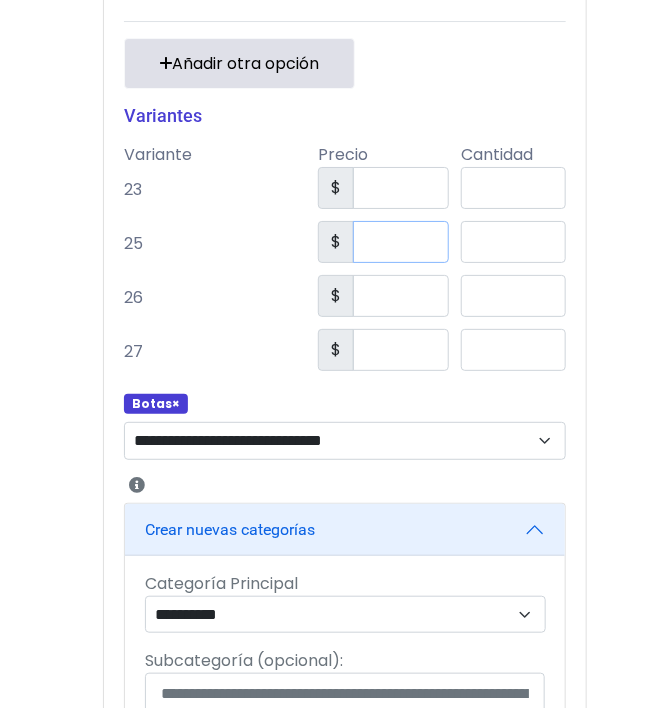 click on "**" at bounding box center (401, 242) 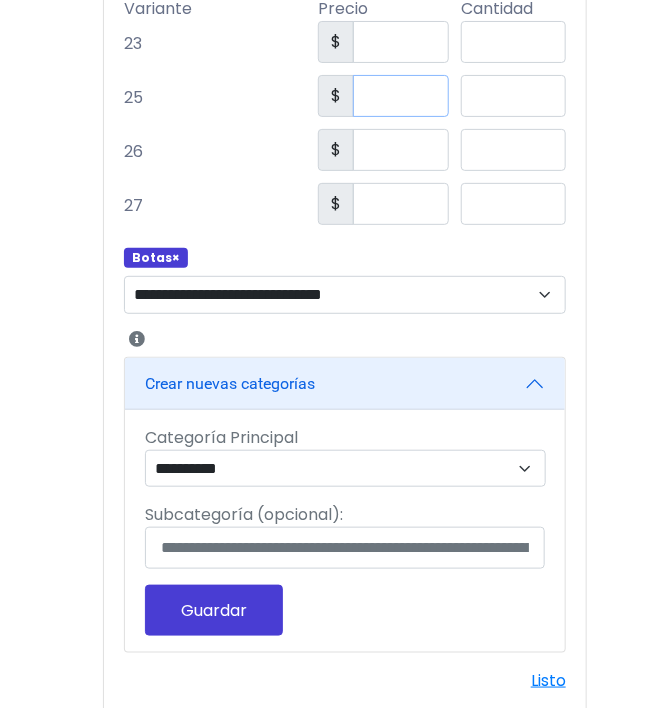 scroll, scrollTop: 1852, scrollLeft: 0, axis: vertical 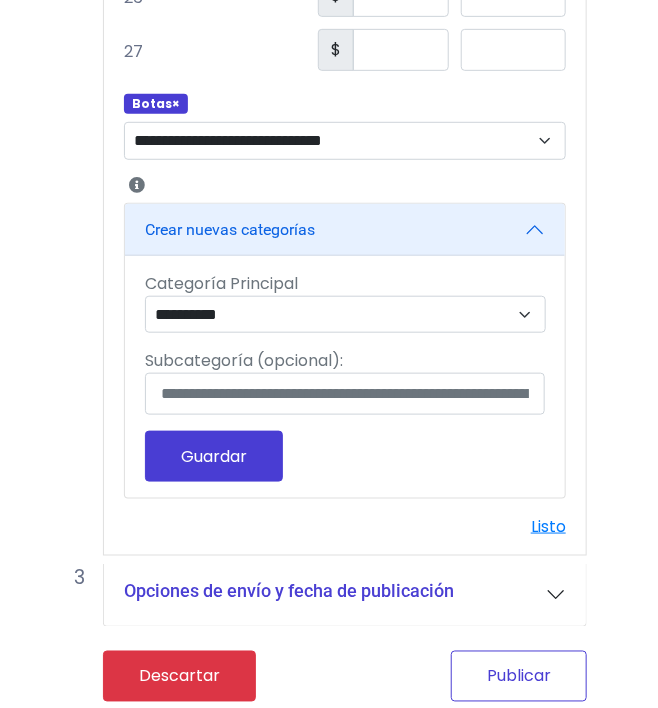 type on "***" 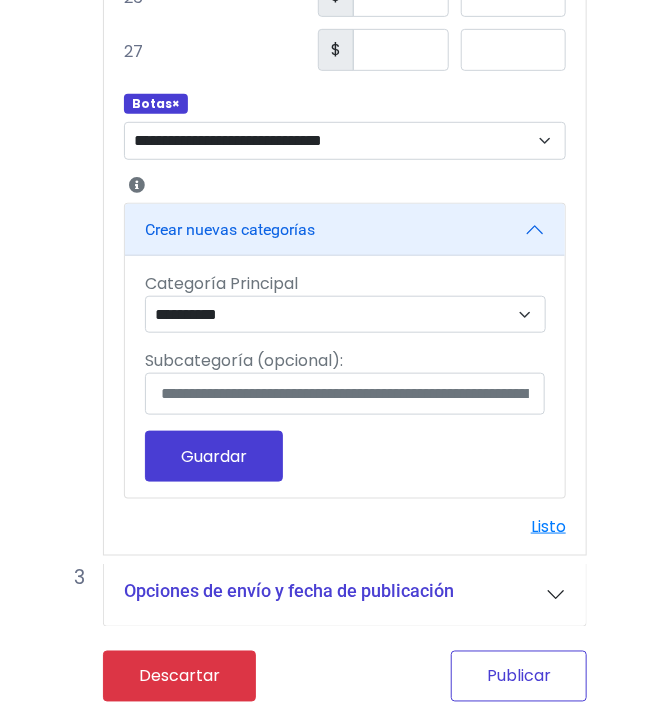 click on "Publicar" at bounding box center [519, 676] 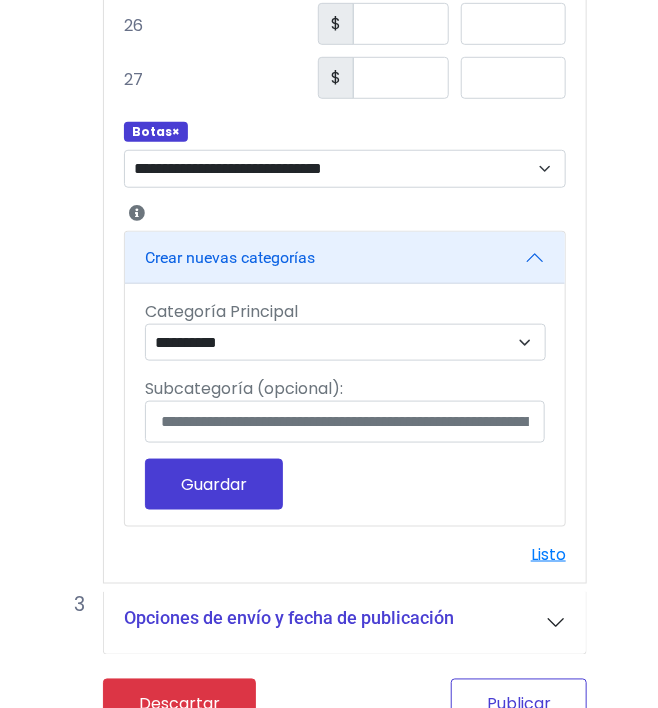 scroll, scrollTop: 1938, scrollLeft: 0, axis: vertical 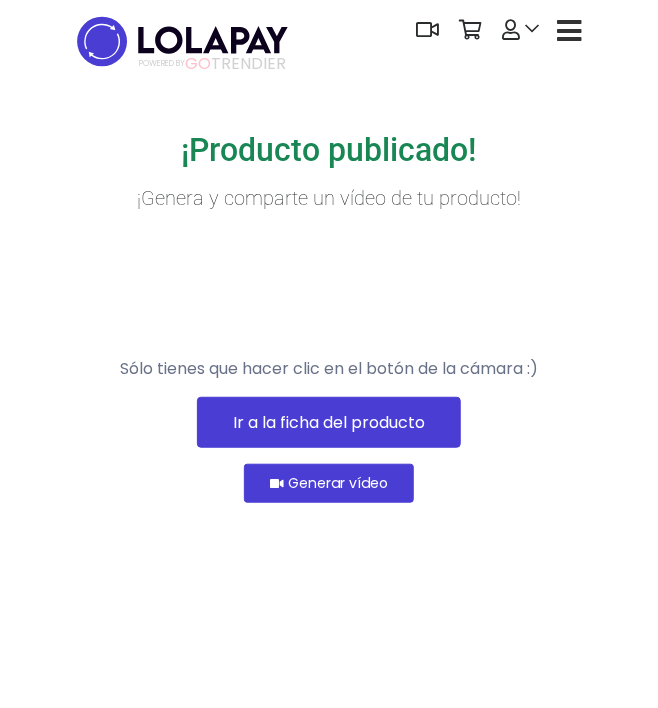 click on "Ir a la ficha del producto" at bounding box center (329, 422) 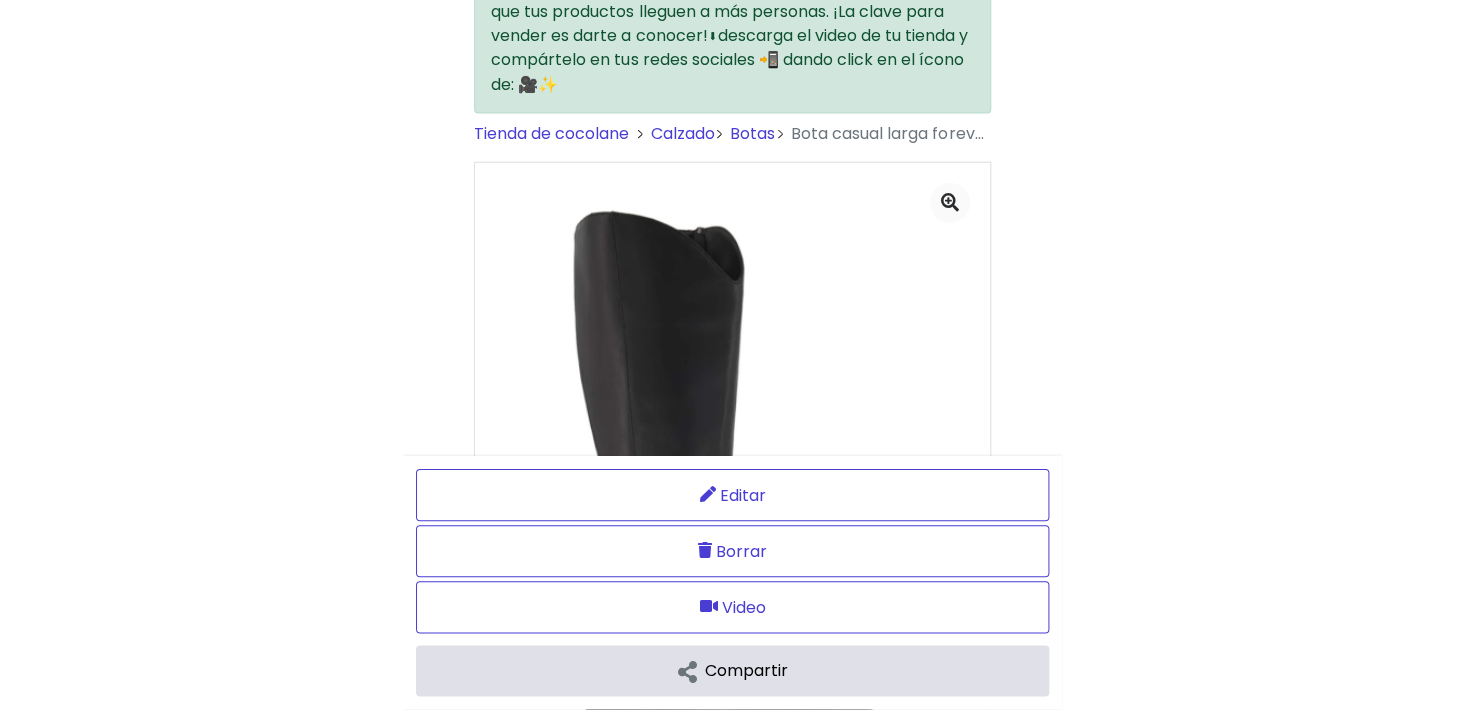scroll, scrollTop: 0, scrollLeft: 0, axis: both 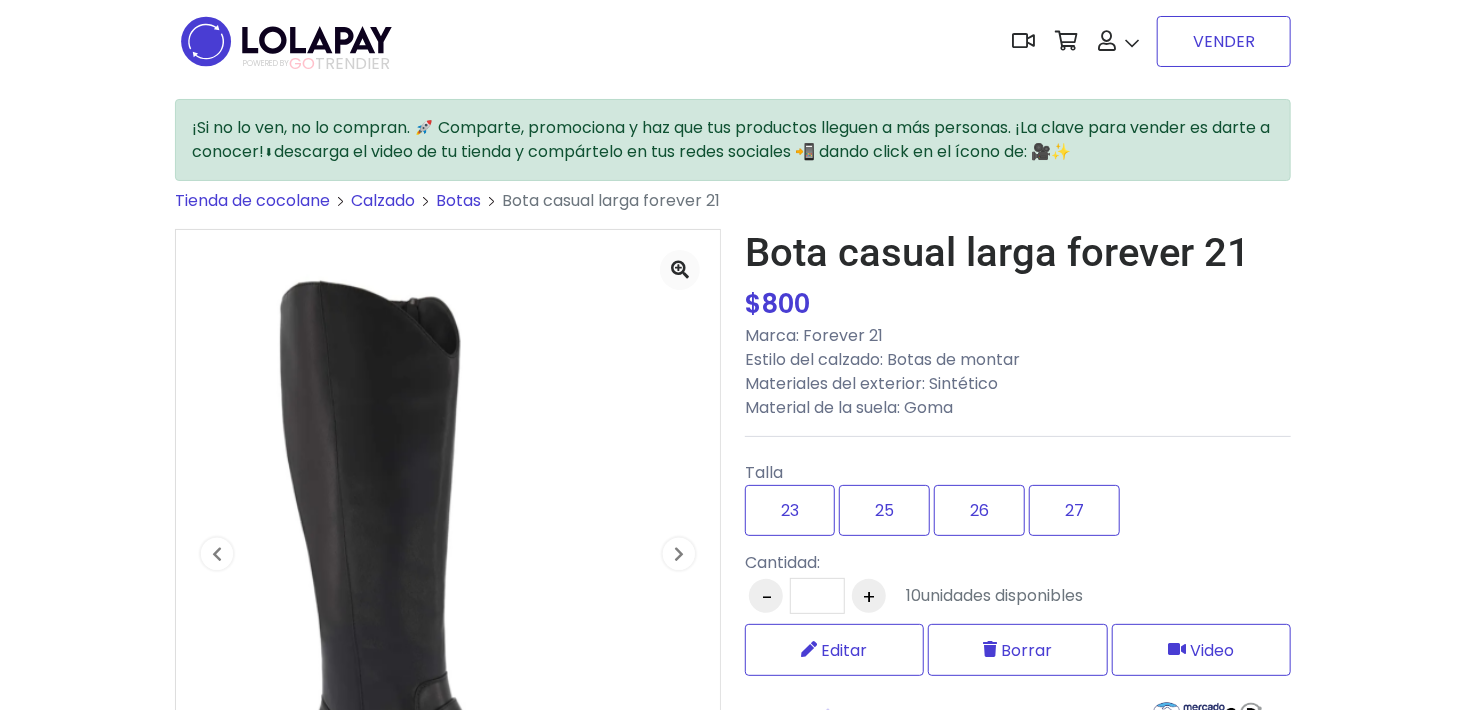 click on "VENDER" at bounding box center (1224, 41) 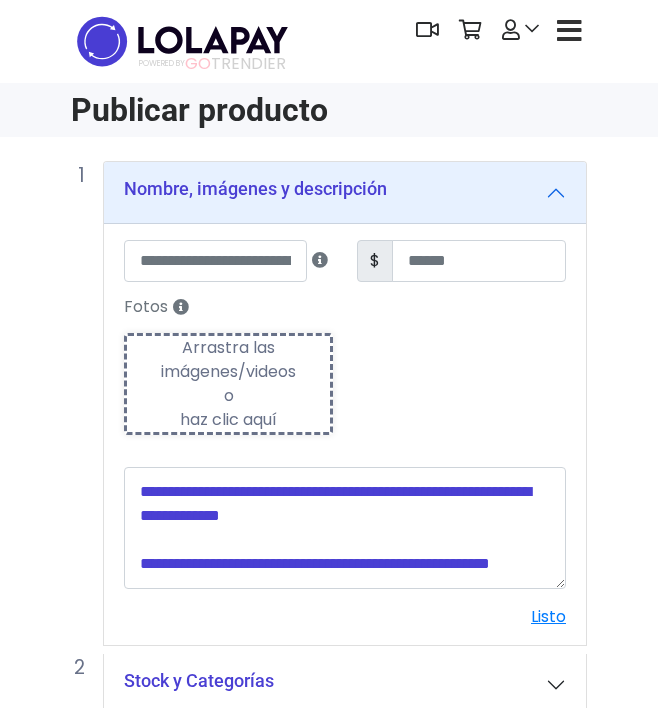 scroll, scrollTop: 0, scrollLeft: 0, axis: both 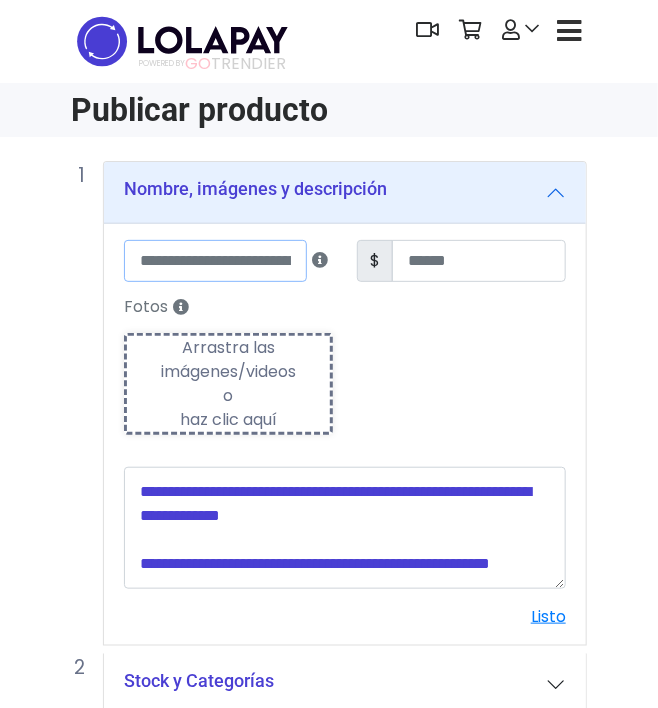 click at bounding box center [215, 261] 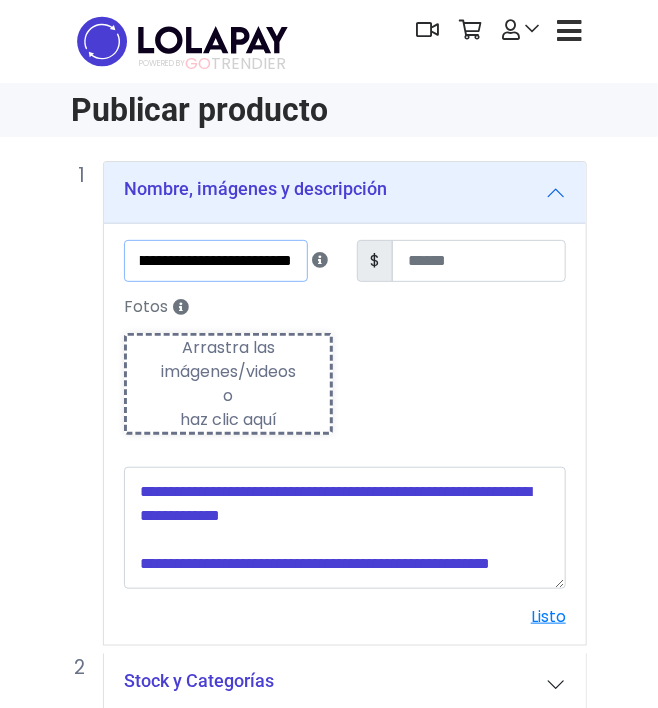 scroll, scrollTop: 0, scrollLeft: 147, axis: horizontal 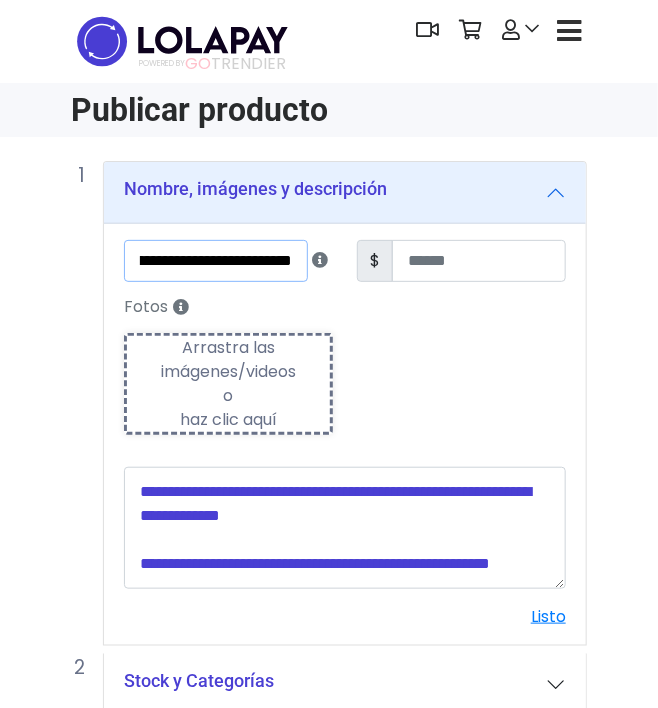 type on "**********" 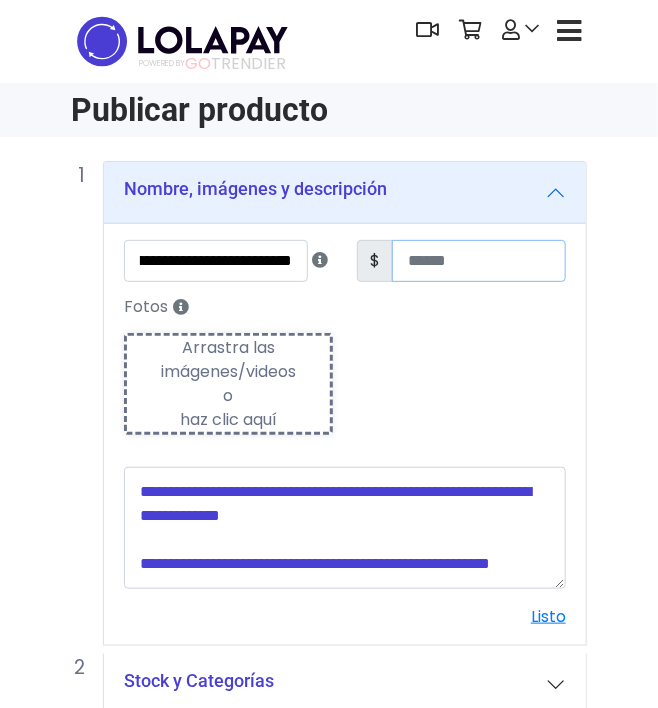 scroll, scrollTop: 0, scrollLeft: 0, axis: both 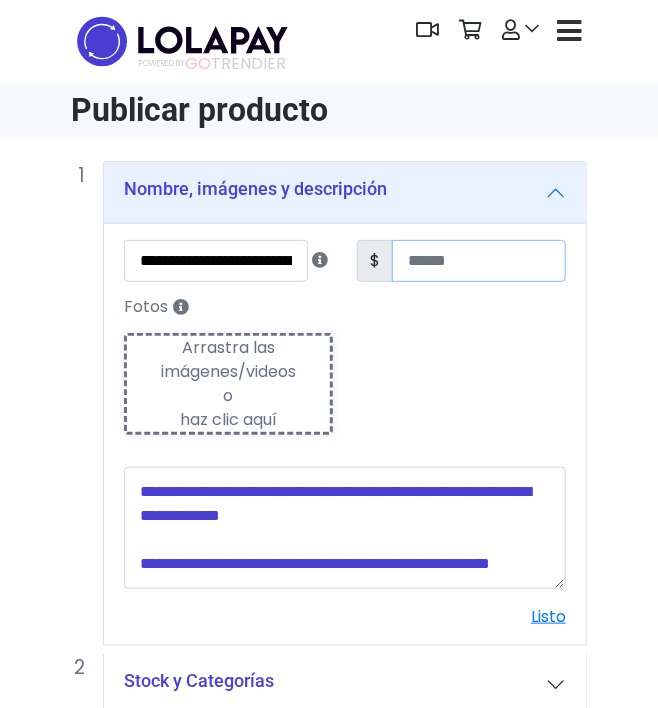 click at bounding box center [479, 261] 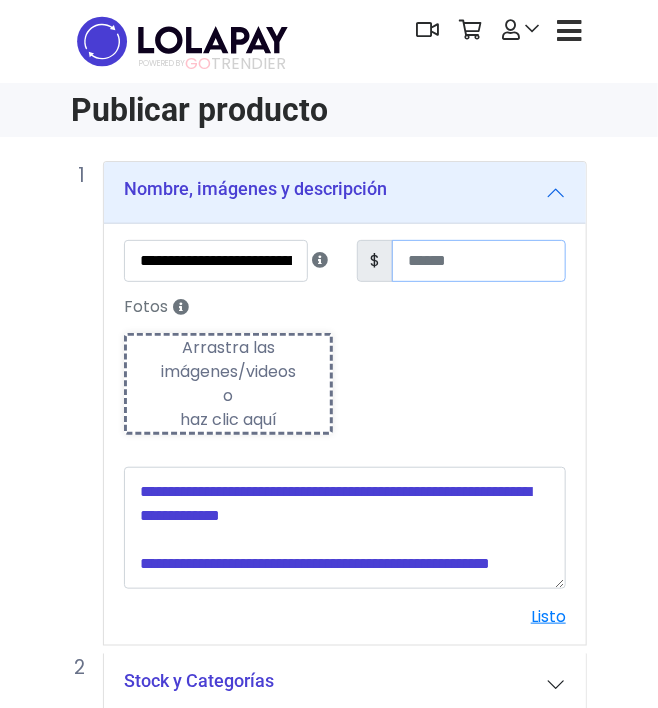 type on "***" 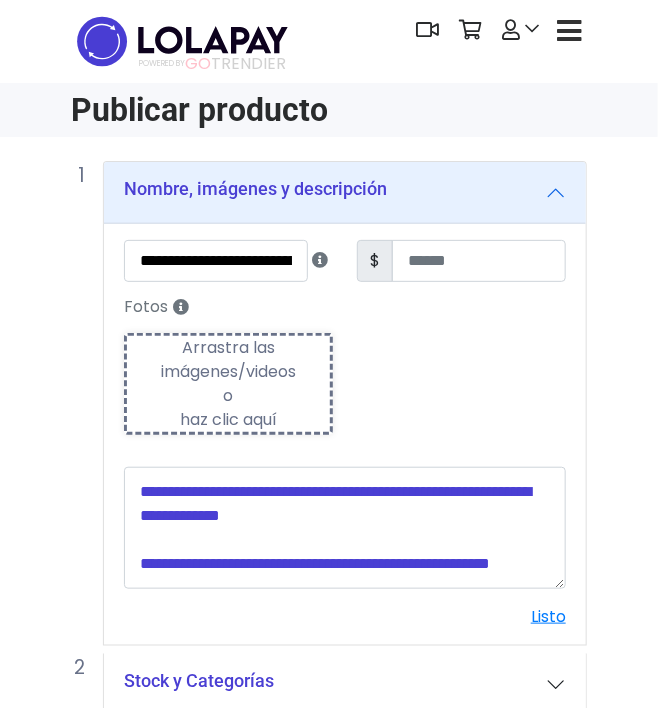 click on "Arrastra las
imágenes/videos
o
haz clic aquí" at bounding box center [228, 384] 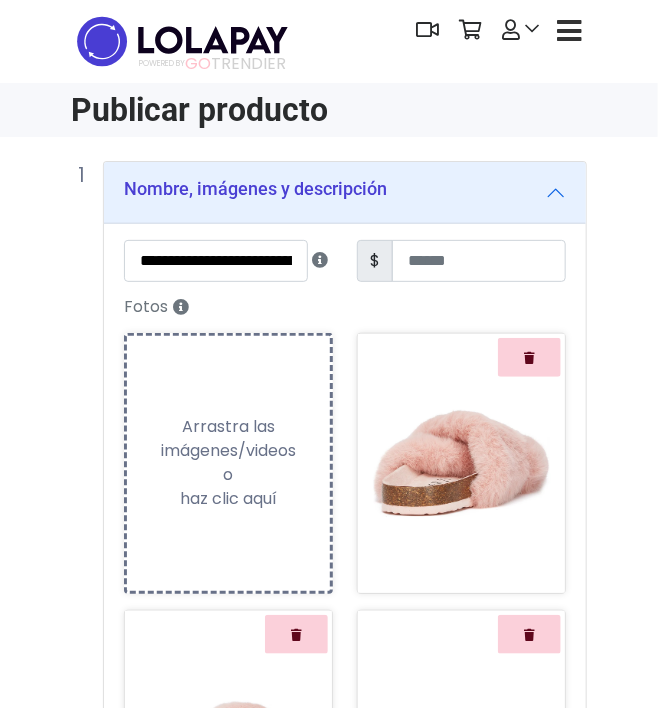 click on "**********" at bounding box center (329, 875) 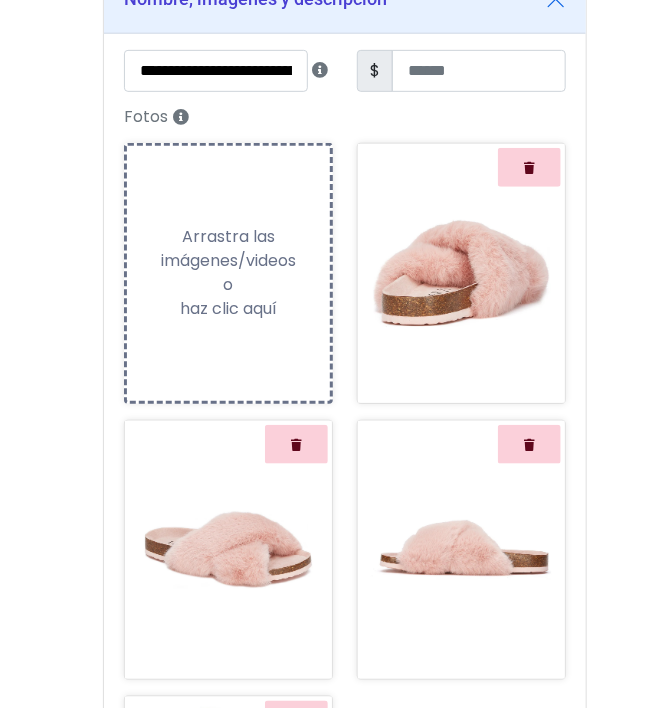 scroll, scrollTop: 200, scrollLeft: 0, axis: vertical 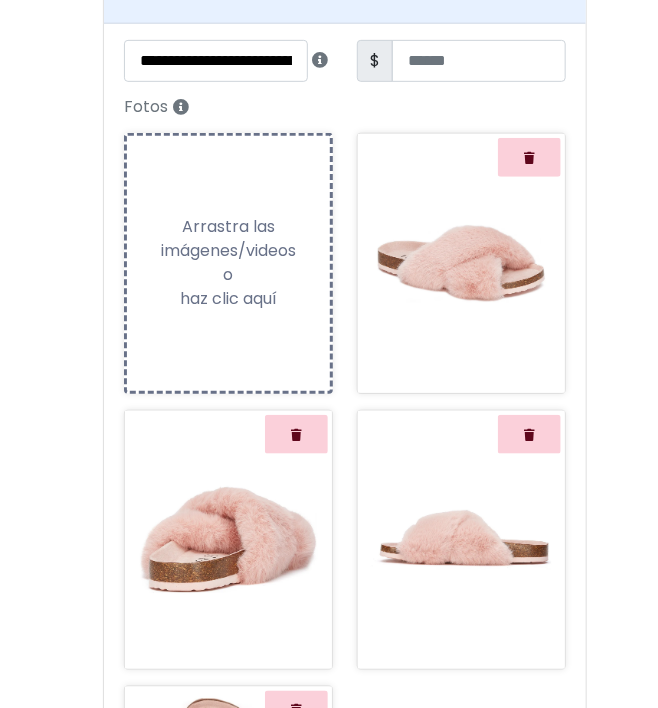 click on "**********" at bounding box center [329, 675] 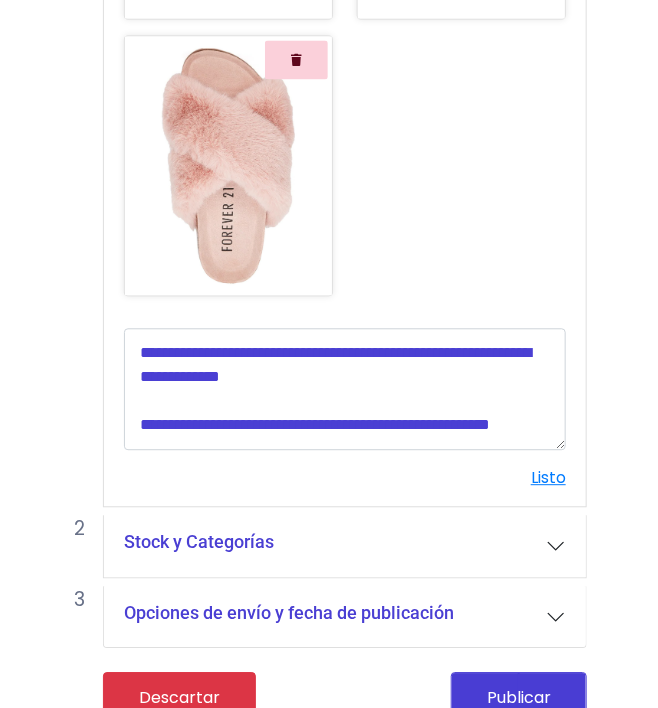 scroll, scrollTop: 879, scrollLeft: 0, axis: vertical 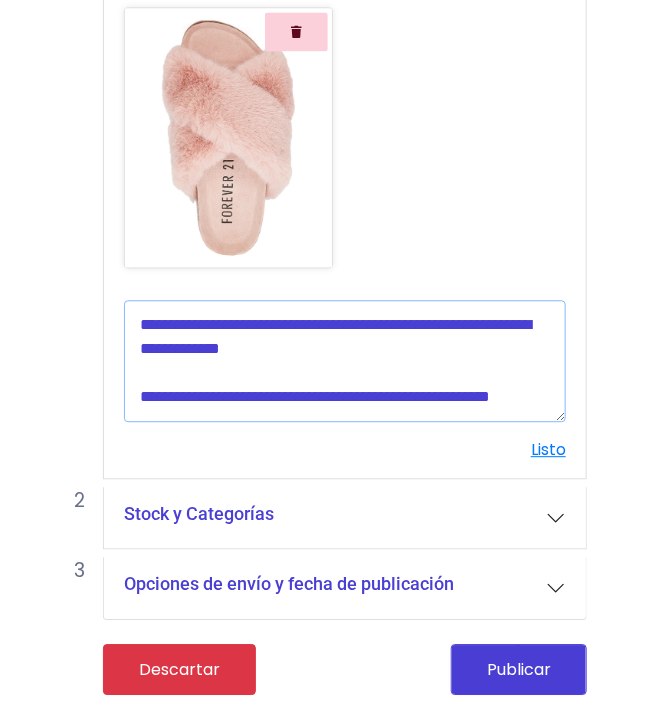 click at bounding box center [345, 361] 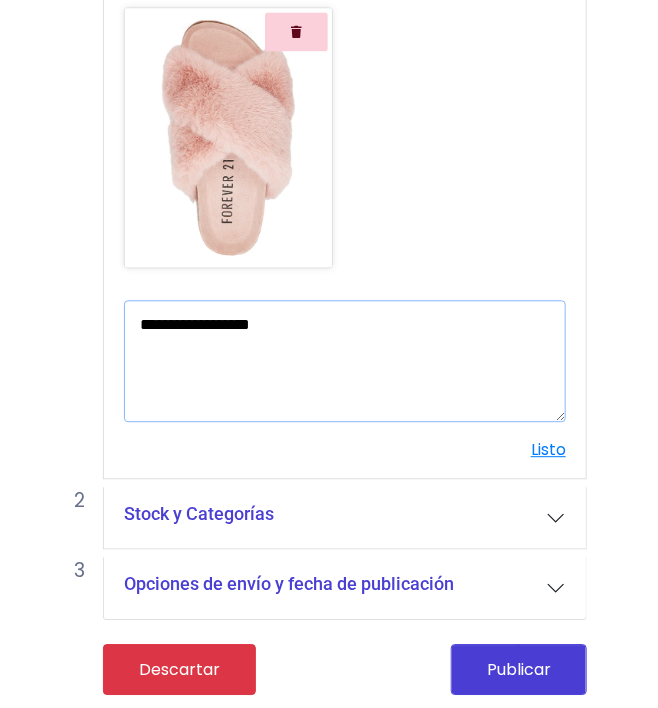 click on "**********" at bounding box center [345, 361] 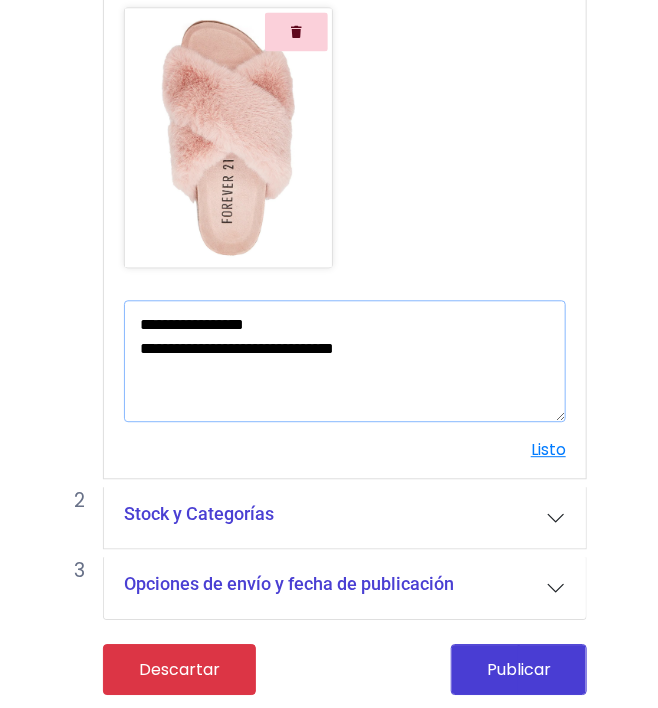 click on "**********" at bounding box center (345, 361) 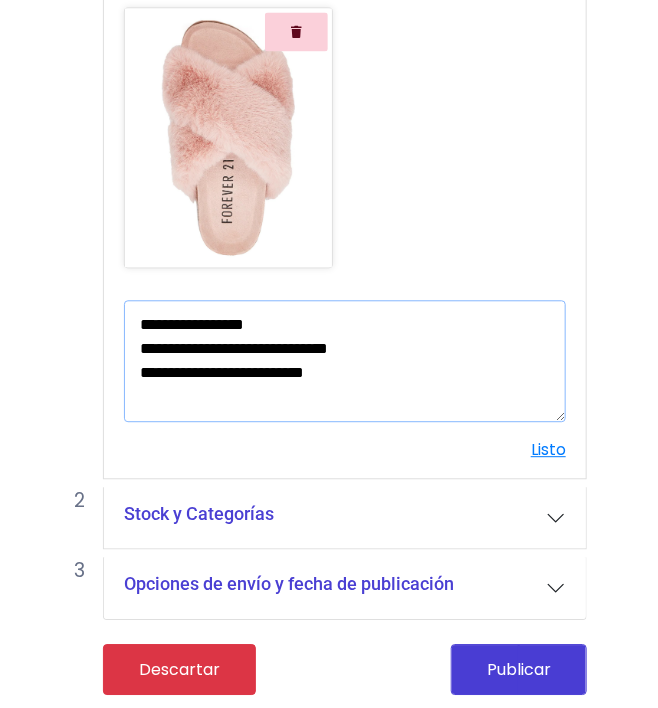 click on "**********" at bounding box center (345, 361) 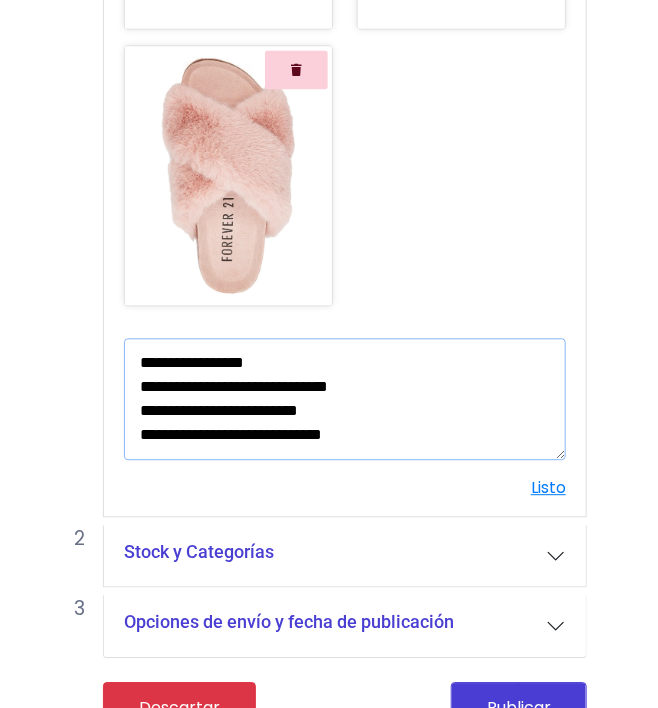 scroll, scrollTop: 879, scrollLeft: 0, axis: vertical 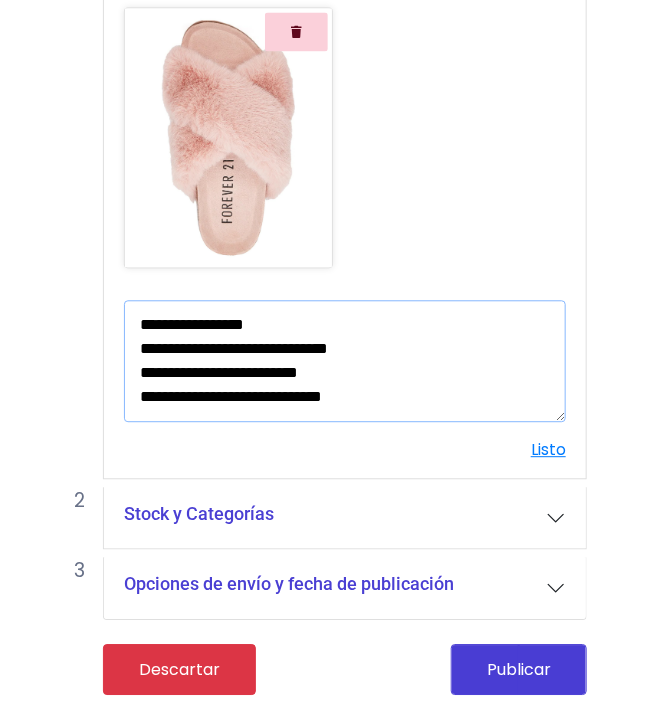 type on "**********" 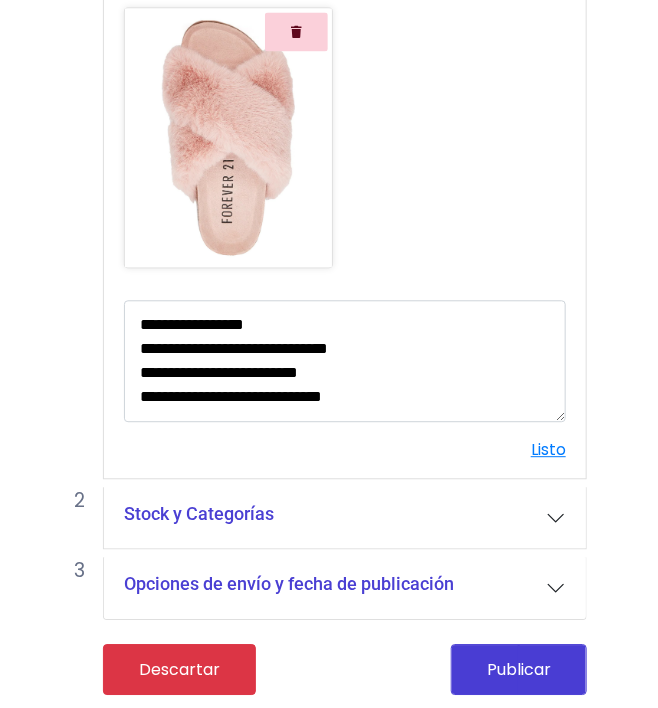 click on "Stock y Categorías" at bounding box center (345, 518) 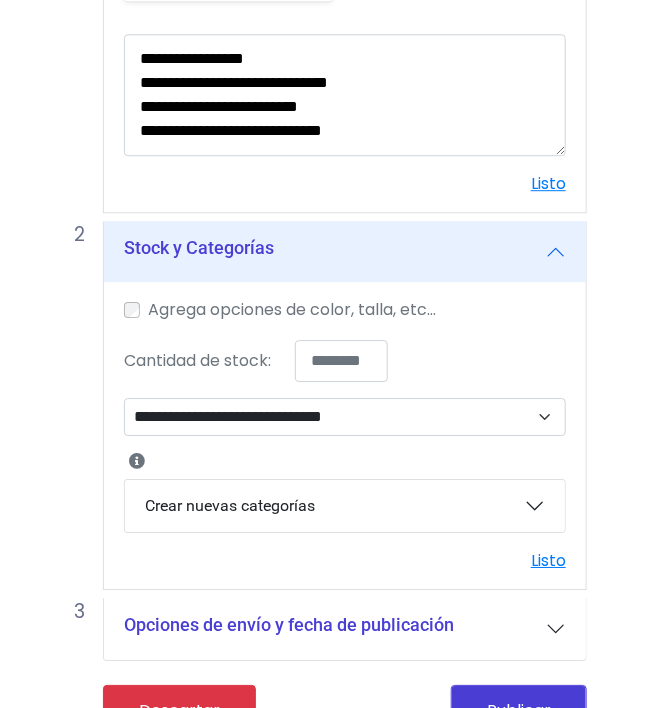 scroll, scrollTop: 1179, scrollLeft: 0, axis: vertical 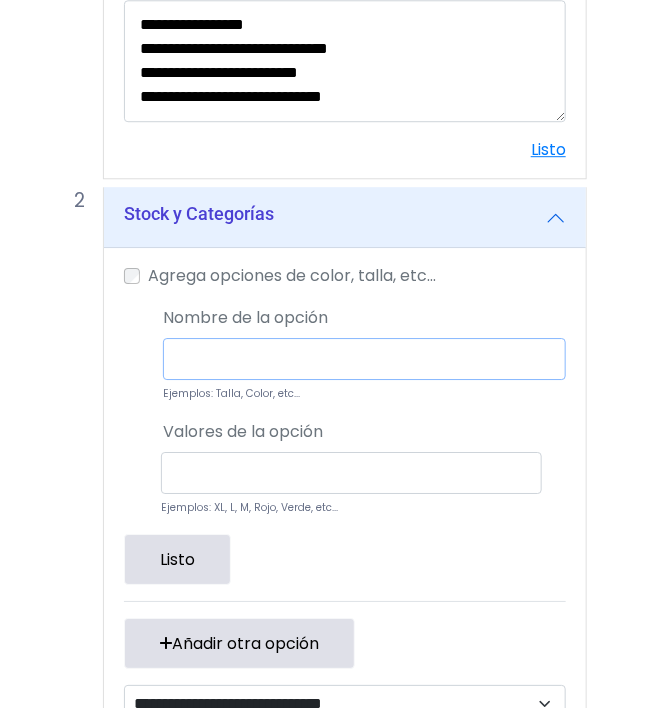 click at bounding box center (364, 359) 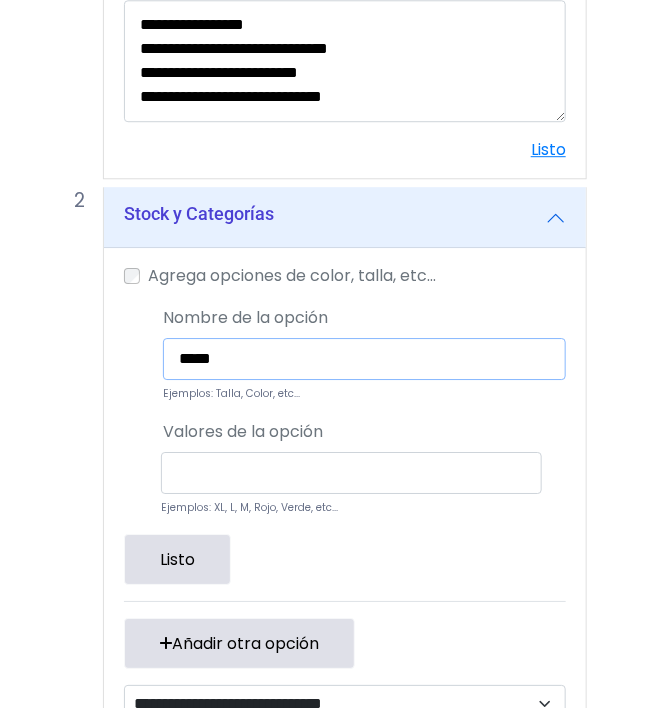 type on "*****" 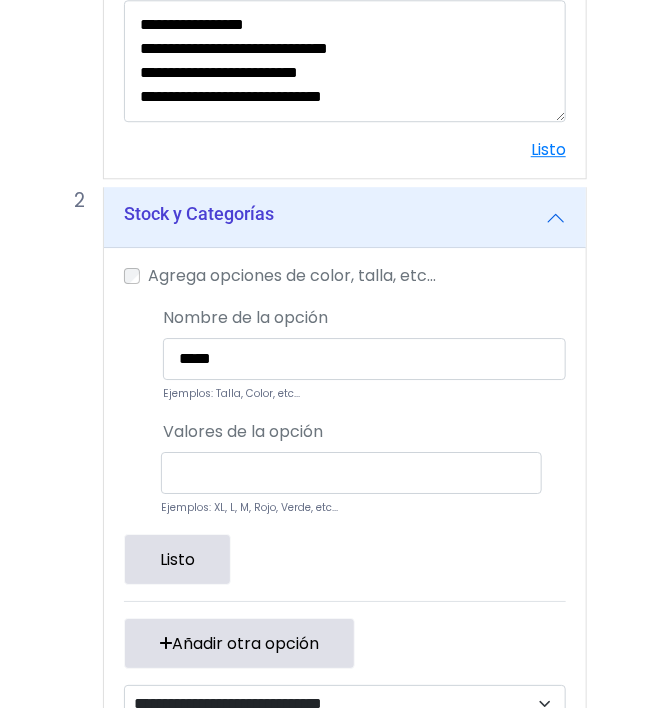 click on "Agrega opciones de color, talla, etc...
Editar
Nombre de la opción
*****" at bounding box center [345, 562] 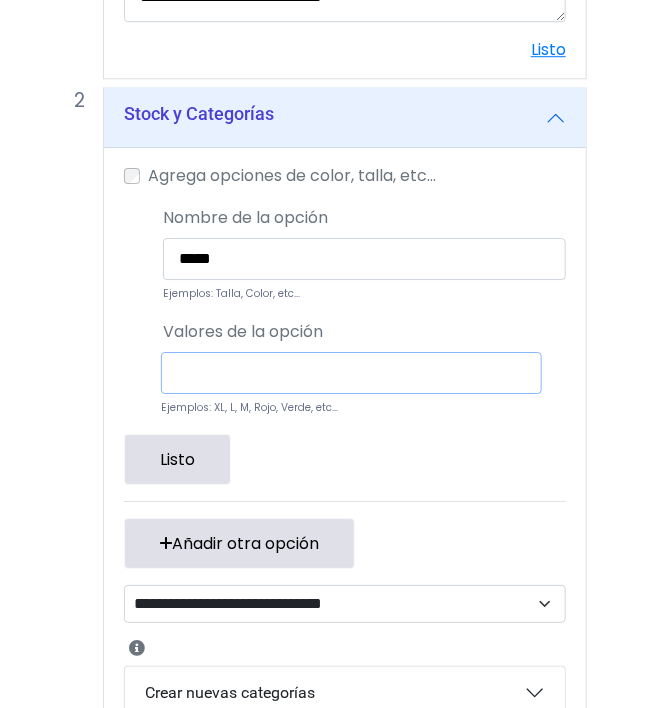 click at bounding box center (351, 373) 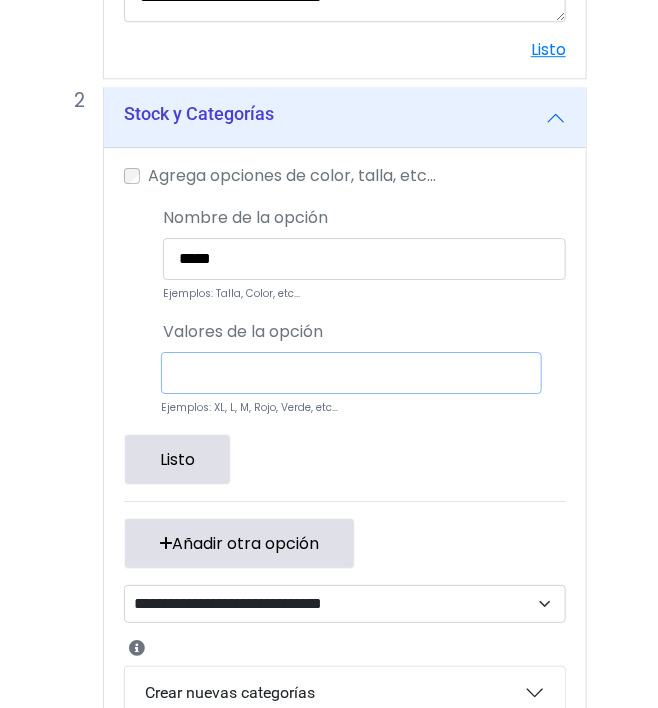 click at bounding box center [351, 373] 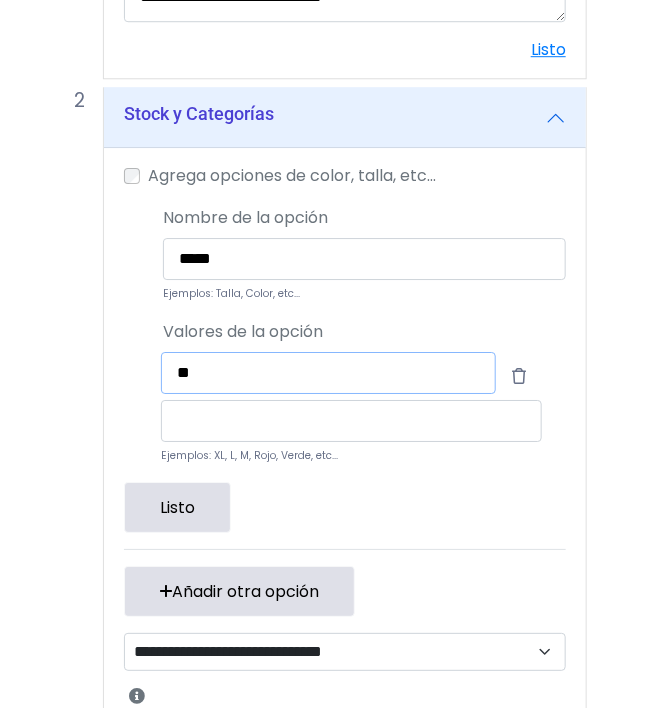 type on "**" 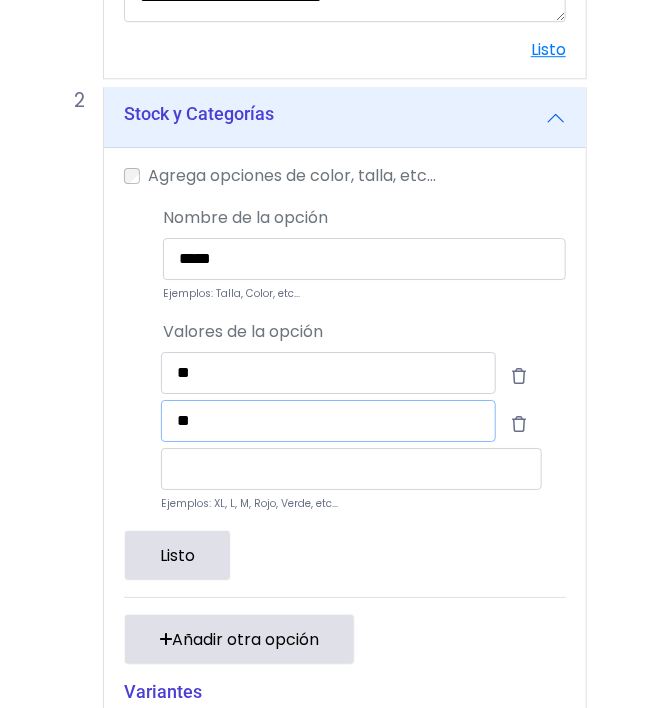 type on "**" 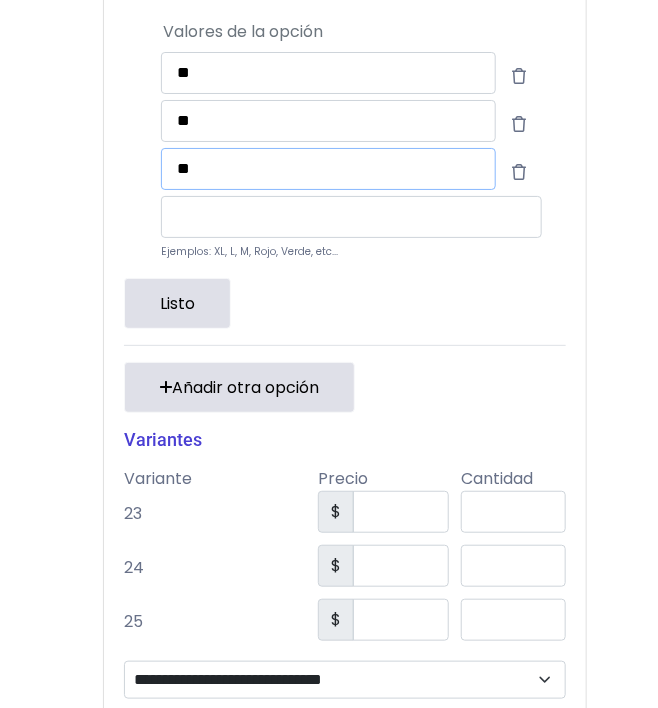 type on "**" 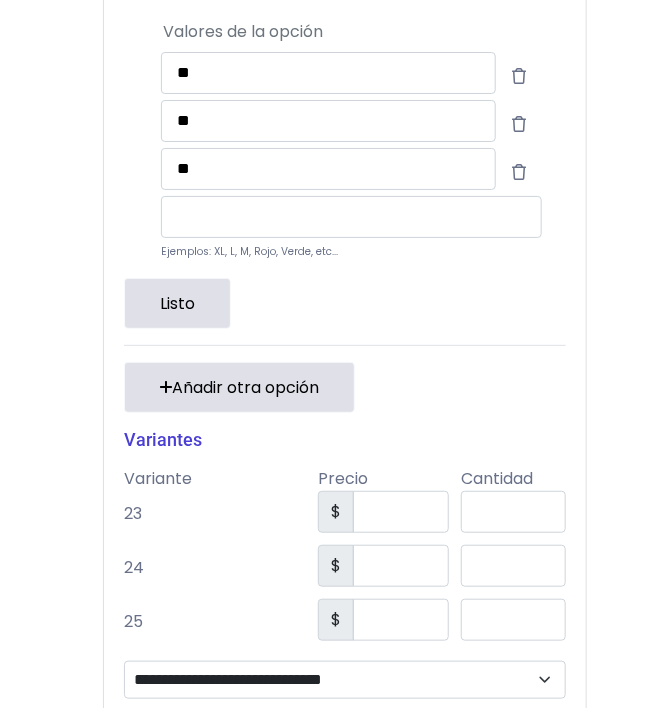 click on "Listo" at bounding box center [177, 303] 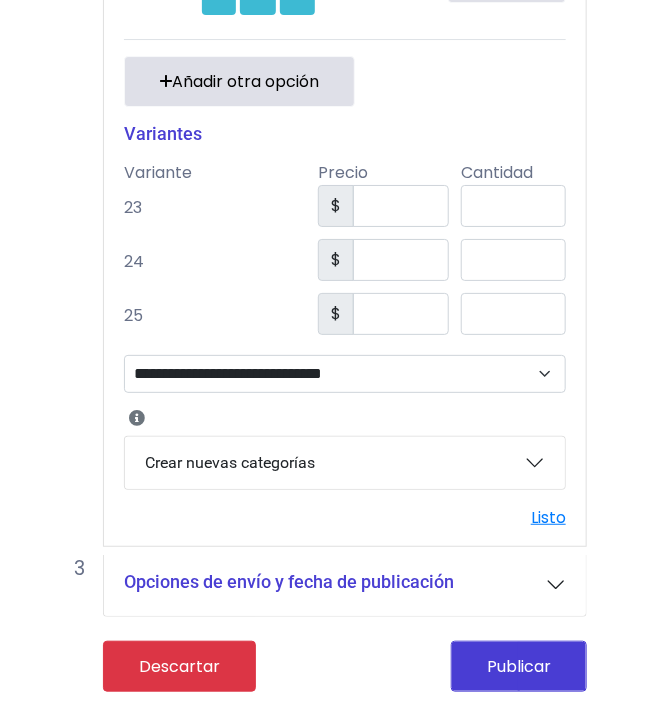 scroll, scrollTop: 1527, scrollLeft: 0, axis: vertical 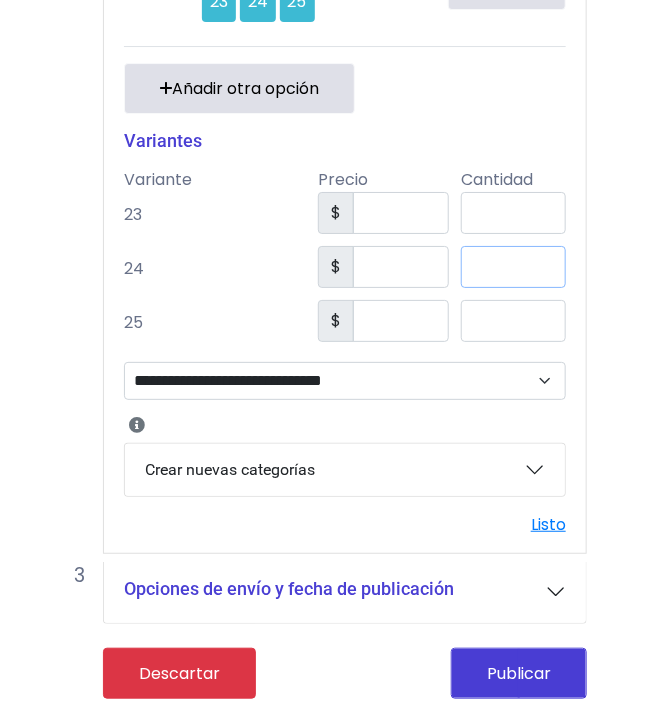 click on "*" at bounding box center [513, 267] 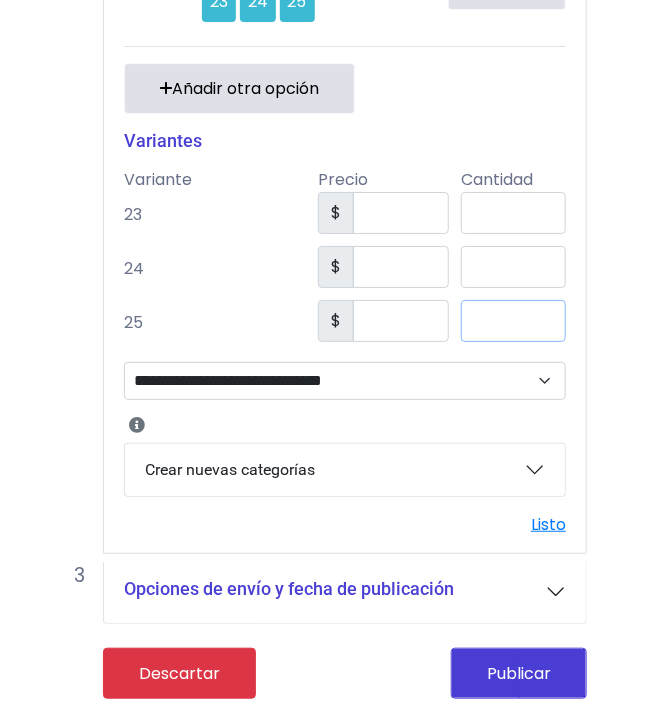 click on "*" at bounding box center (513, 321) 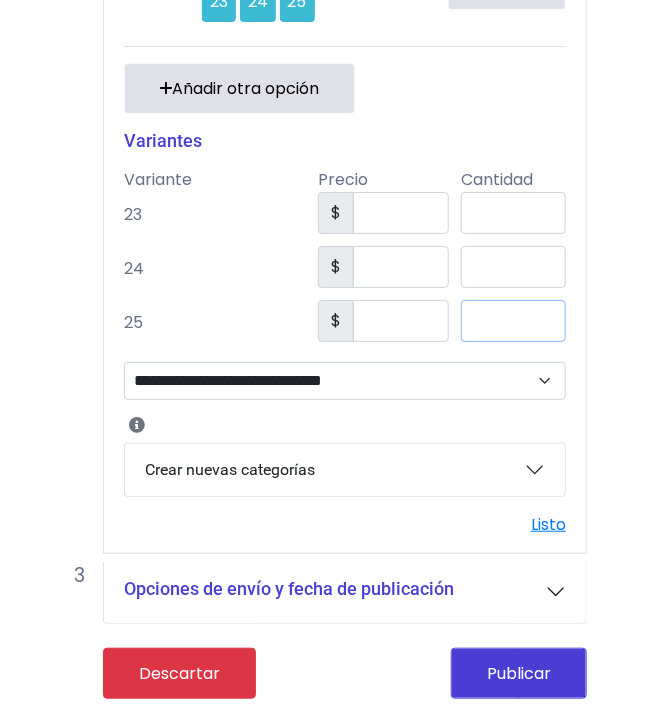 type on "**" 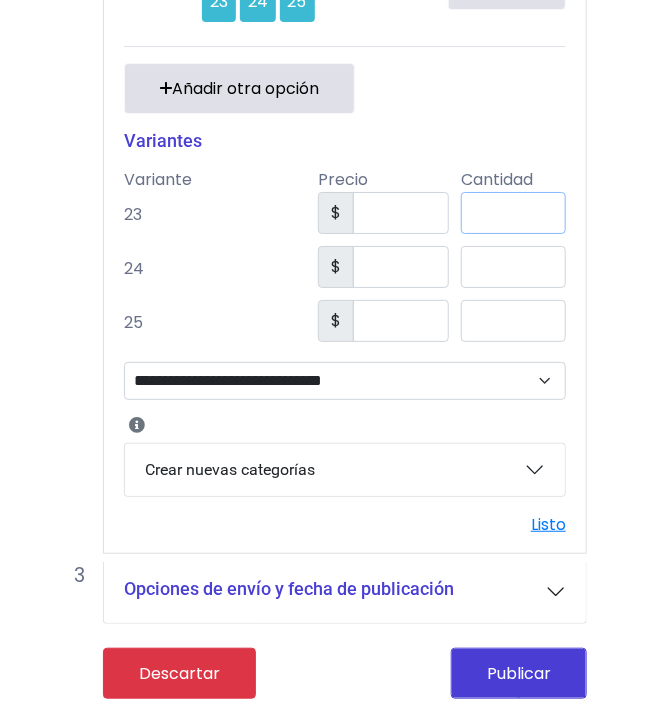 click on "*" at bounding box center [519, 215] 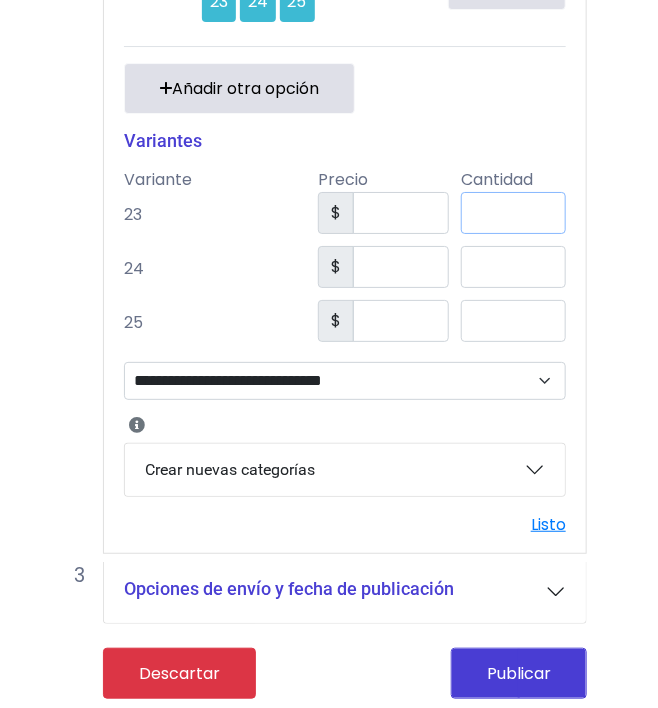 type on "**" 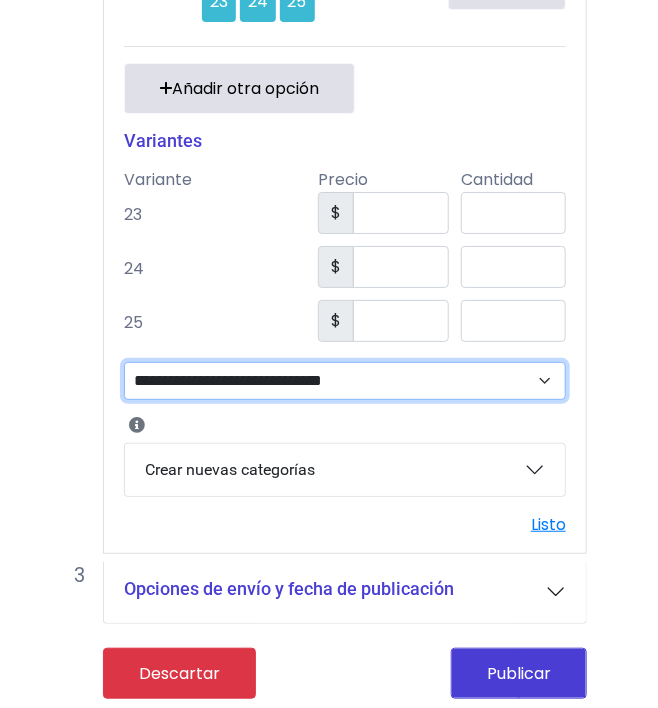 click on "**********" at bounding box center [345, 381] 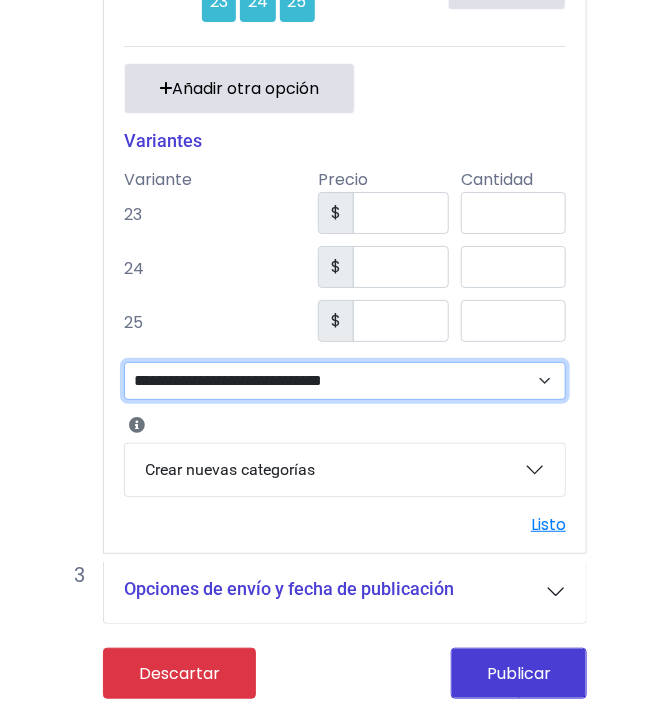 select on "**" 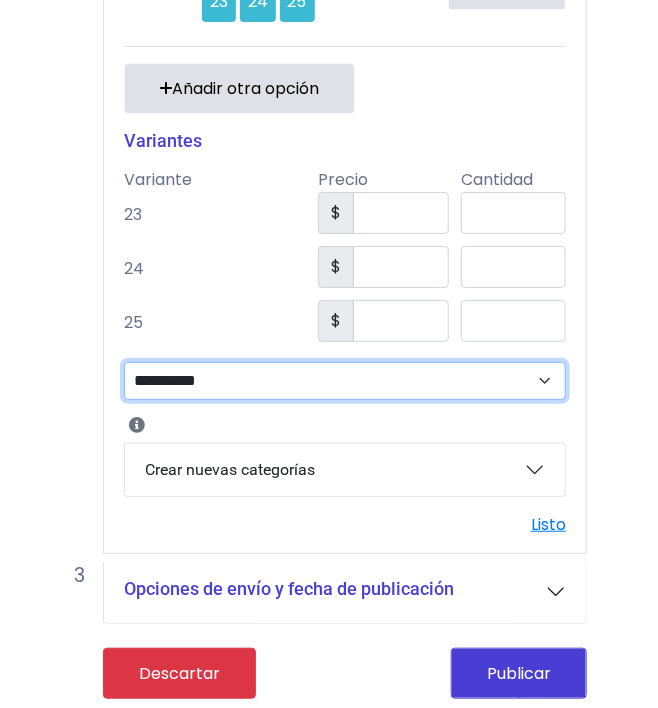 click on "**********" at bounding box center [345, 381] 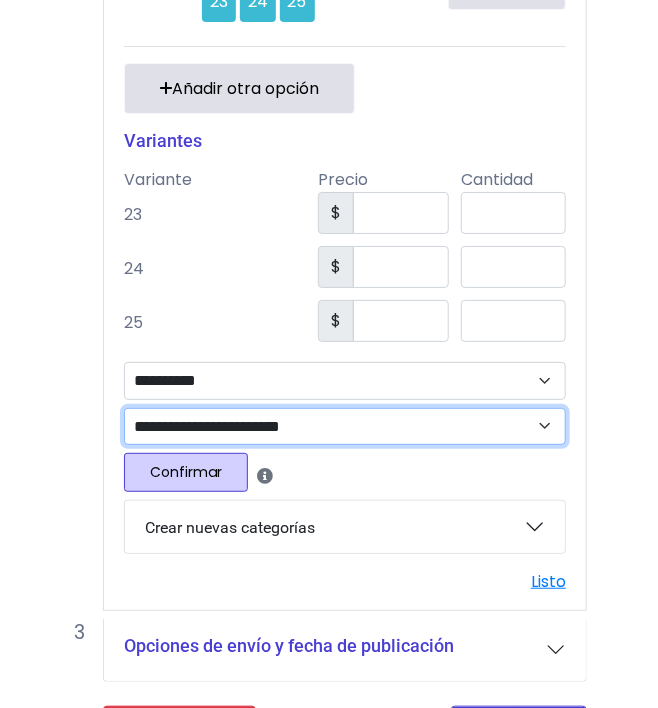 click on "**********" at bounding box center [345, 427] 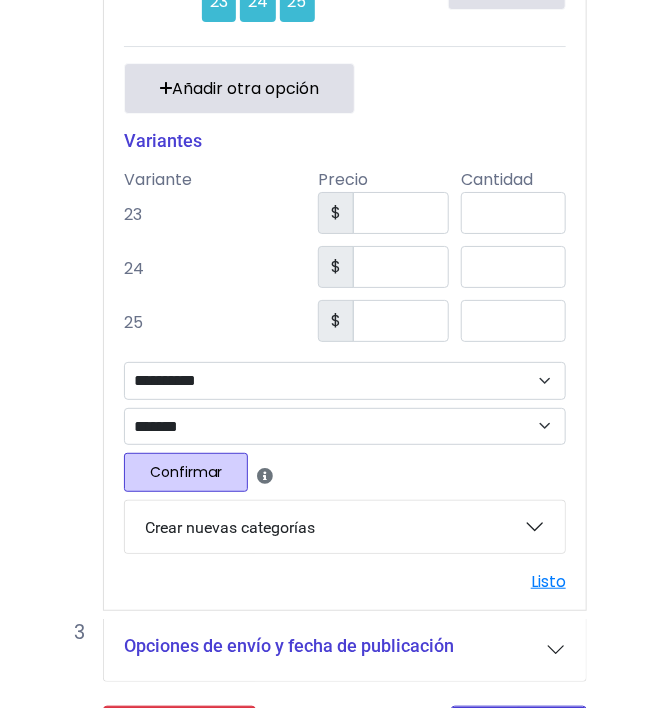 click on "Confirmar" at bounding box center [186, 472] 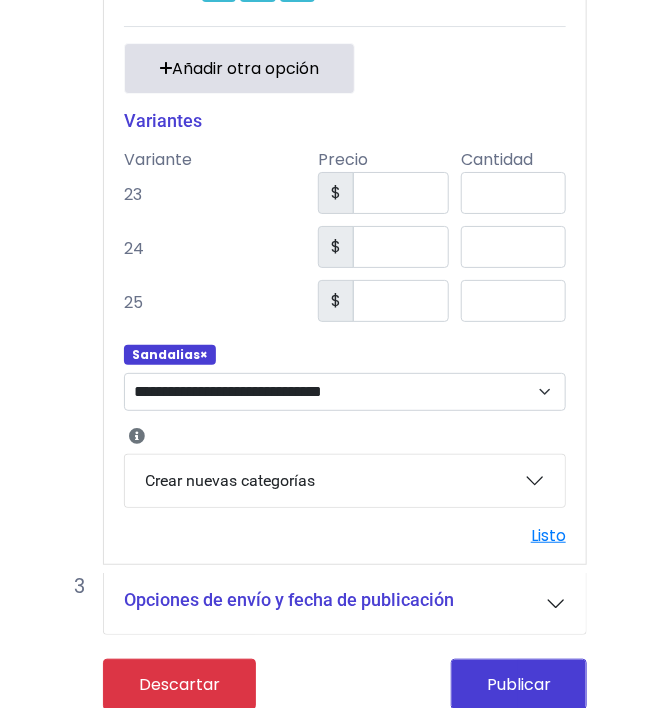 scroll, scrollTop: 1558, scrollLeft: 0, axis: vertical 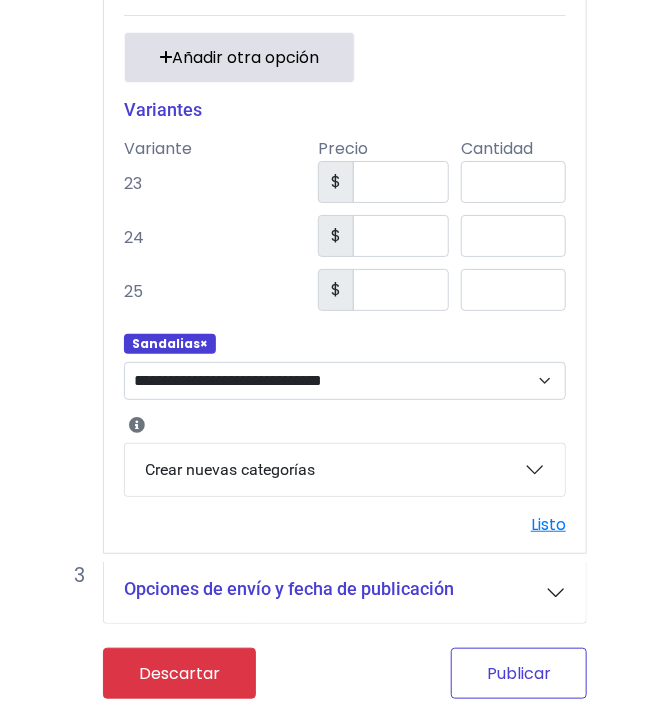 click on "Publicar" at bounding box center [519, 673] 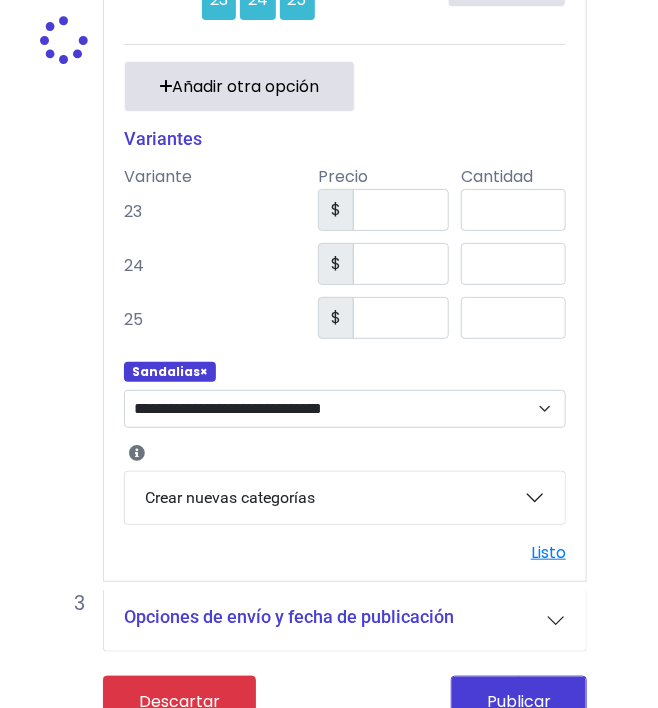 scroll, scrollTop: 1644, scrollLeft: 0, axis: vertical 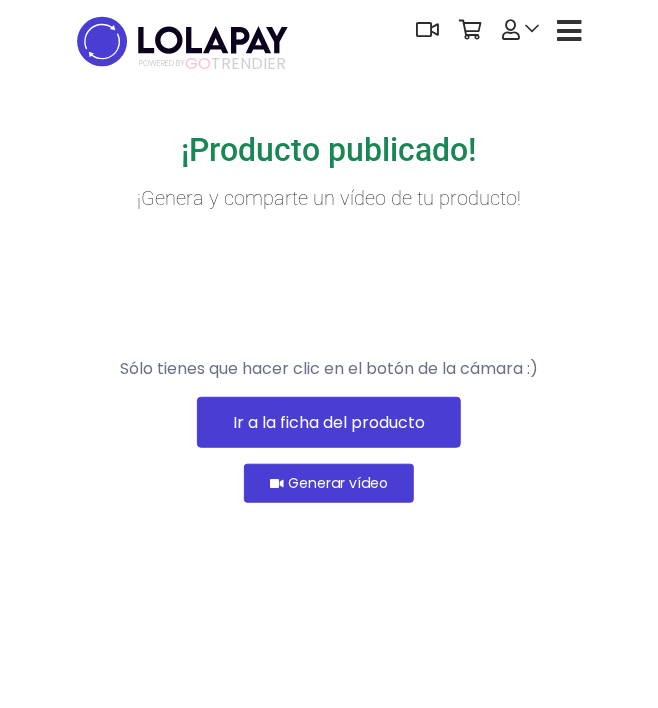 click on "Ir a la ficha del producto" at bounding box center [329, 422] 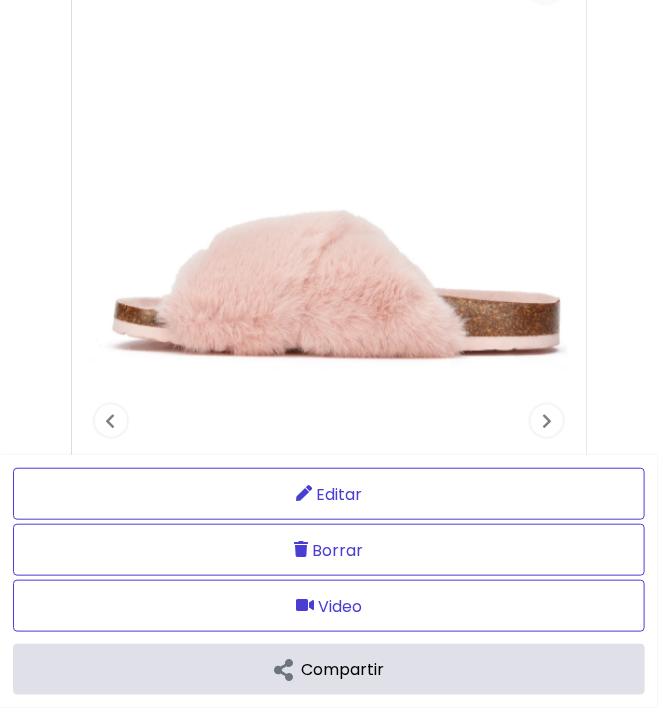 scroll, scrollTop: 400, scrollLeft: 0, axis: vertical 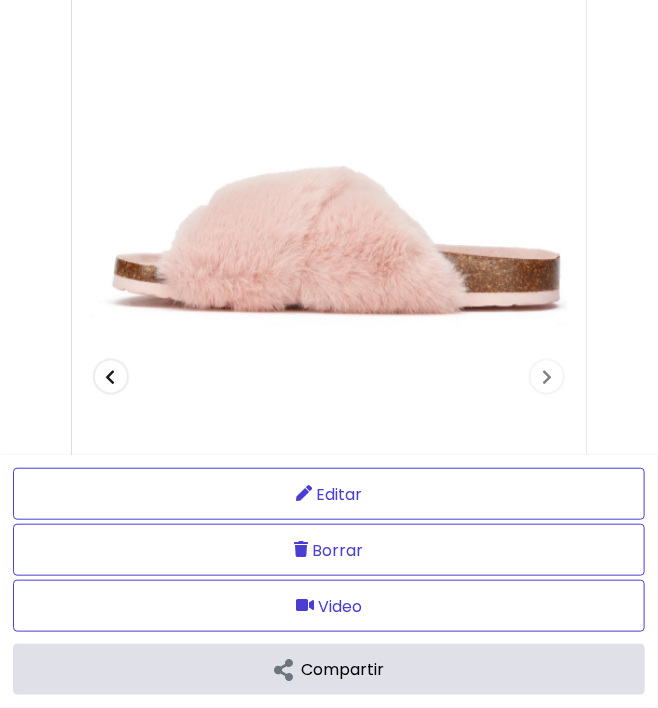 click at bounding box center [111, 377] 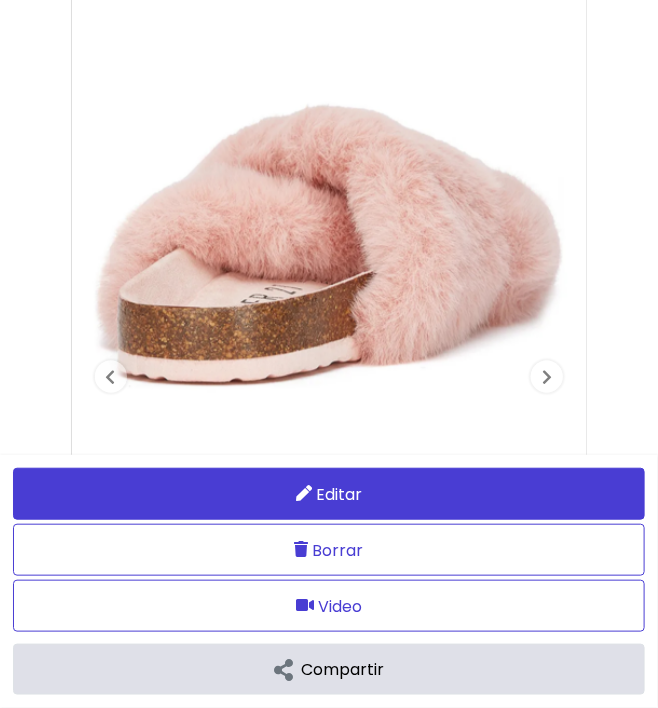 drag, startPoint x: 365, startPoint y: 515, endPoint x: 393, endPoint y: 516, distance: 28.01785 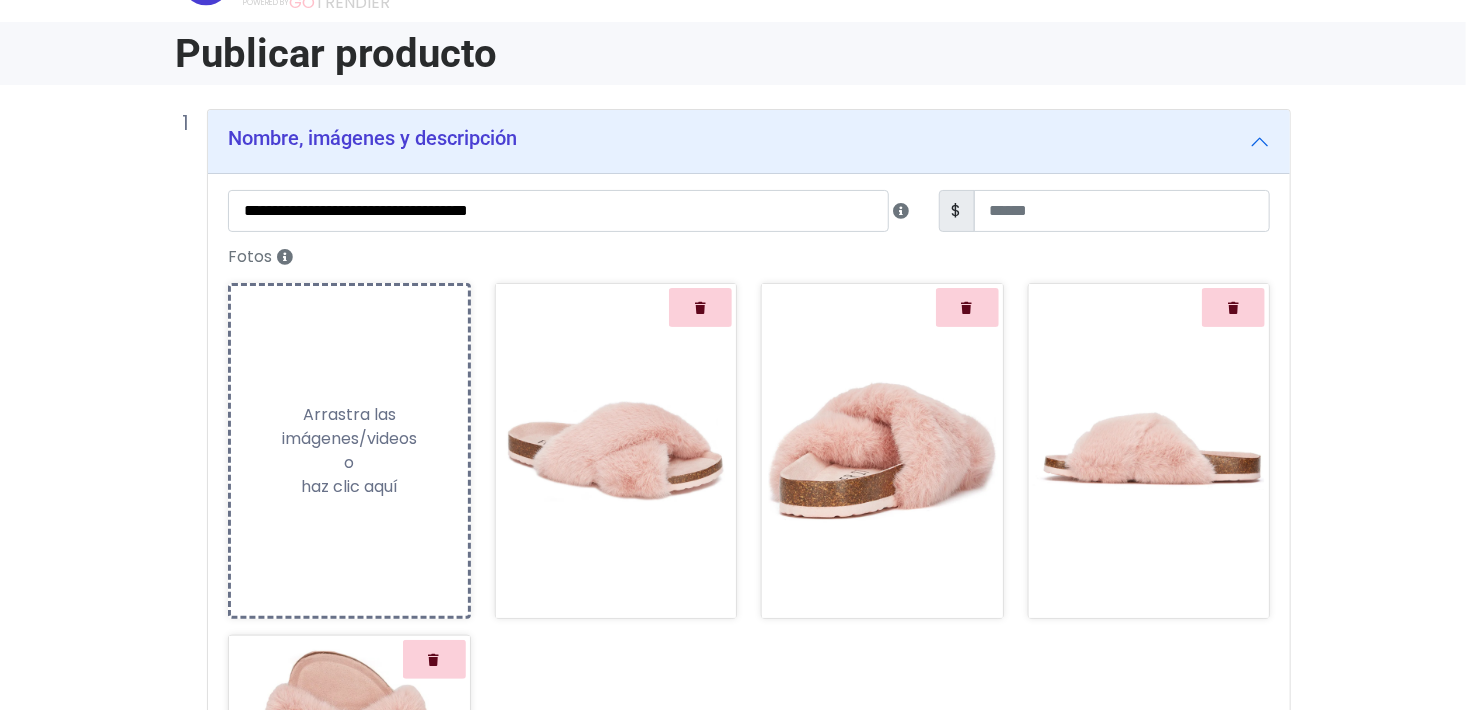 scroll, scrollTop: 0, scrollLeft: 0, axis: both 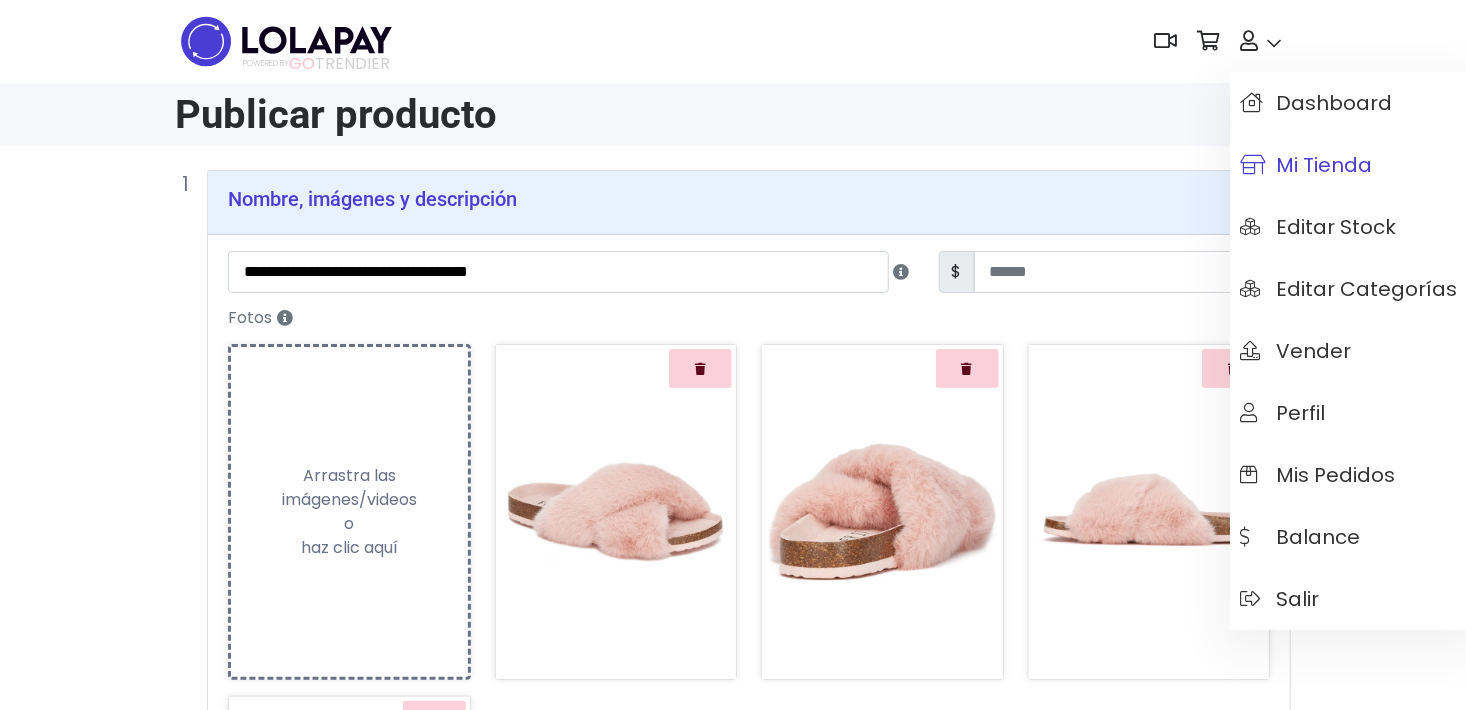 click on "Mi tienda" at bounding box center [1306, 165] 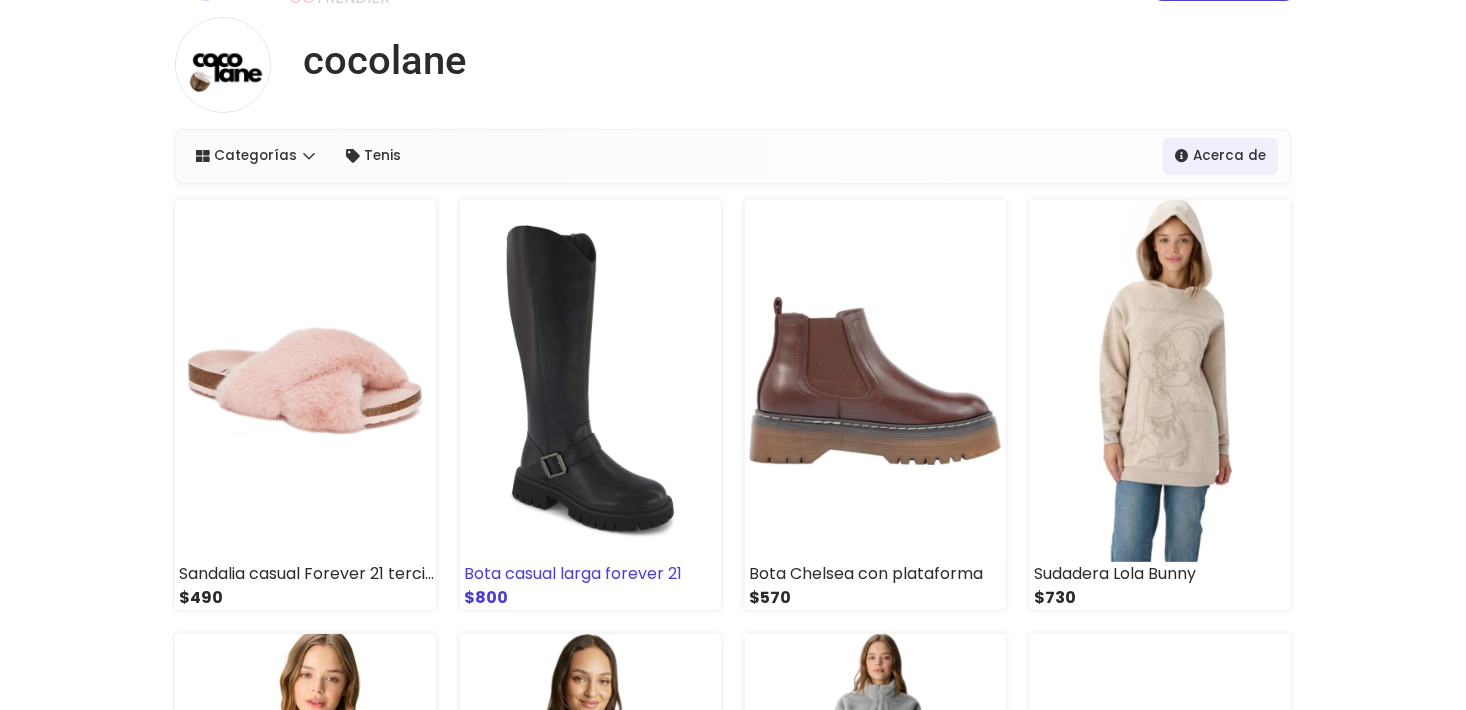scroll, scrollTop: 100, scrollLeft: 0, axis: vertical 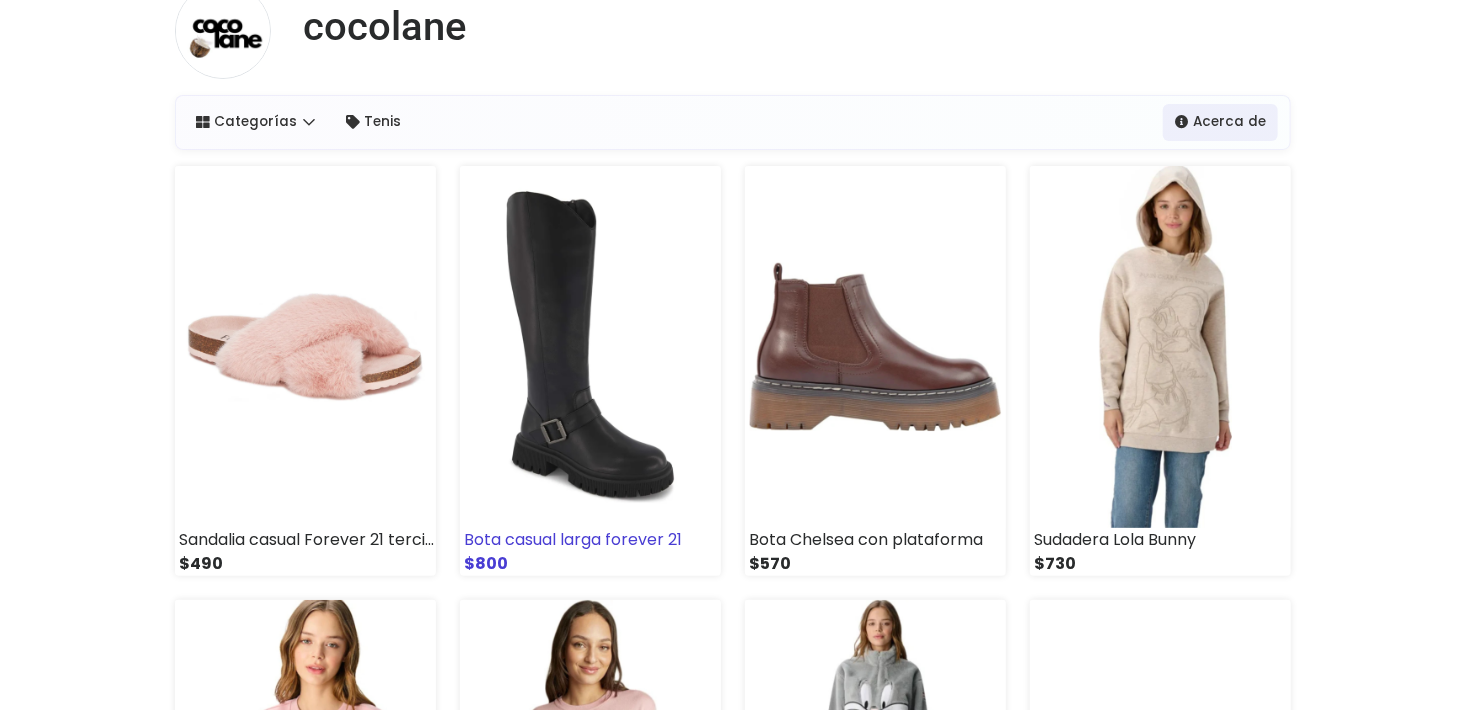 click at bounding box center (590, 347) 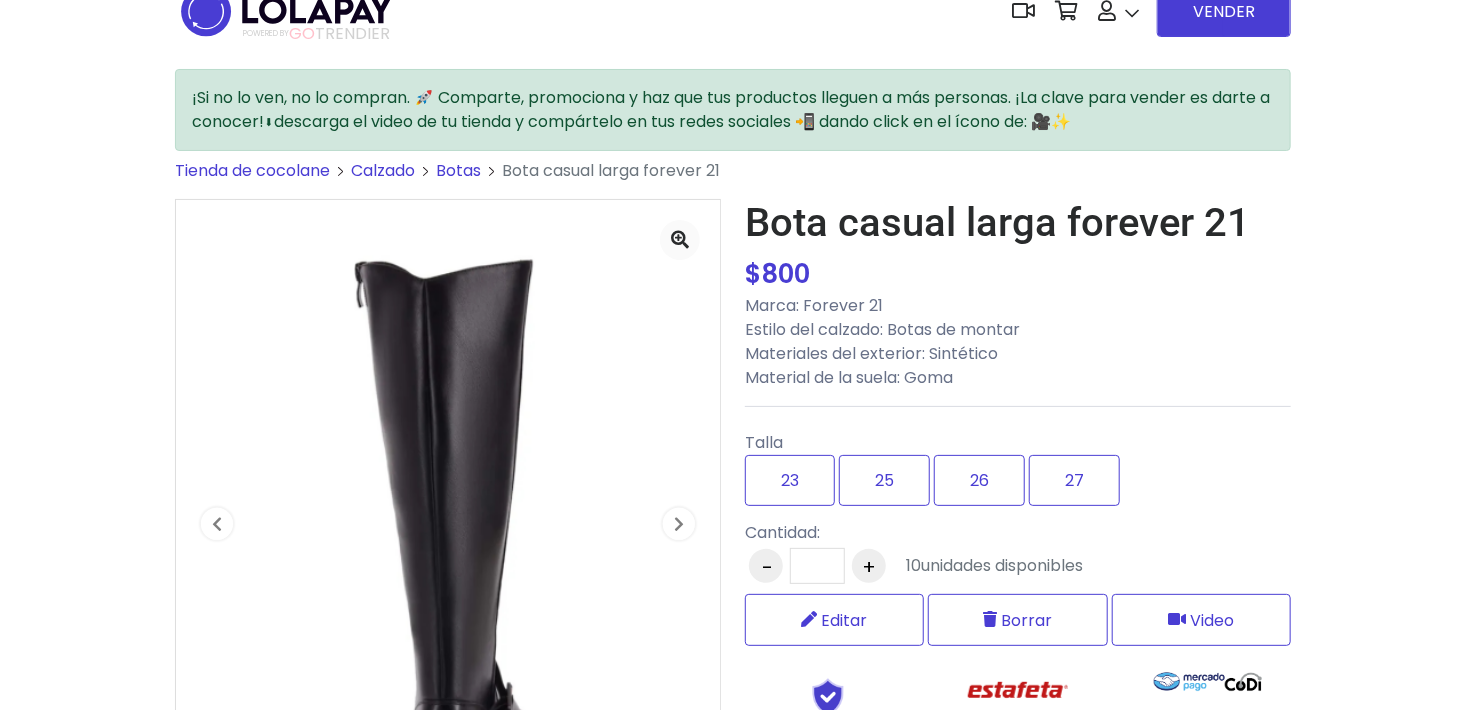 scroll, scrollTop: 0, scrollLeft: 0, axis: both 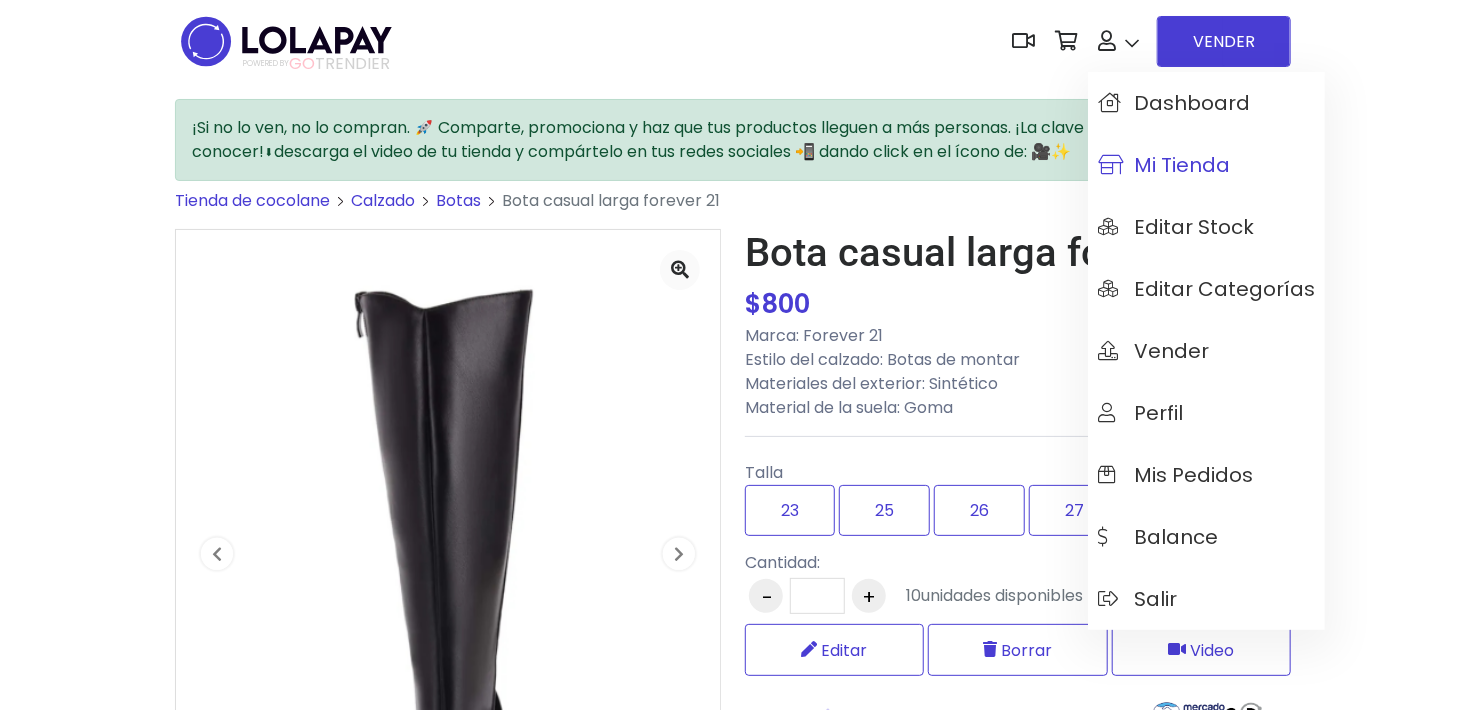 click on "Mi tienda" at bounding box center [1164, 165] 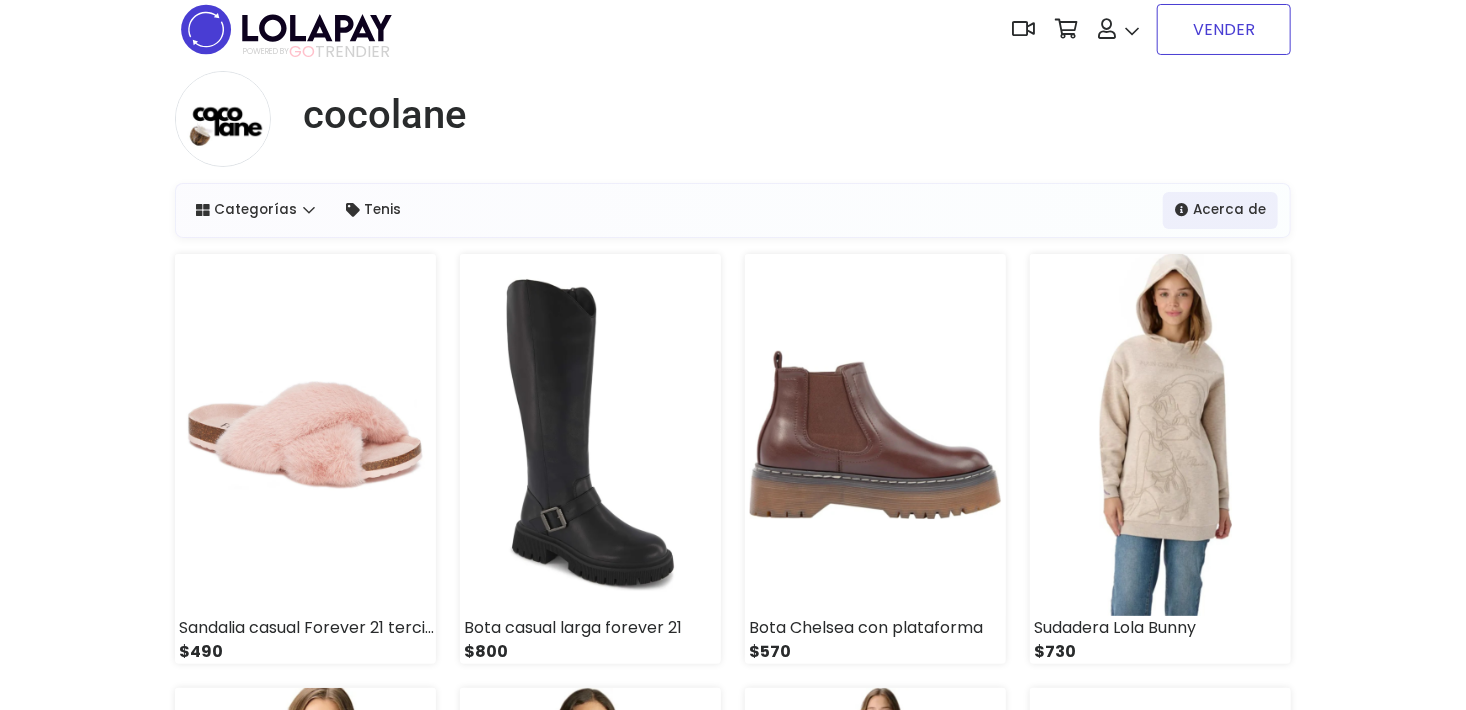 scroll, scrollTop: 0, scrollLeft: 0, axis: both 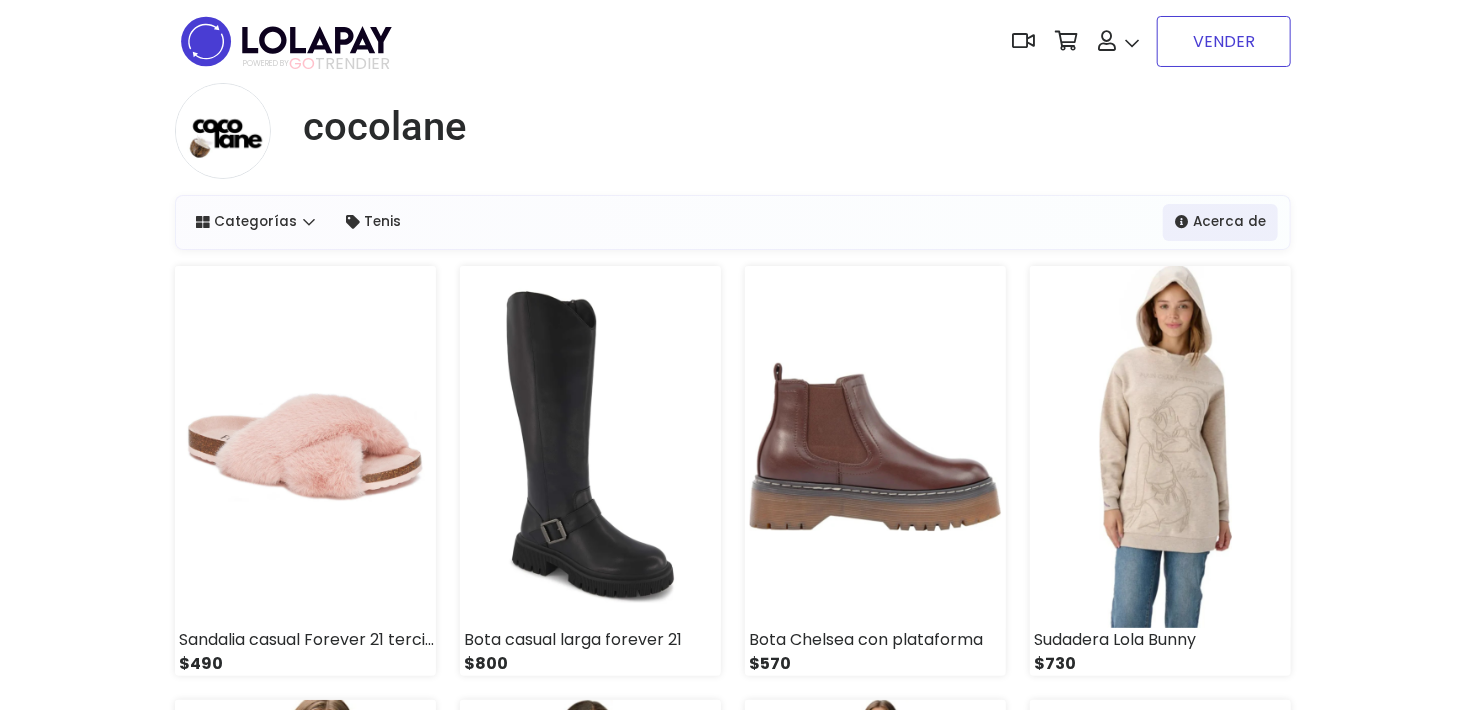 click on "VENDER" at bounding box center [1224, 41] 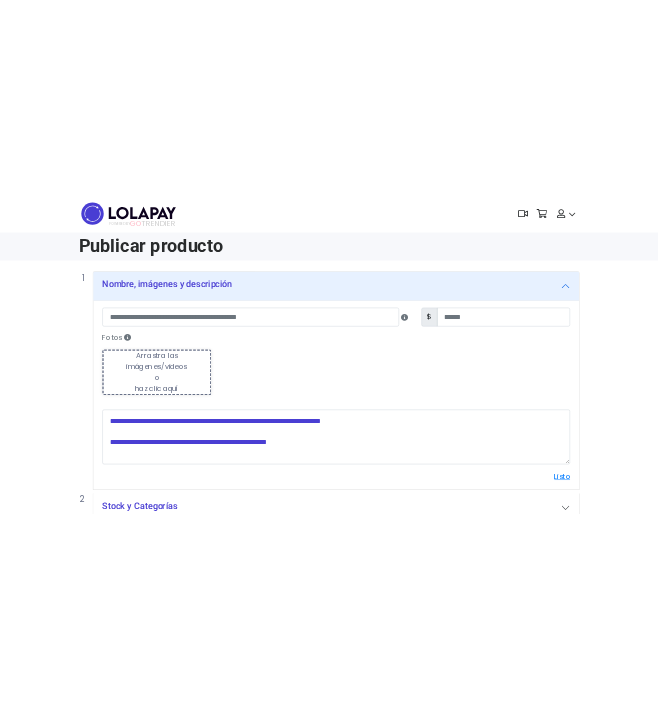 scroll, scrollTop: 0, scrollLeft: 0, axis: both 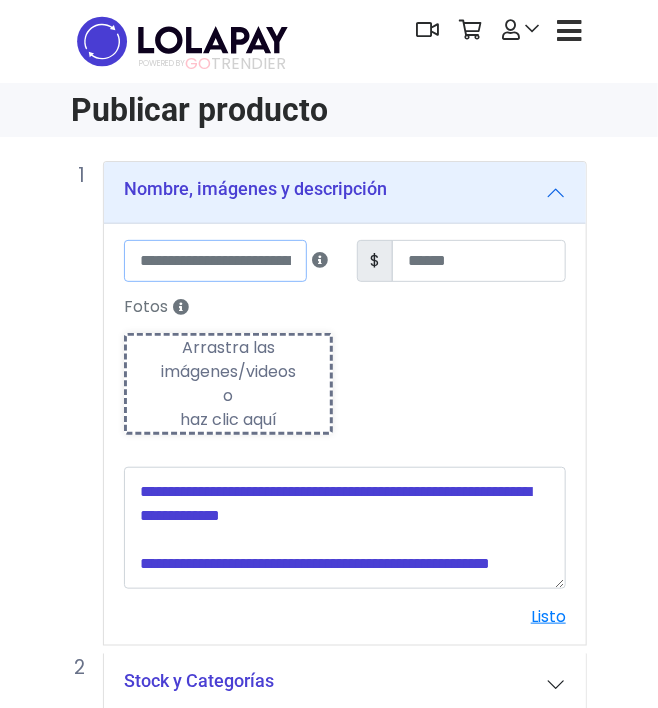 drag, startPoint x: 274, startPoint y: 266, endPoint x: 282, endPoint y: 247, distance: 20.615528 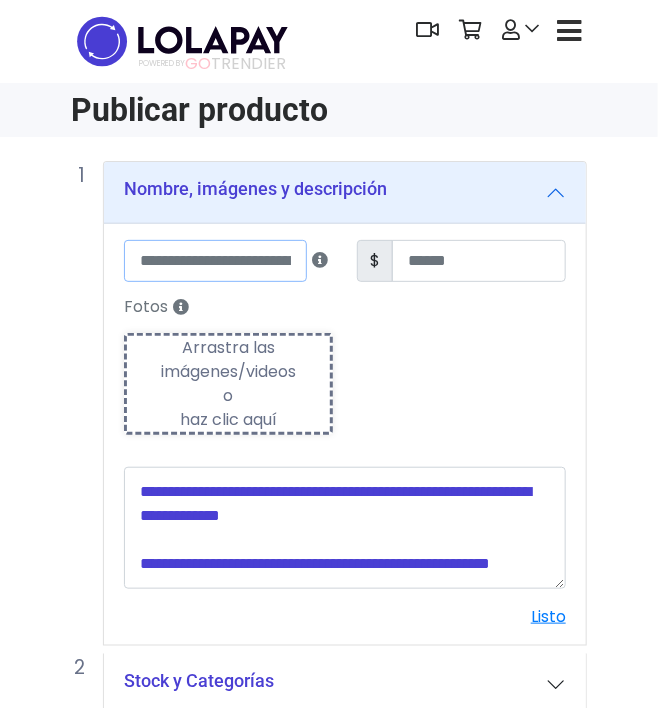 click at bounding box center [215, 261] 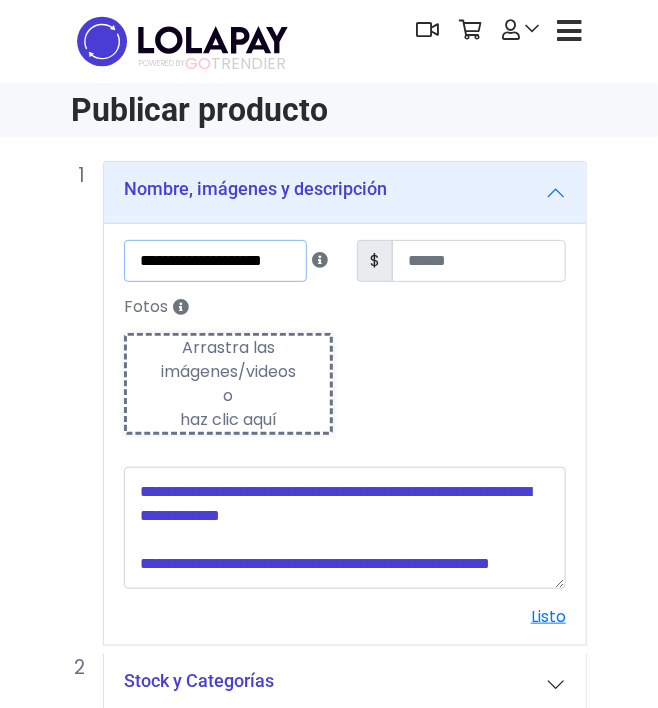 scroll, scrollTop: 0, scrollLeft: 4, axis: horizontal 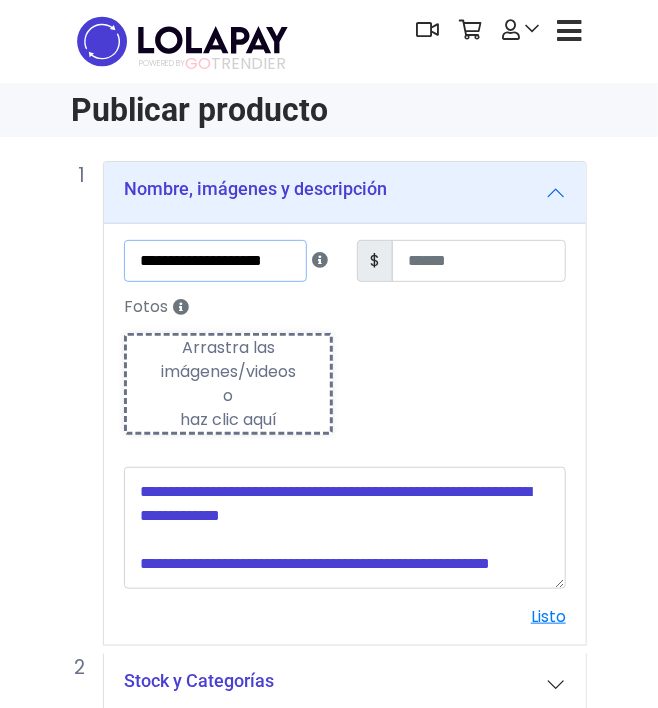 type on "**********" 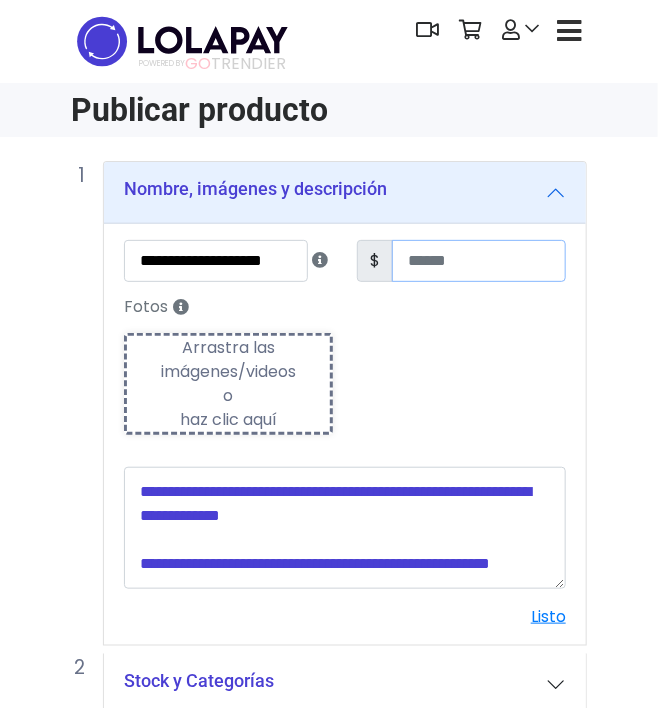 scroll, scrollTop: 0, scrollLeft: 0, axis: both 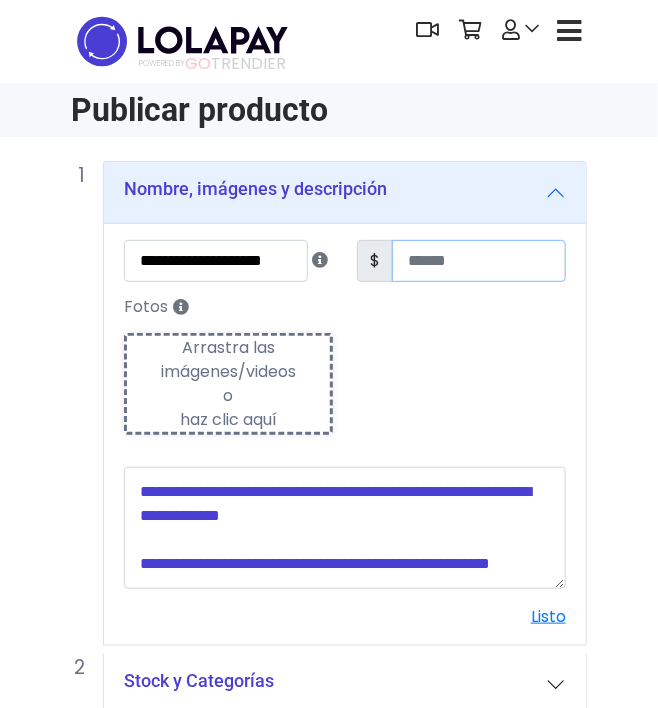 click at bounding box center [479, 261] 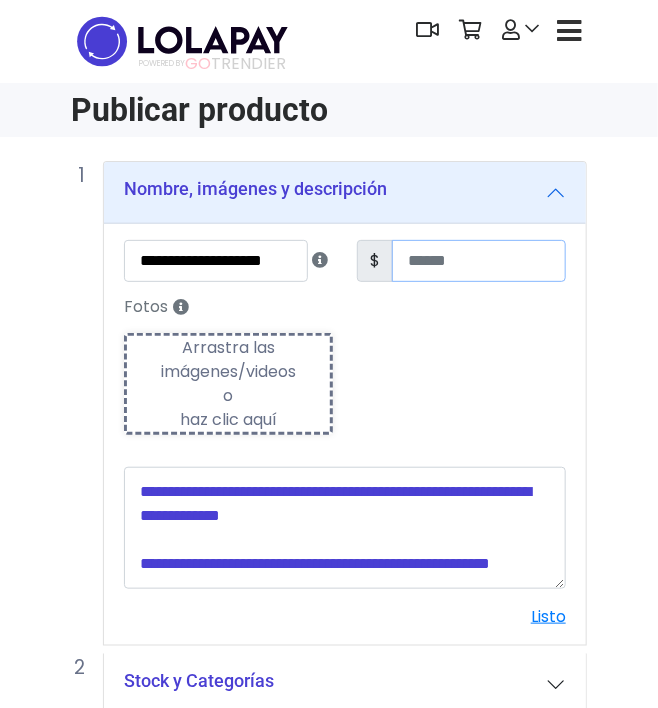 type on "***" 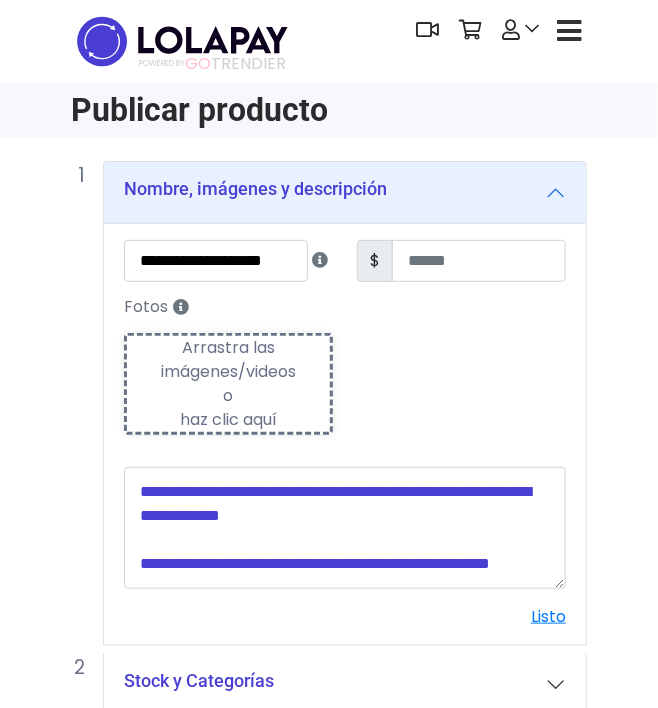 click on "Arrastra las
imágenes/videos
o
haz clic aquí" at bounding box center [228, 384] 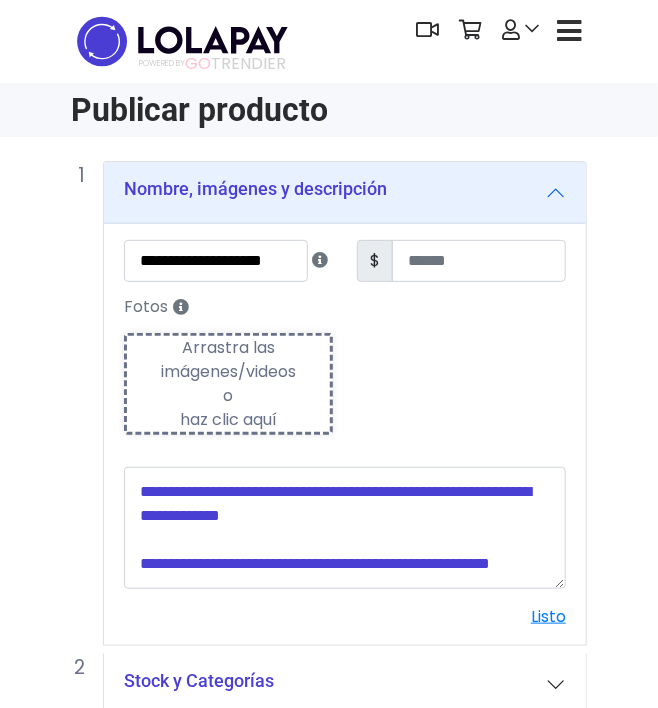 click on "Arrastra las
imágenes/videos
o
haz clic aquí" at bounding box center [228, 384] 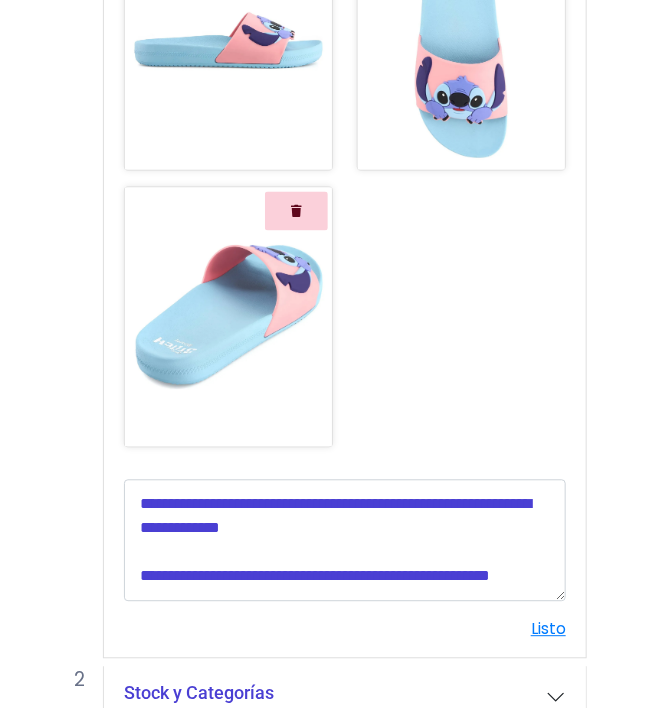 scroll, scrollTop: 700, scrollLeft: 0, axis: vertical 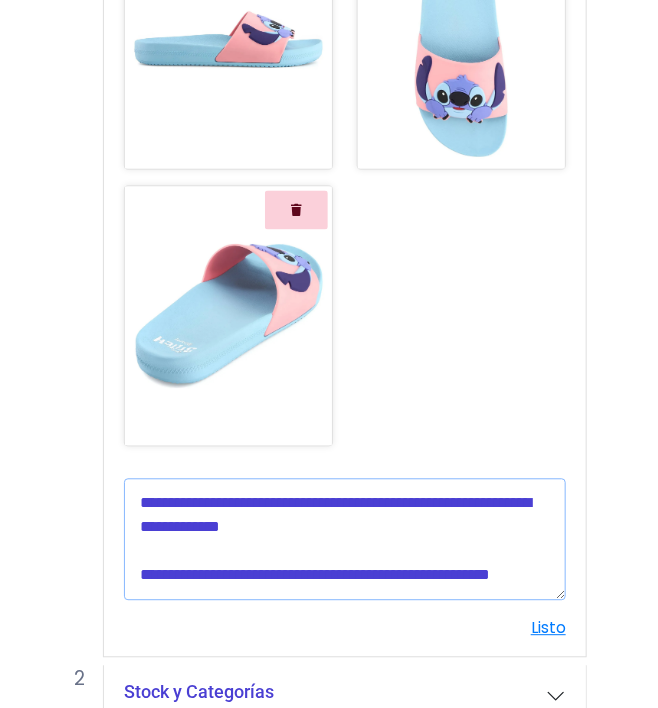 click at bounding box center (345, 540) 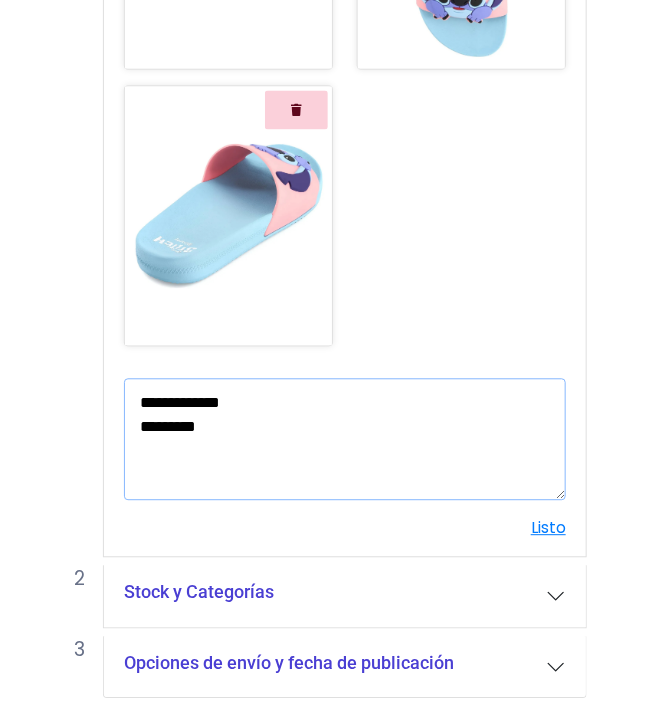 scroll, scrollTop: 879, scrollLeft: 0, axis: vertical 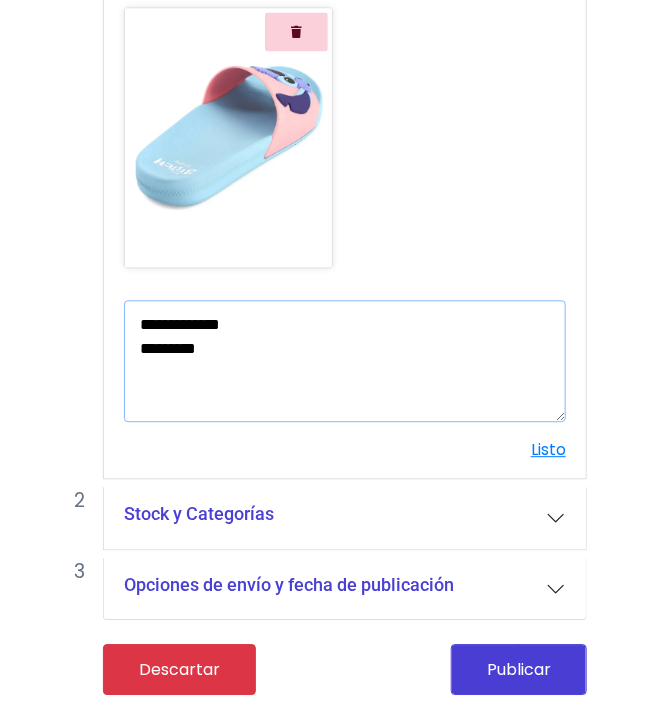 type on "**********" 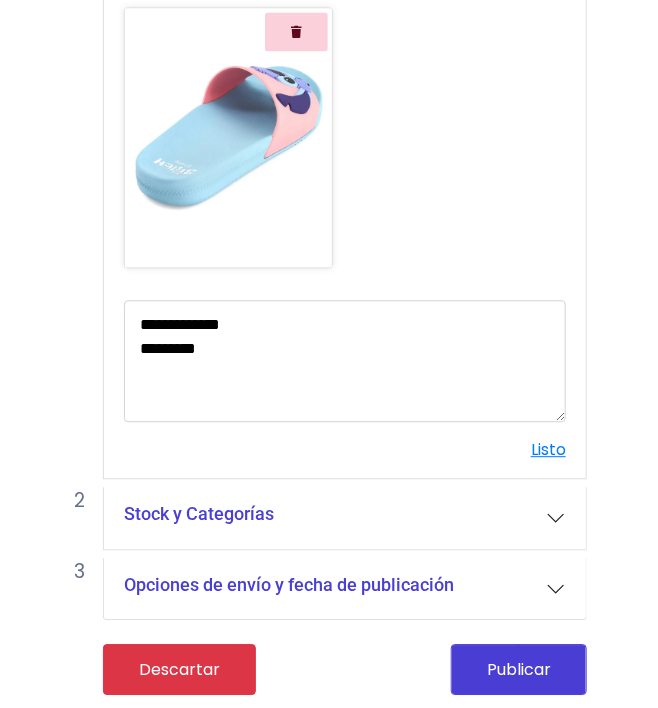 click on "Stock y Categorías" at bounding box center (345, 518) 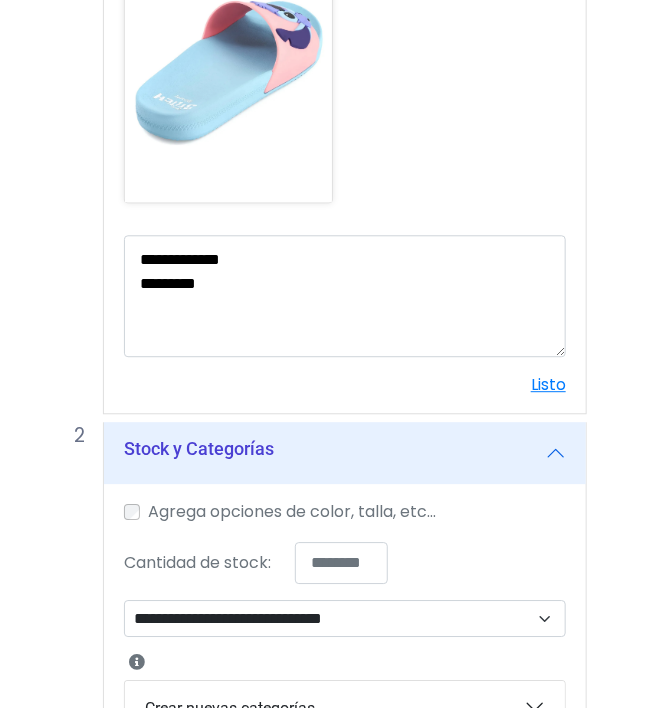 scroll, scrollTop: 979, scrollLeft: 0, axis: vertical 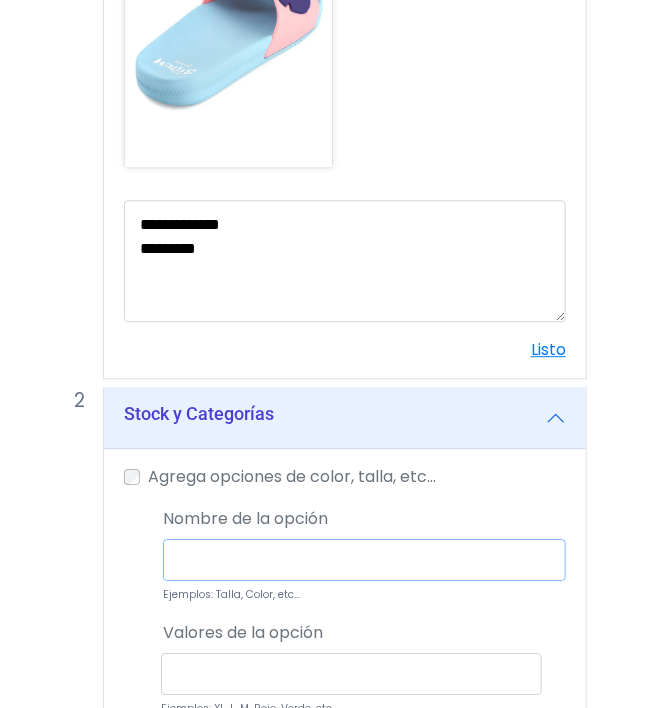 drag, startPoint x: 300, startPoint y: 565, endPoint x: 334, endPoint y: 554, distance: 35.735138 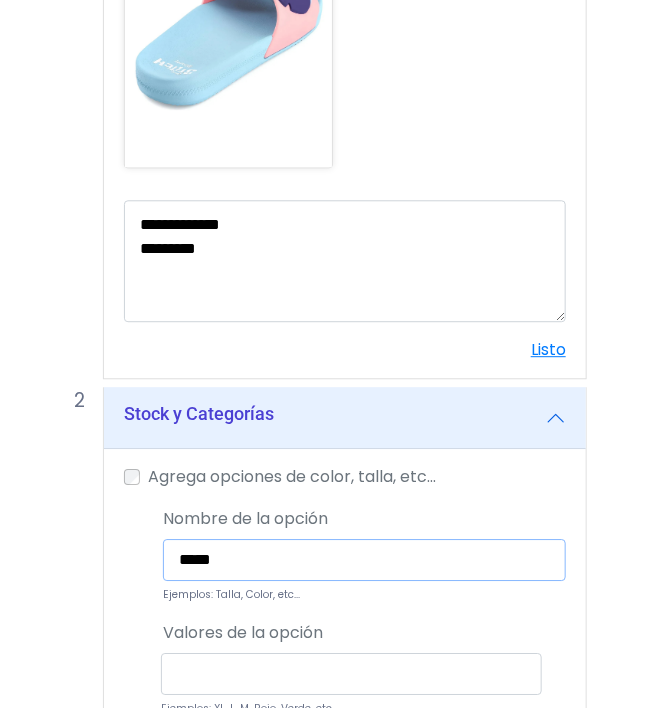 type on "*****" 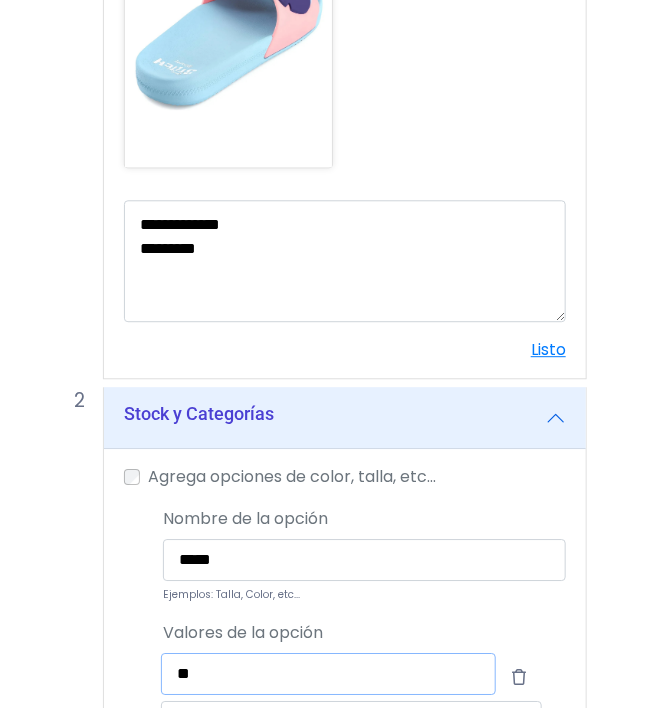 type on "**" 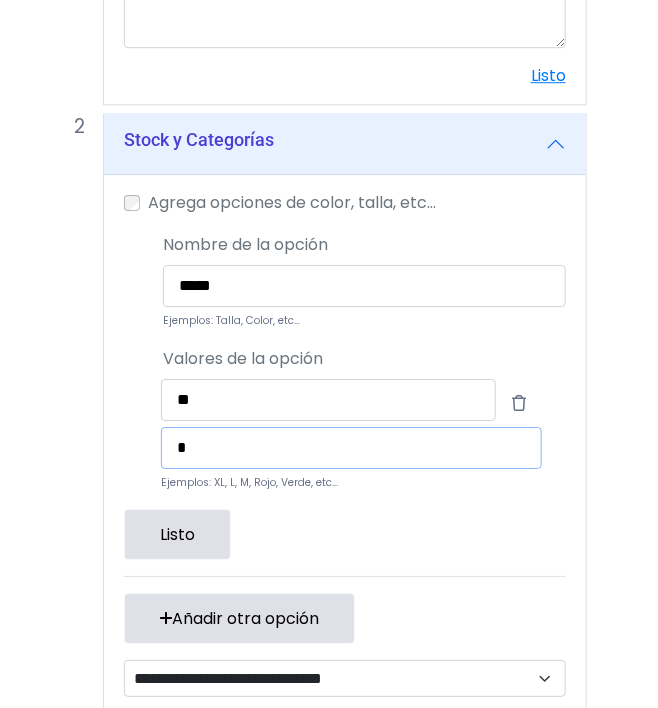 scroll, scrollTop: 1344, scrollLeft: 0, axis: vertical 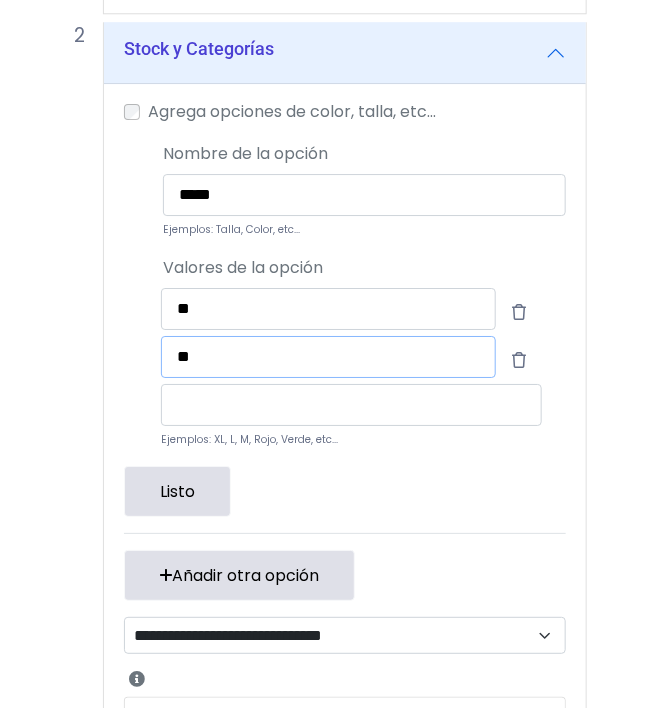 type on "**" 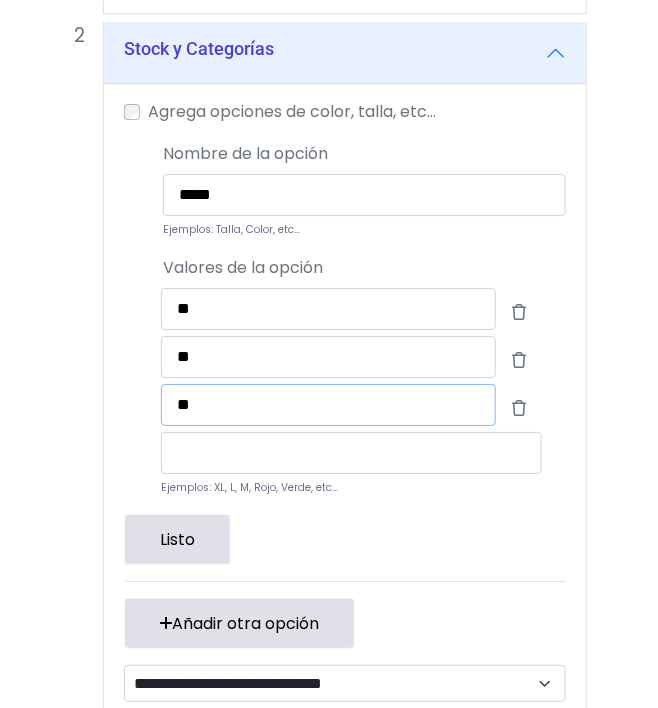 type on "**" 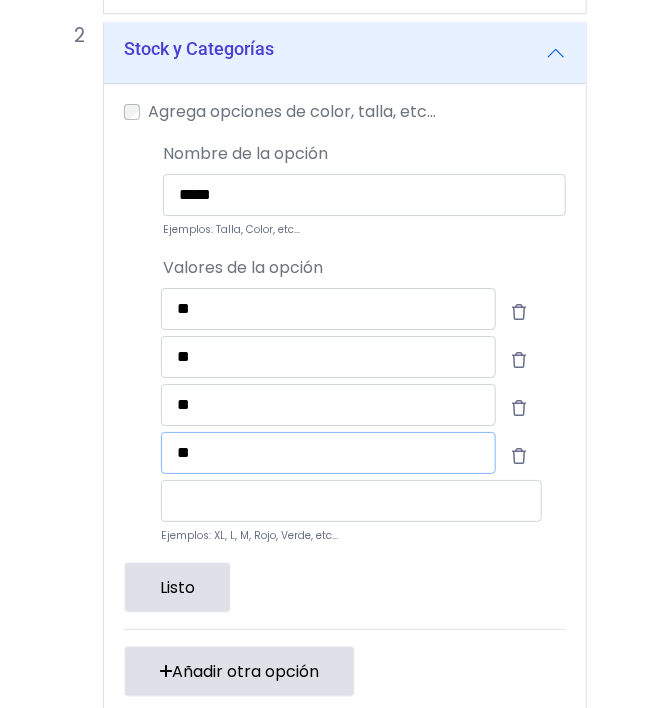 type on "**" 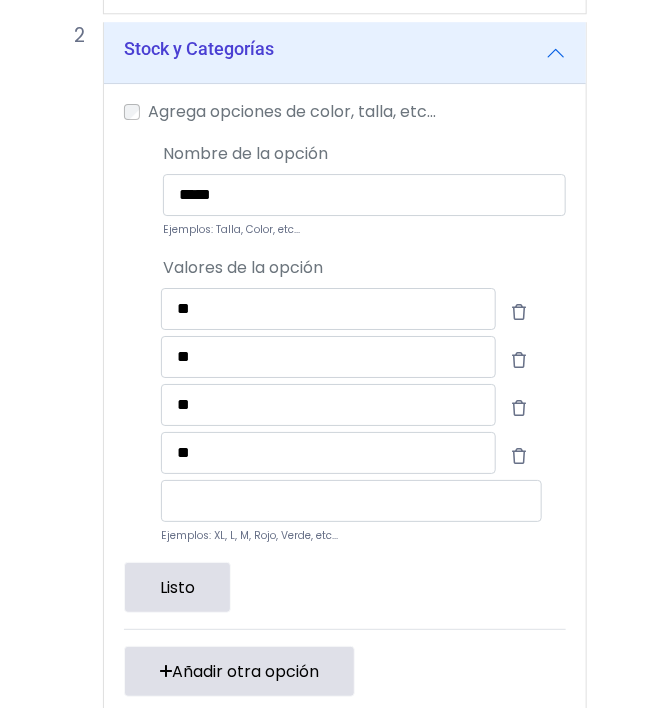 click on "Listo" at bounding box center (345, 587) 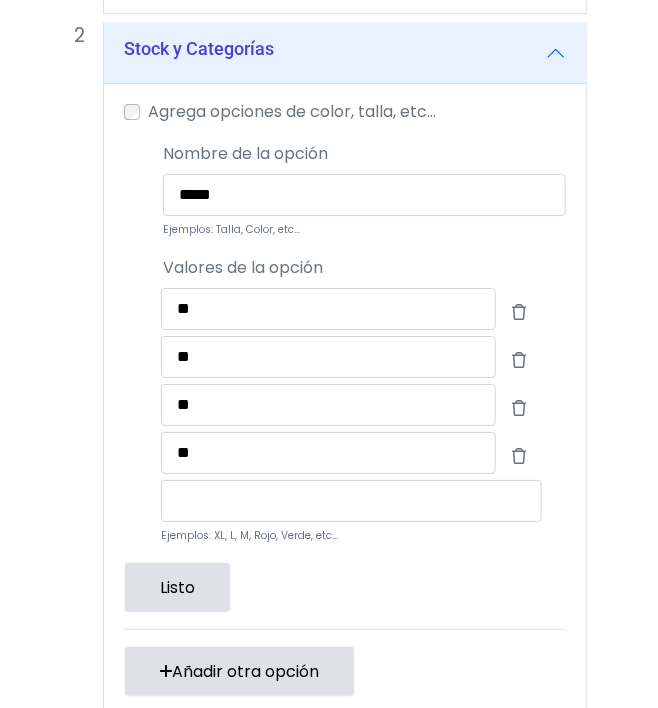 drag, startPoint x: 157, startPoint y: 581, endPoint x: 179, endPoint y: 567, distance: 26.076809 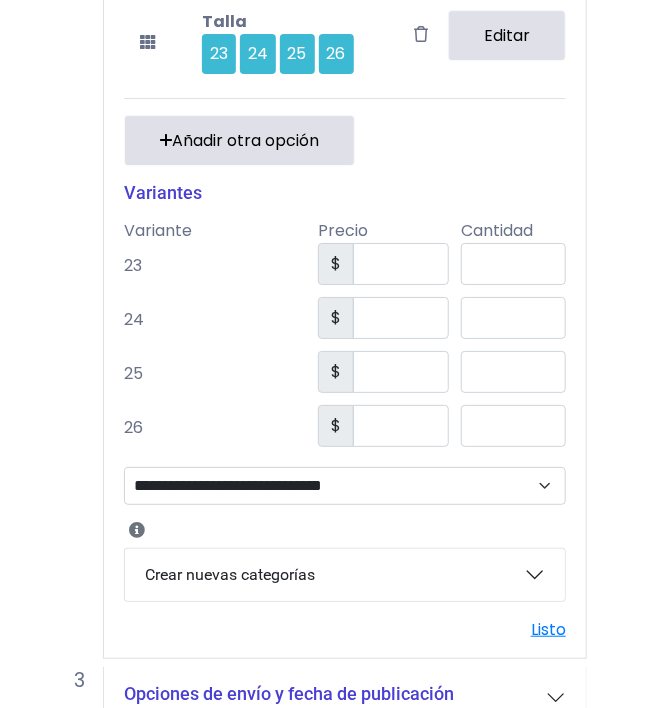scroll, scrollTop: 1544, scrollLeft: 0, axis: vertical 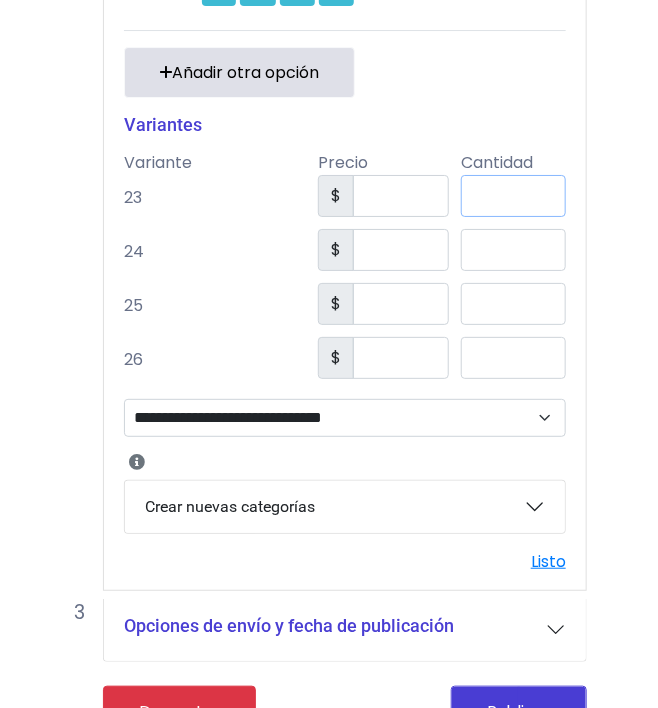 click on "*" at bounding box center (513, 196) 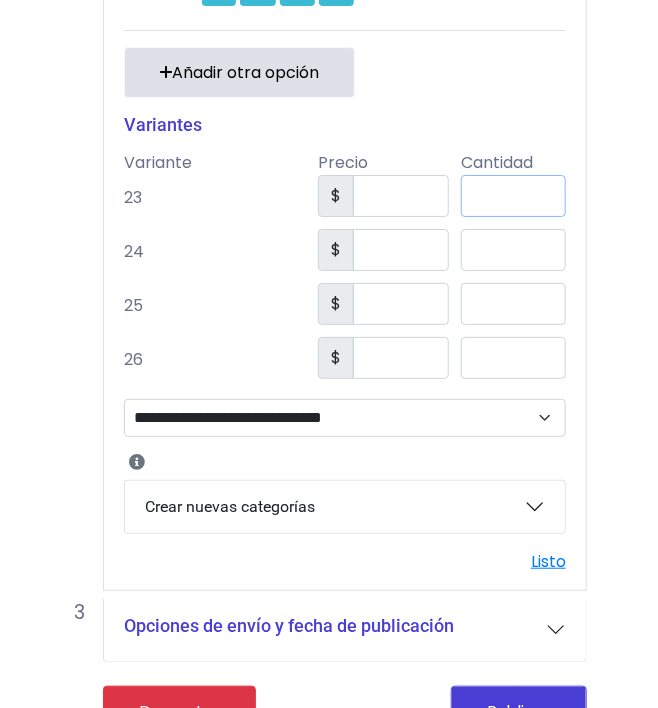 type on "**" 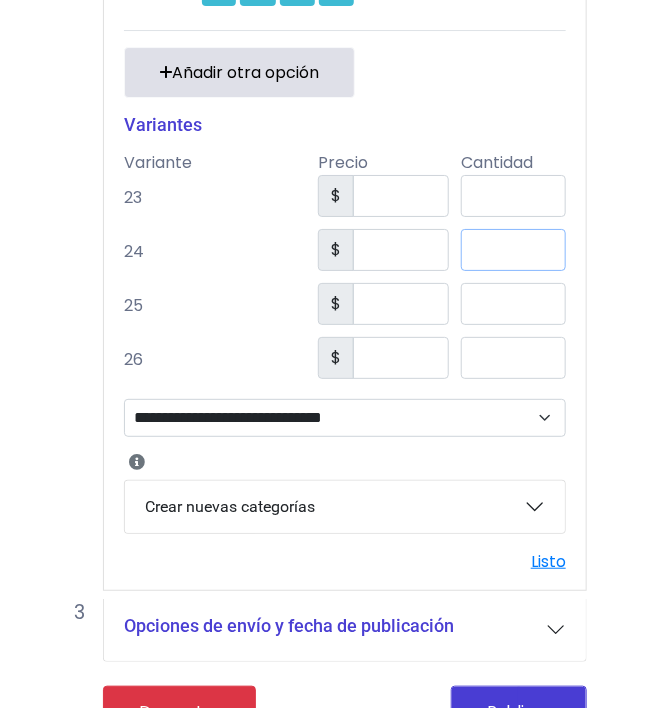 click on "*" at bounding box center (513, 250) 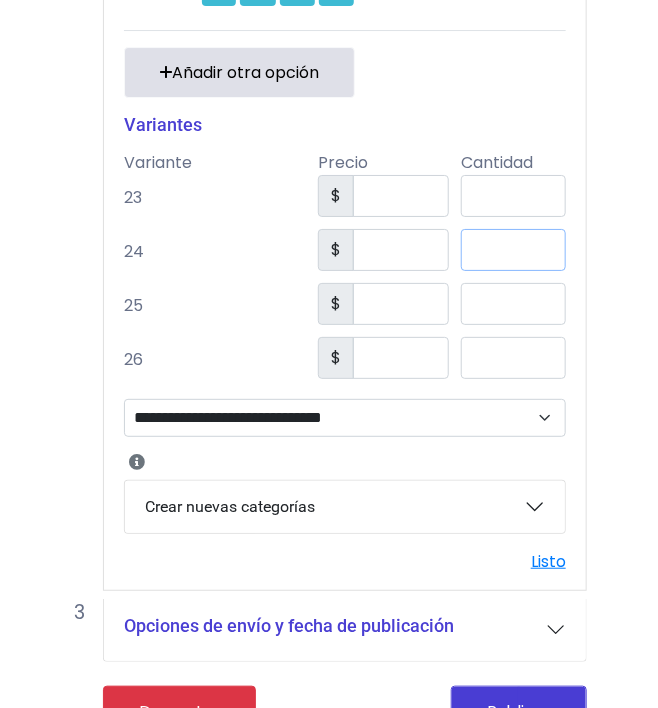 type on "**" 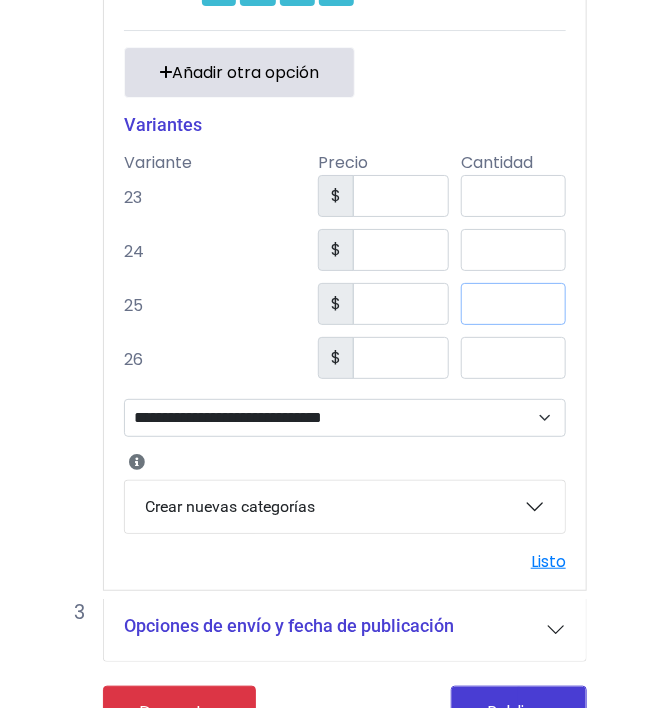 click on "*" at bounding box center [513, 304] 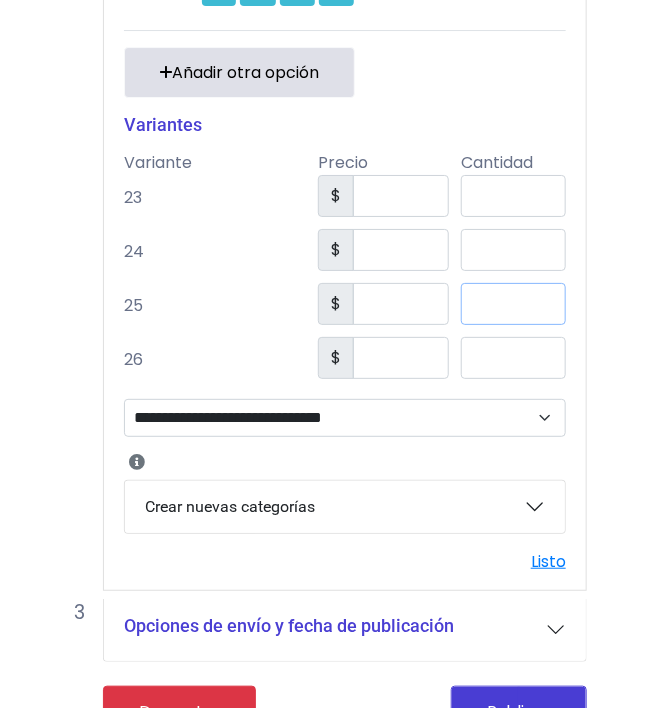 type on "**" 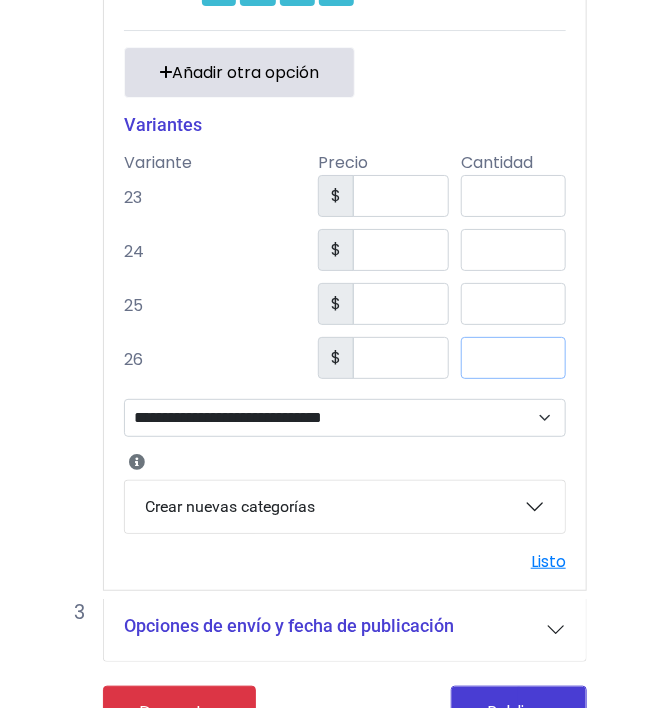 click on "*" at bounding box center [513, 358] 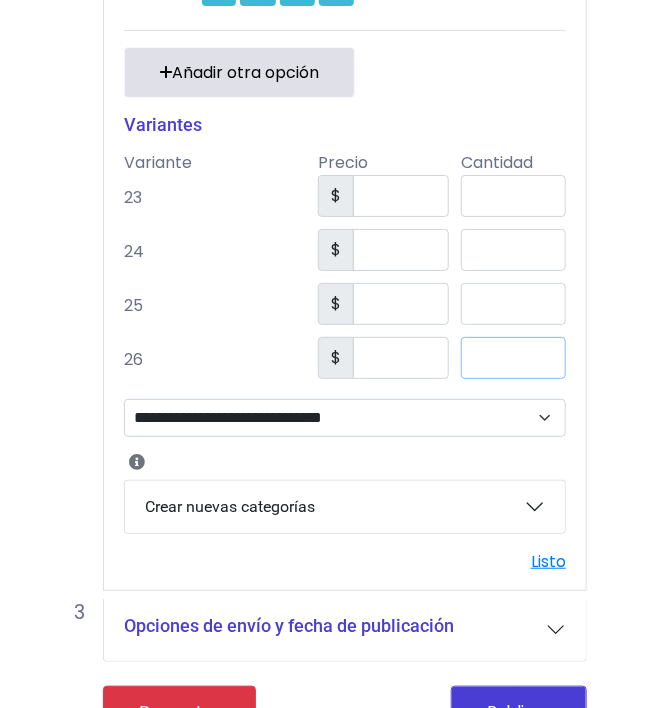 type on "**" 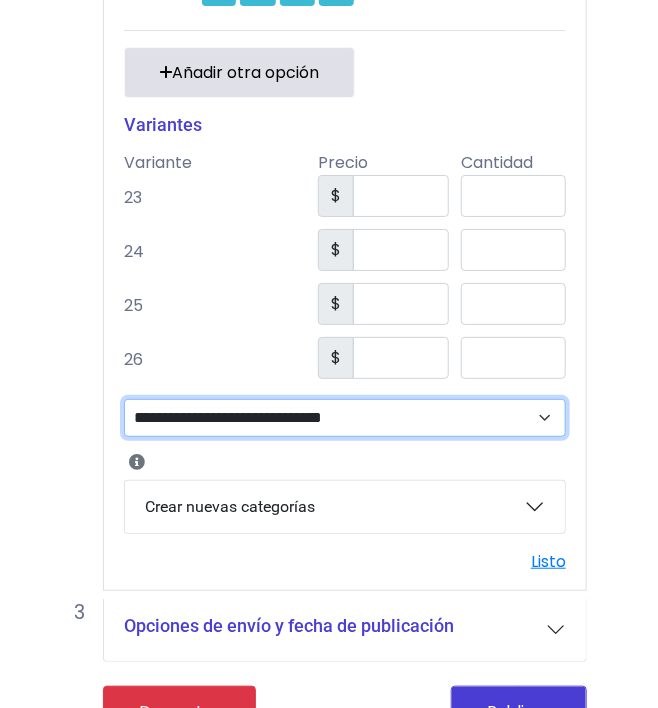click on "**********" at bounding box center (345, 418) 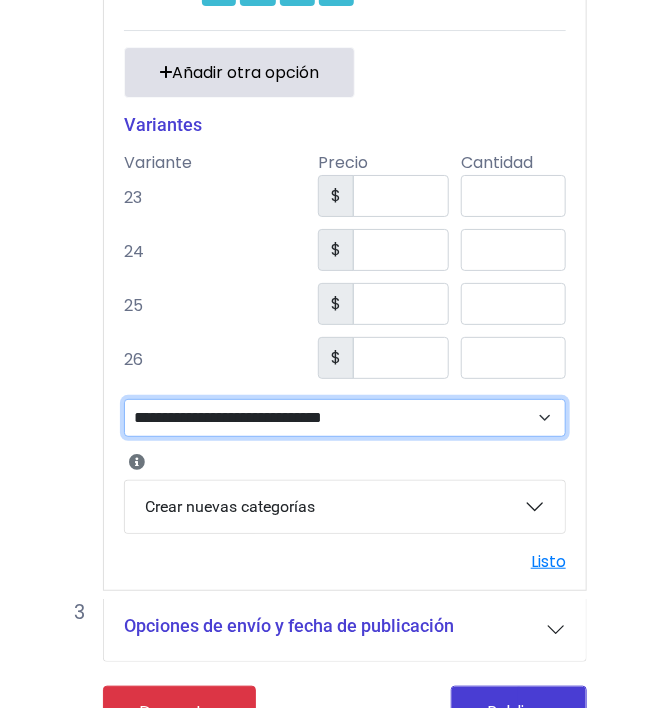 select on "**" 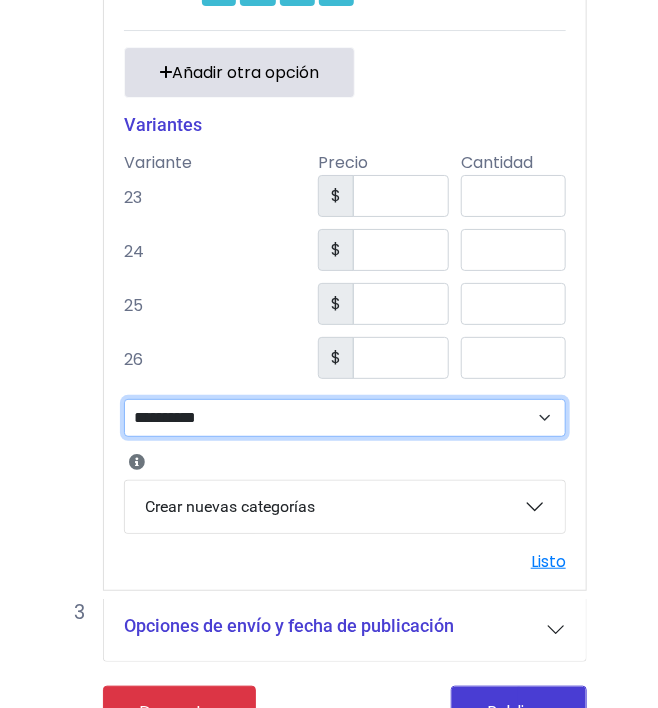 click on "**********" at bounding box center [345, 418] 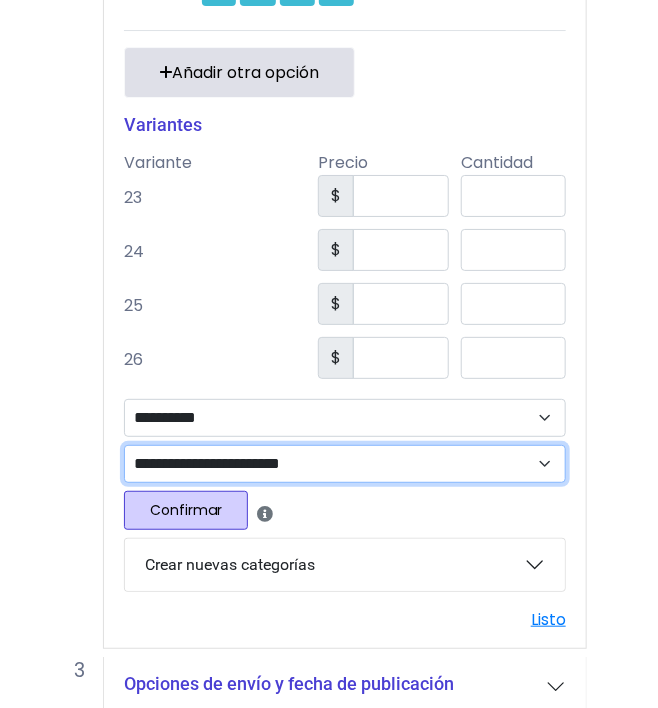 click on "**********" at bounding box center [345, 464] 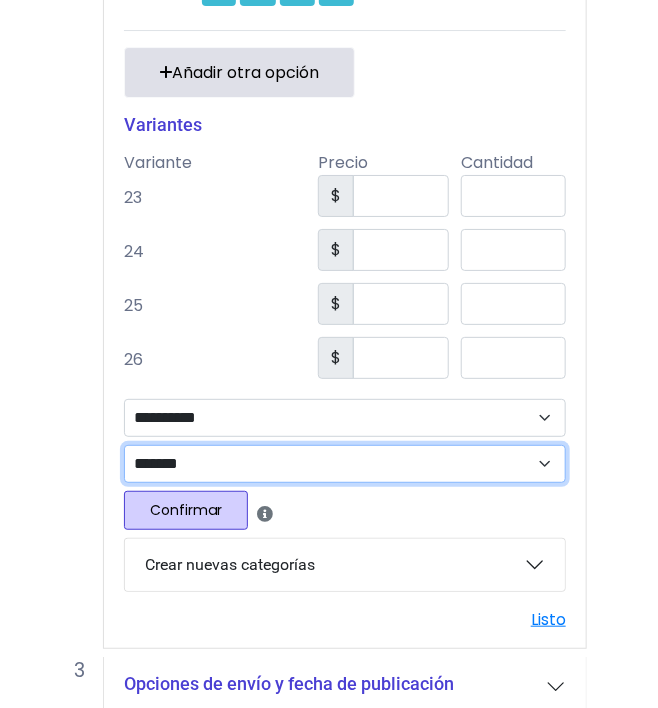 click on "**********" at bounding box center (345, 464) 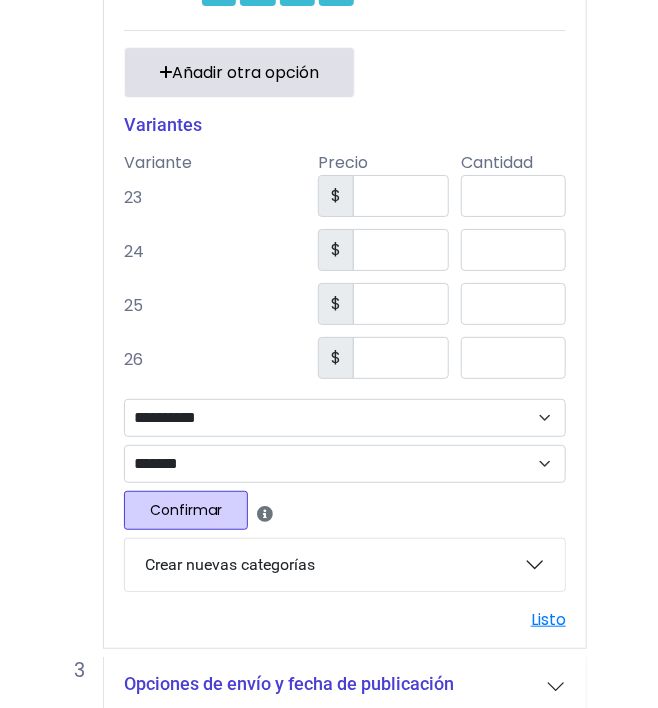 click on "Confirmar" at bounding box center [186, 510] 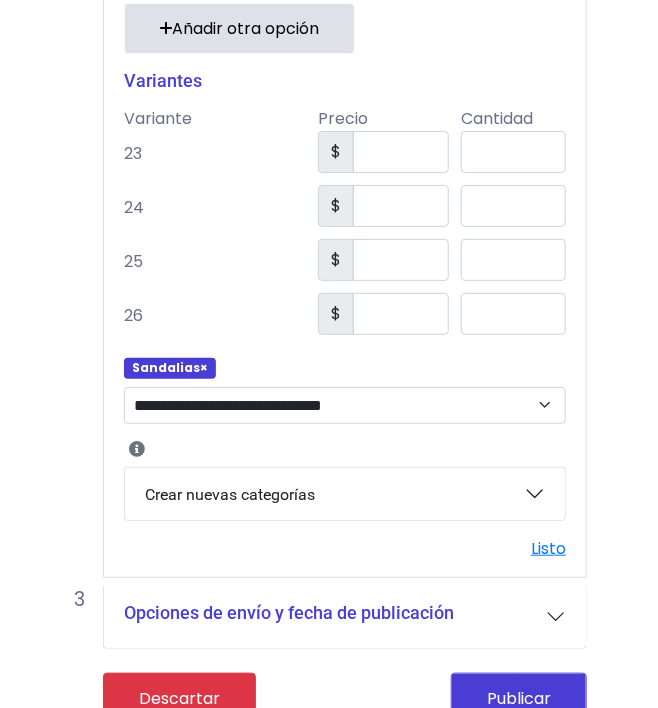 scroll, scrollTop: 1612, scrollLeft: 0, axis: vertical 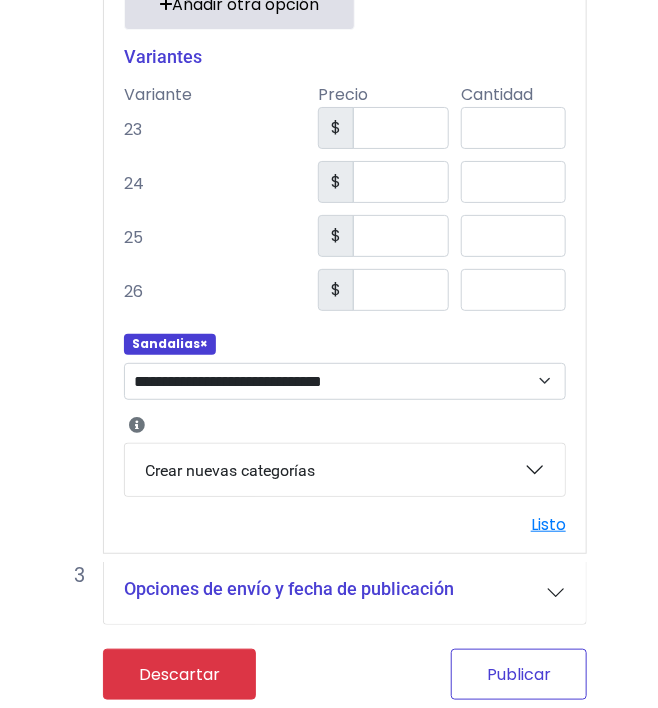 click on "Publicar" at bounding box center [519, 674] 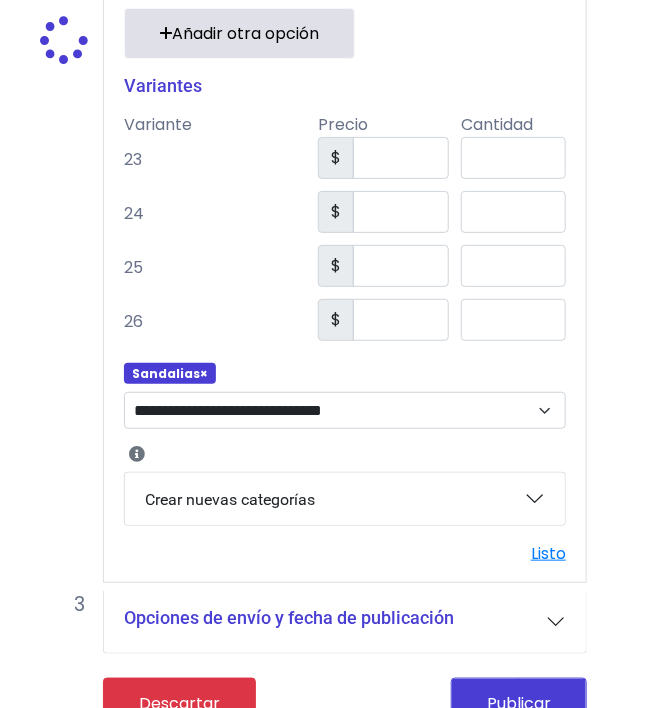 scroll, scrollTop: 1697, scrollLeft: 0, axis: vertical 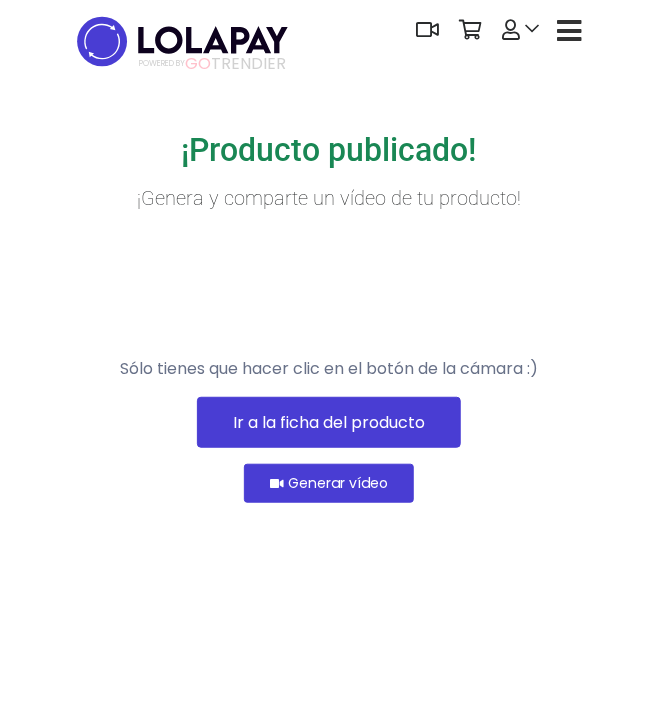 click on "Ir a la ficha del producto" at bounding box center (329, 422) 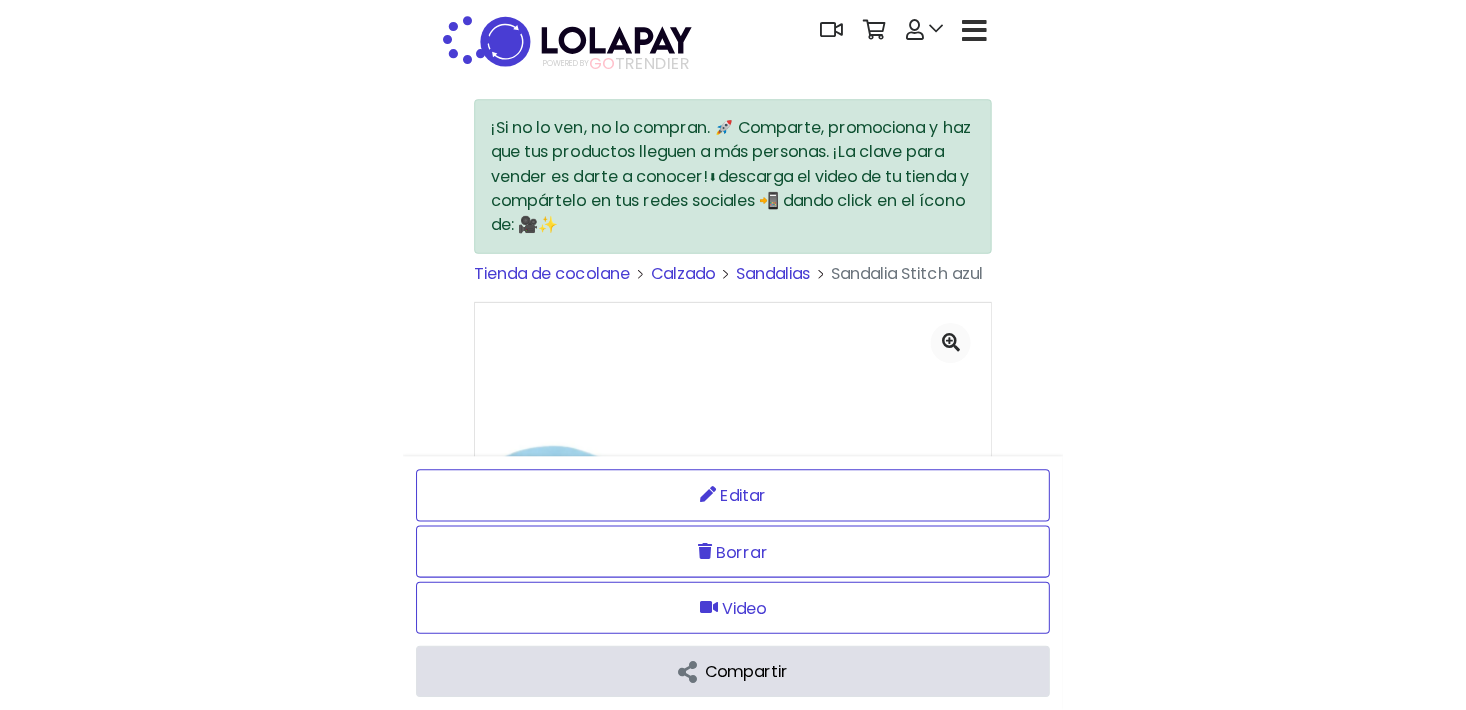 scroll, scrollTop: 0, scrollLeft: 0, axis: both 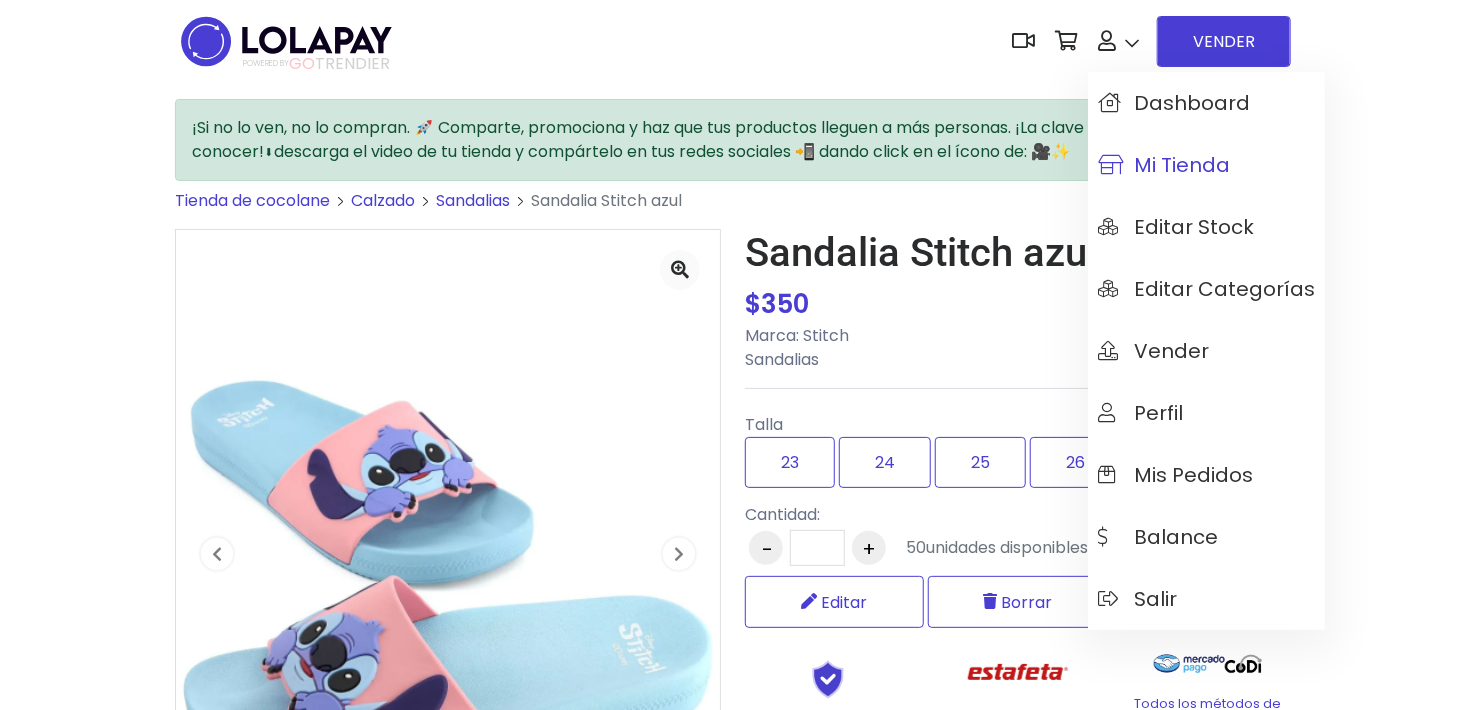click on "Mi tienda" at bounding box center (1164, 165) 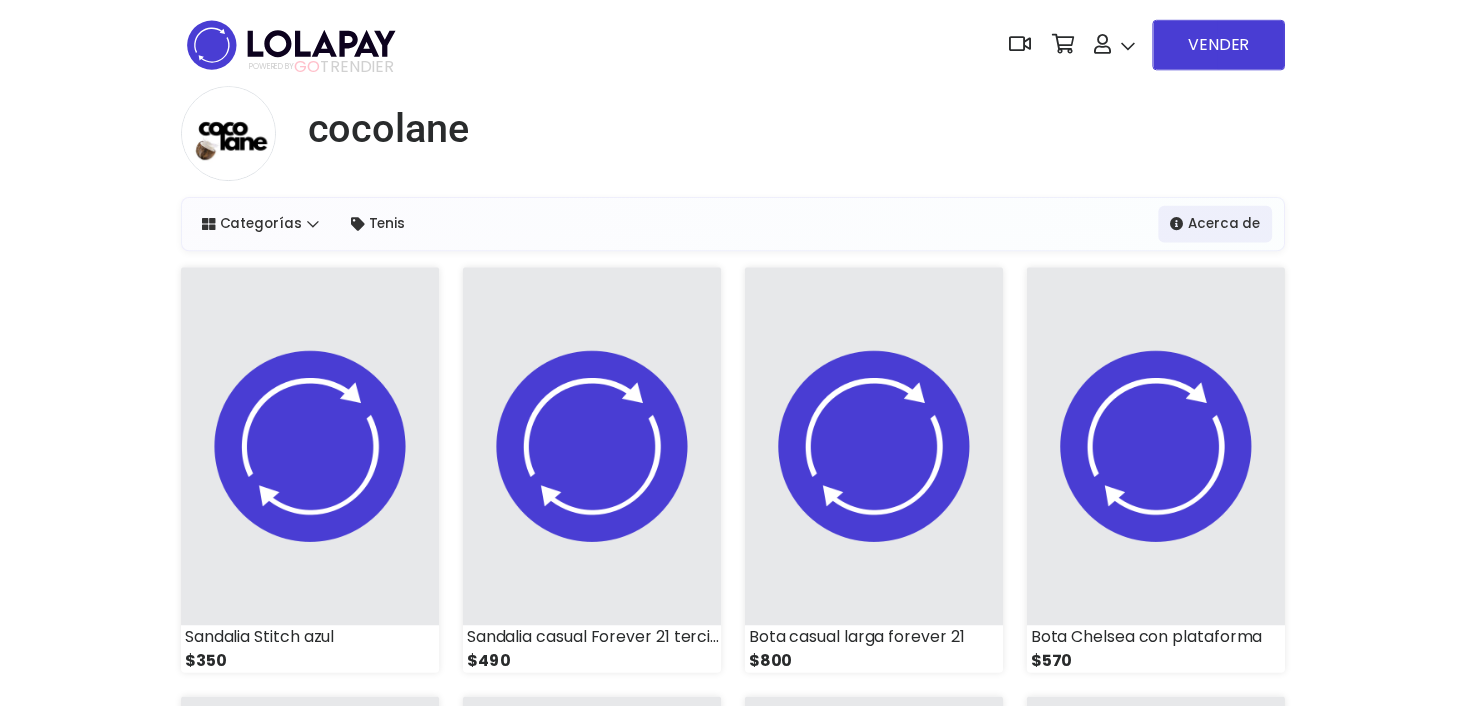 scroll, scrollTop: 0, scrollLeft: 0, axis: both 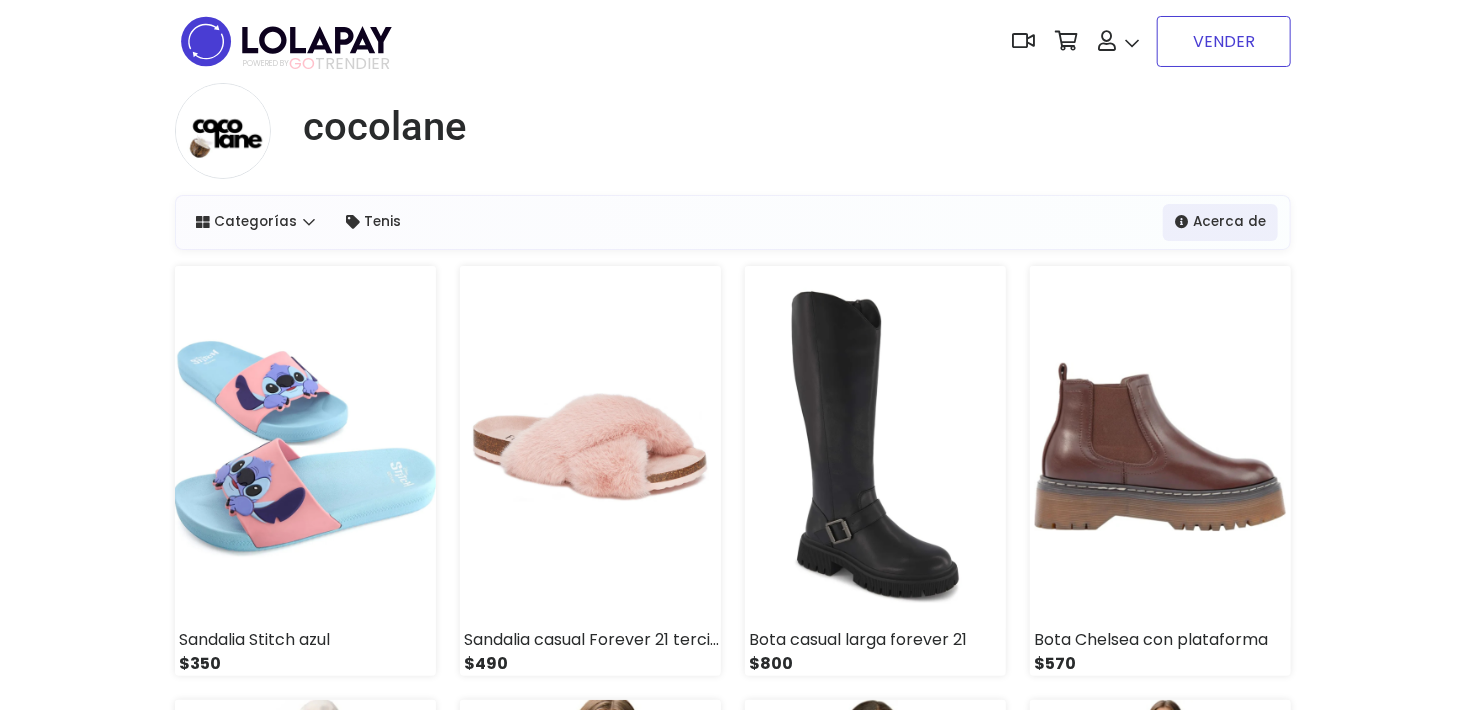 click on "VENDER" at bounding box center [1224, 41] 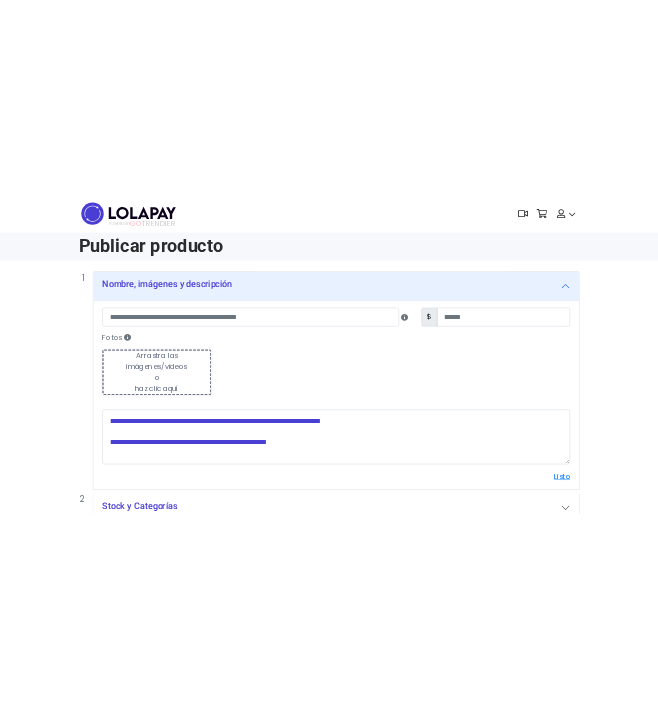 scroll, scrollTop: 0, scrollLeft: 0, axis: both 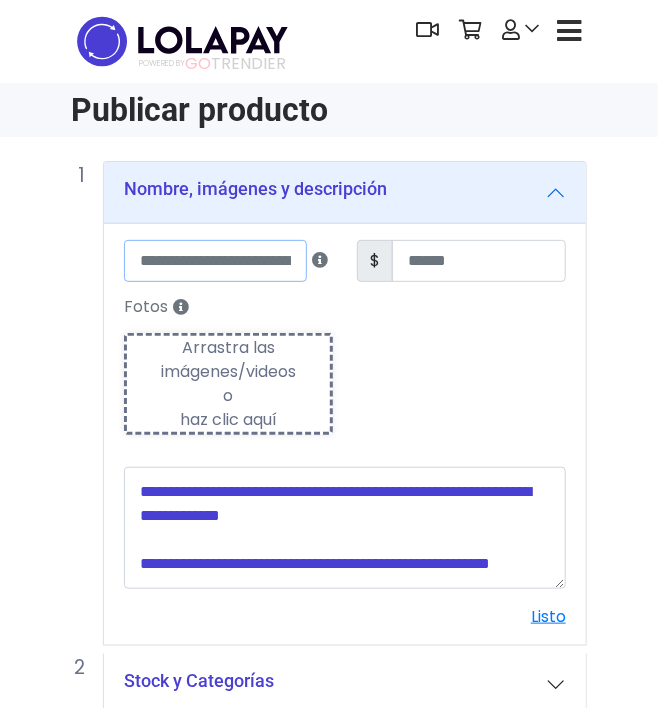 click at bounding box center [215, 261] 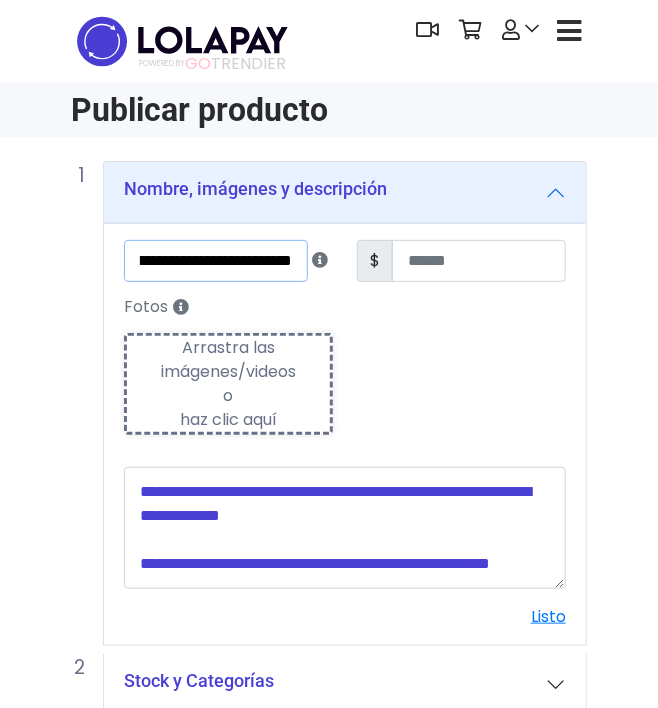 scroll, scrollTop: 0, scrollLeft: 76, axis: horizontal 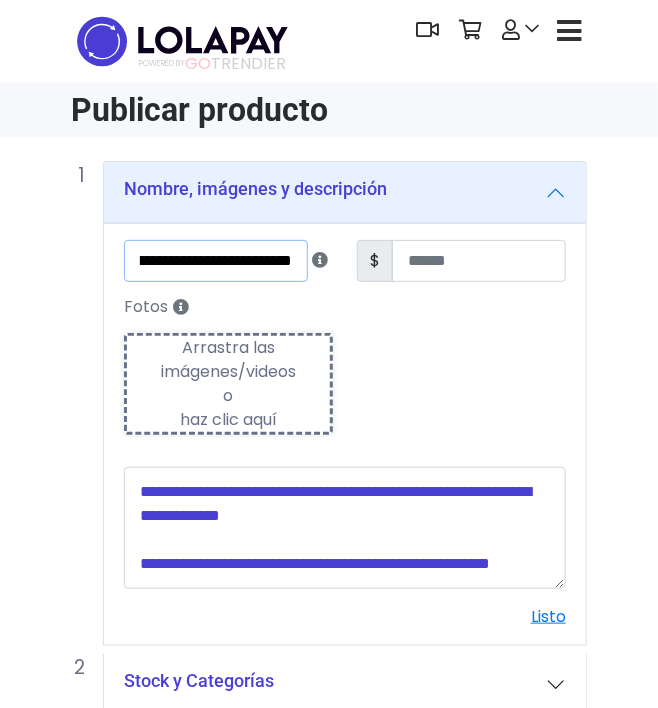 type on "**********" 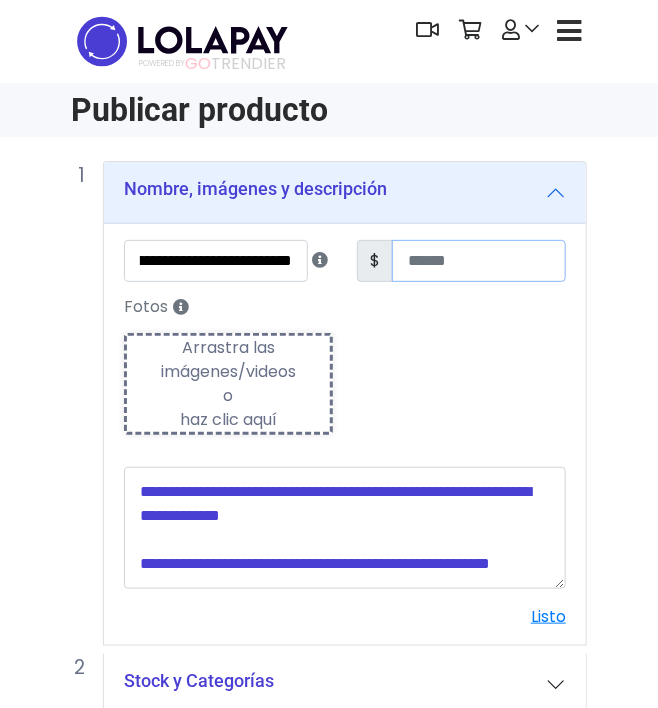 scroll, scrollTop: 0, scrollLeft: 0, axis: both 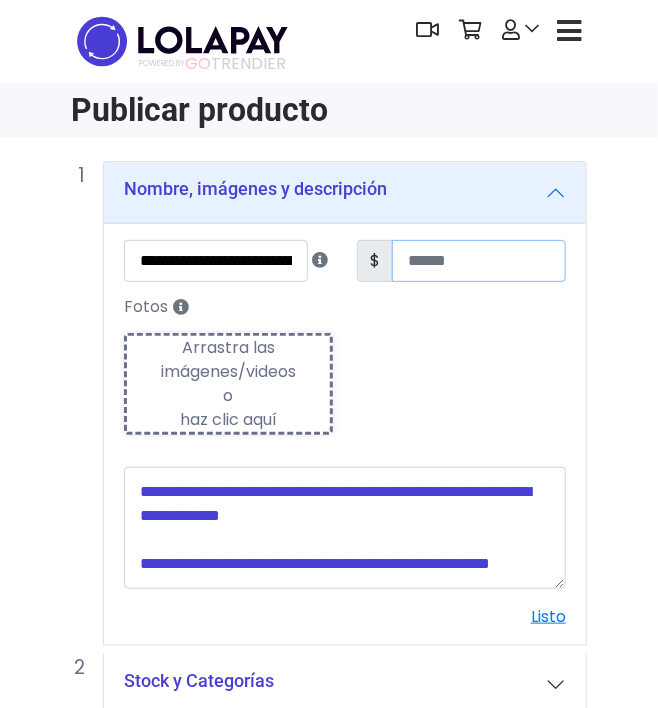 click at bounding box center [479, 261] 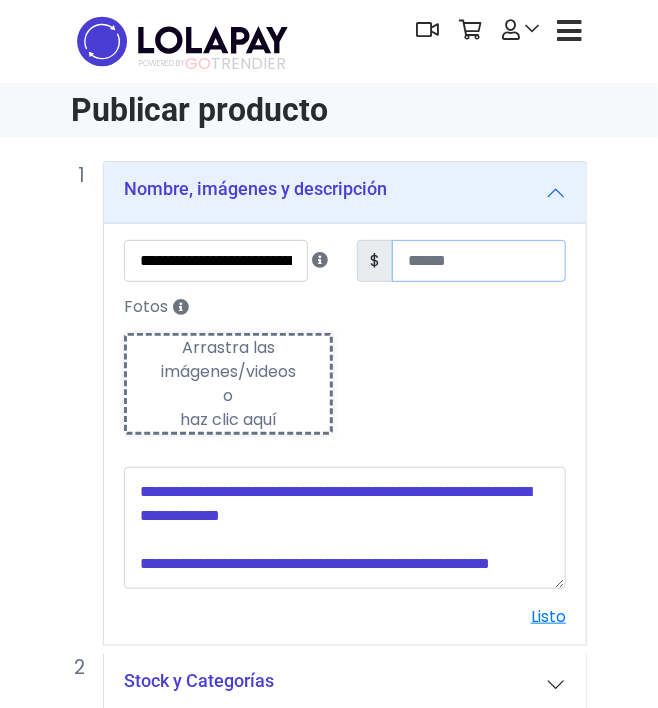 click at bounding box center (479, 261) 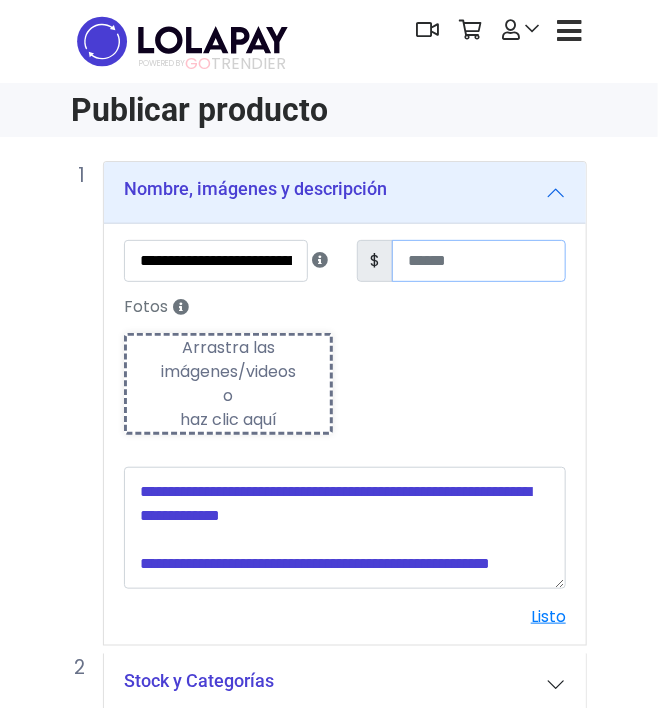 type on "***" 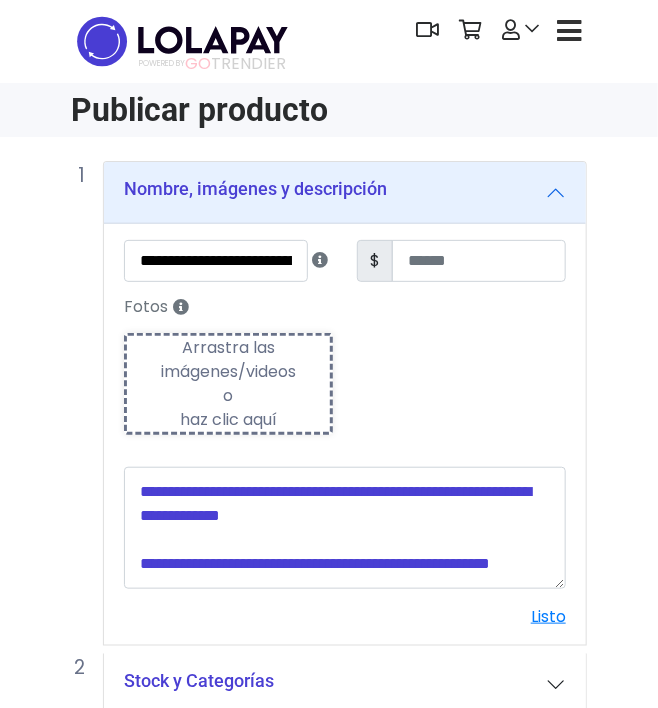 click on "Arrastra las
imágenes/videos
o
haz clic aquí" at bounding box center (228, 384) 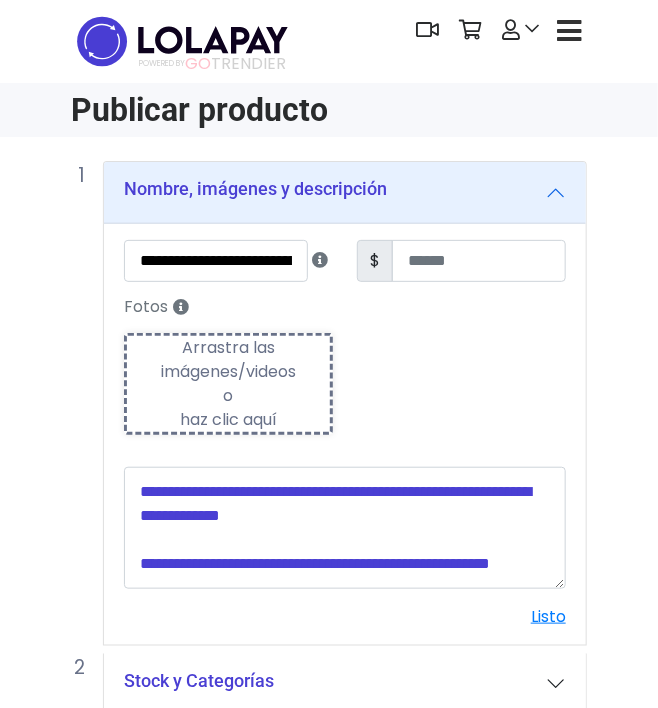 scroll, scrollTop: 24, scrollLeft: 0, axis: vertical 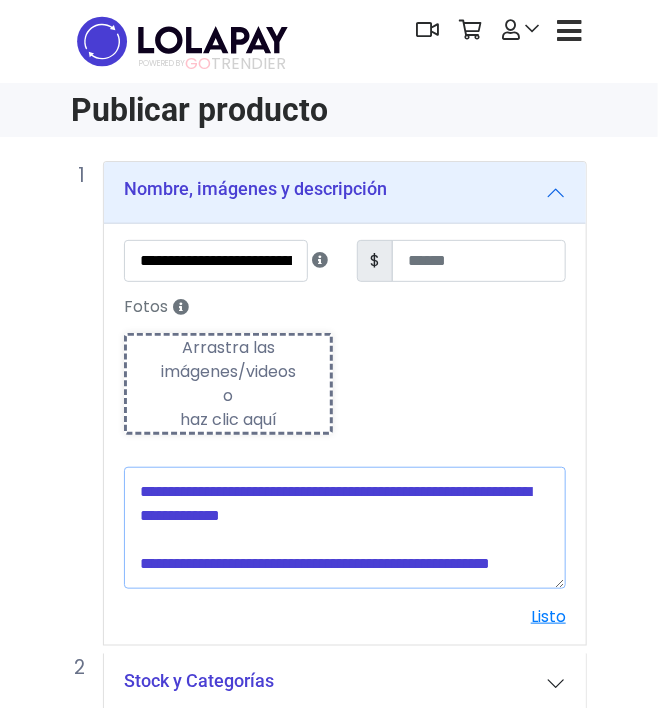click at bounding box center [345, 528] 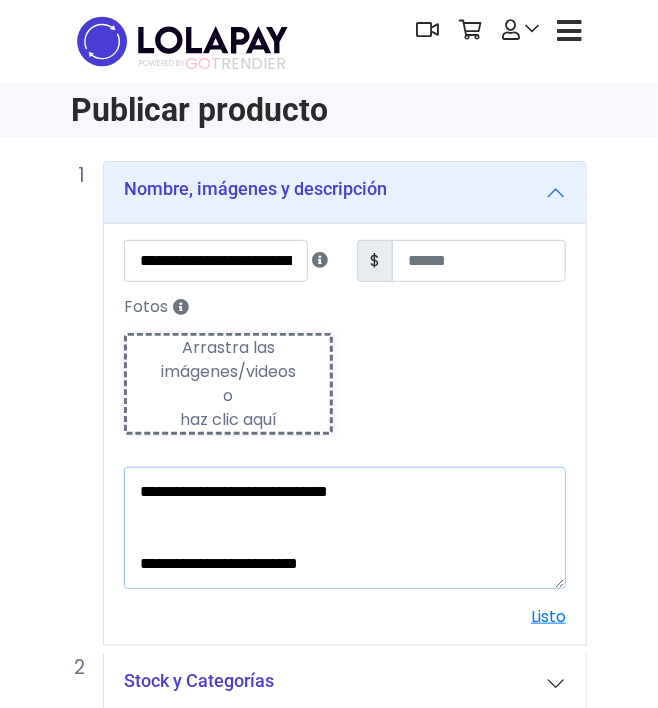 scroll, scrollTop: 72, scrollLeft: 0, axis: vertical 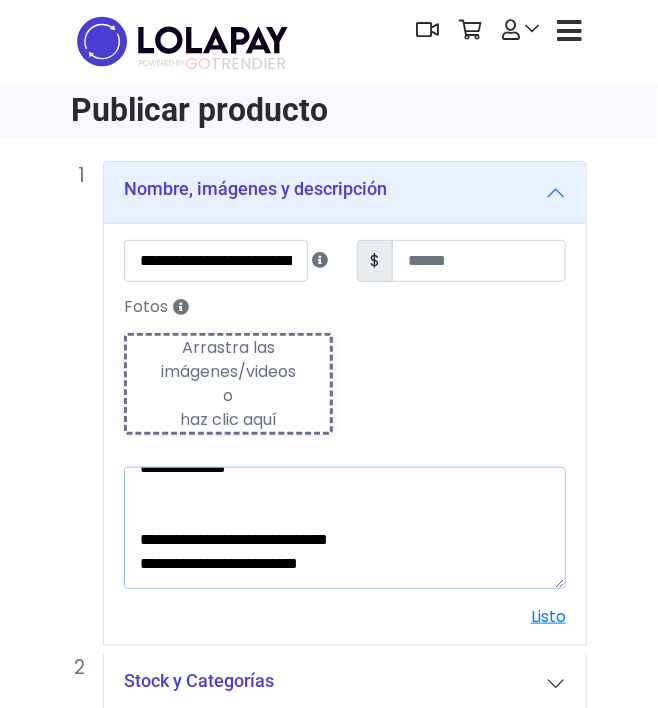 click on "**********" at bounding box center (345, 528) 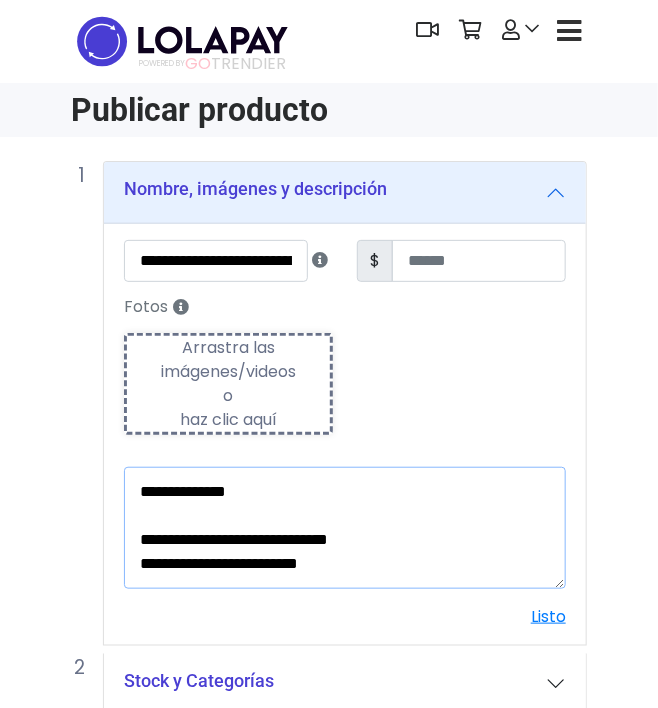 scroll, scrollTop: 0, scrollLeft: 0, axis: both 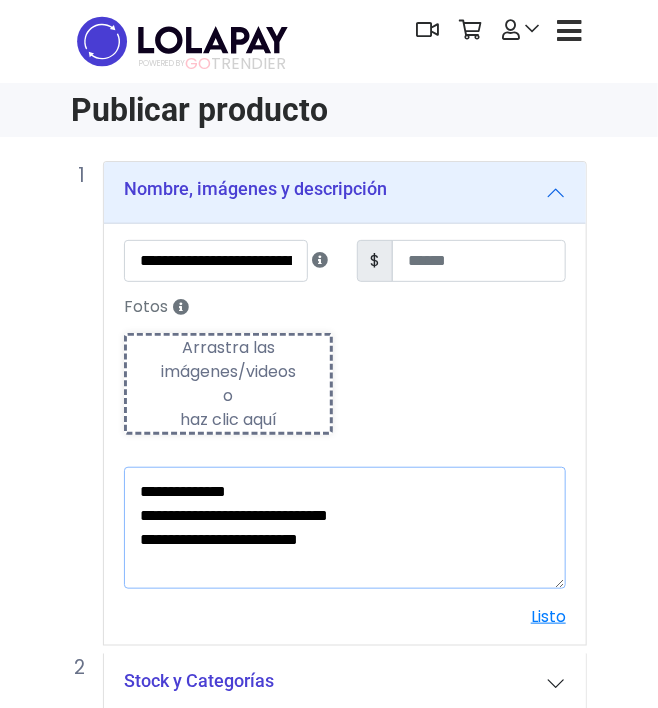 click on "**********" at bounding box center (345, 528) 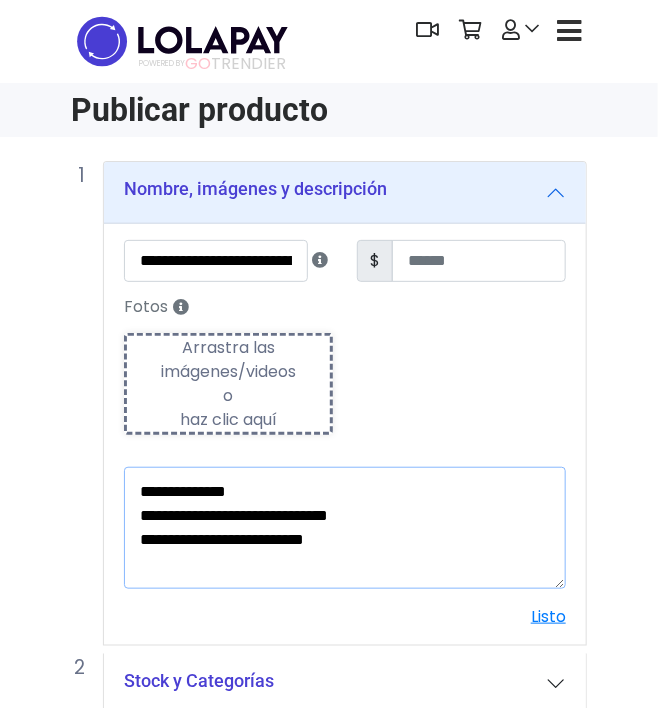 paste on "**********" 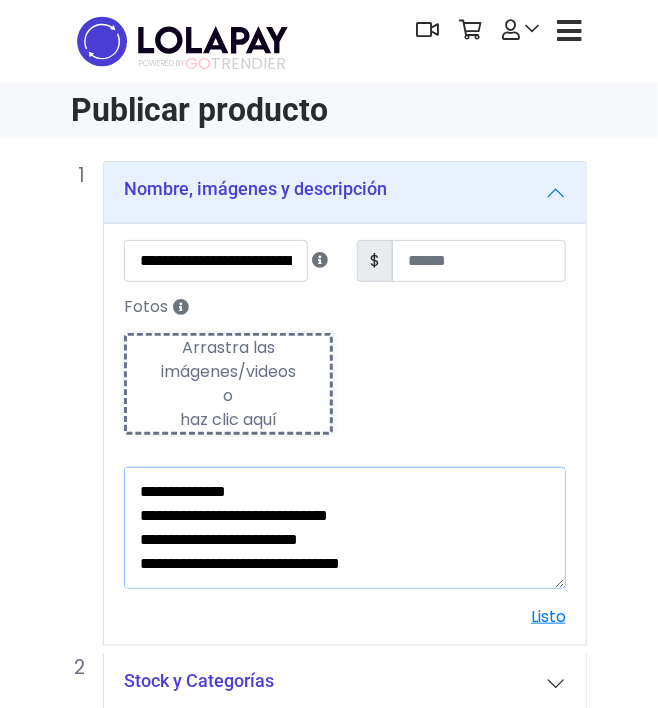 scroll, scrollTop: 60, scrollLeft: 0, axis: vertical 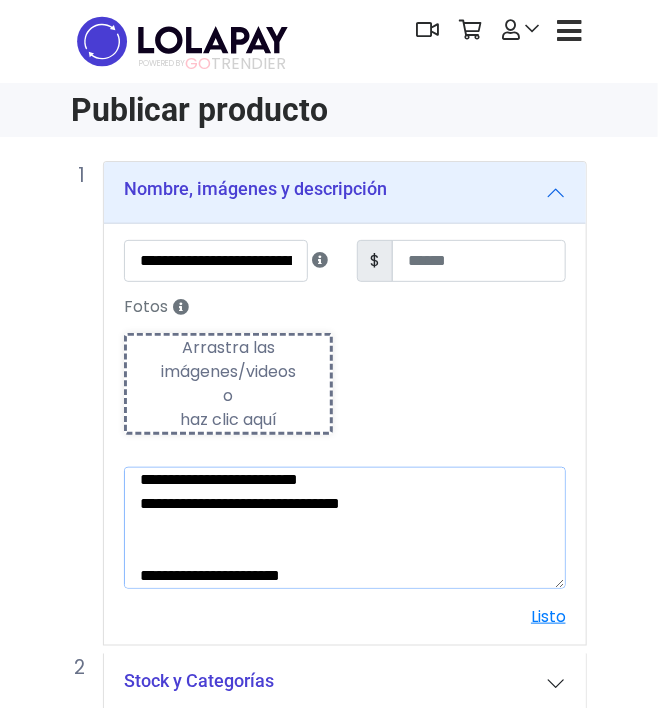 click on "**********" at bounding box center (345, 528) 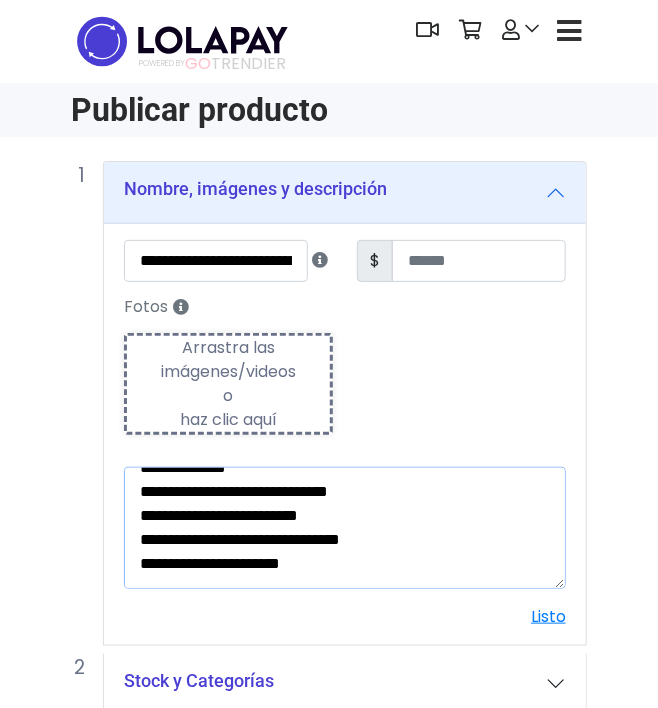 scroll, scrollTop: 24, scrollLeft: 0, axis: vertical 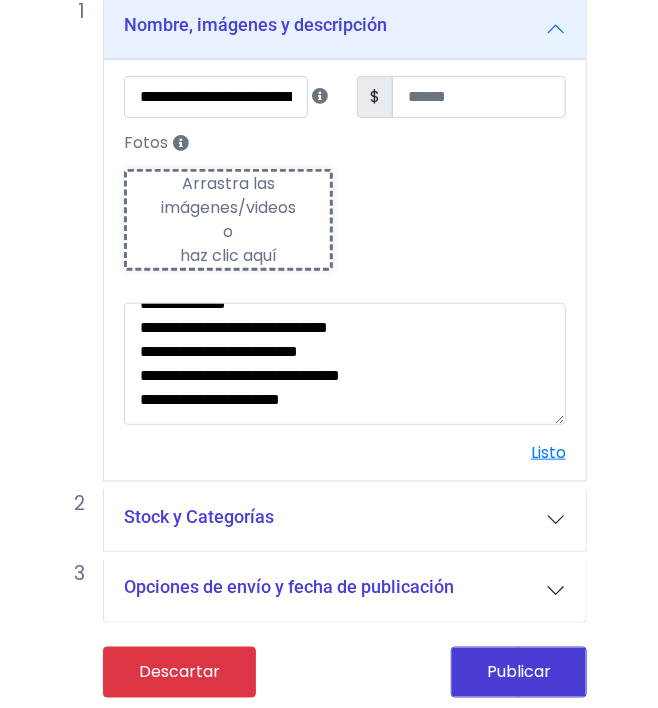 drag, startPoint x: 544, startPoint y: 516, endPoint x: 553, endPoint y: 509, distance: 11.401754 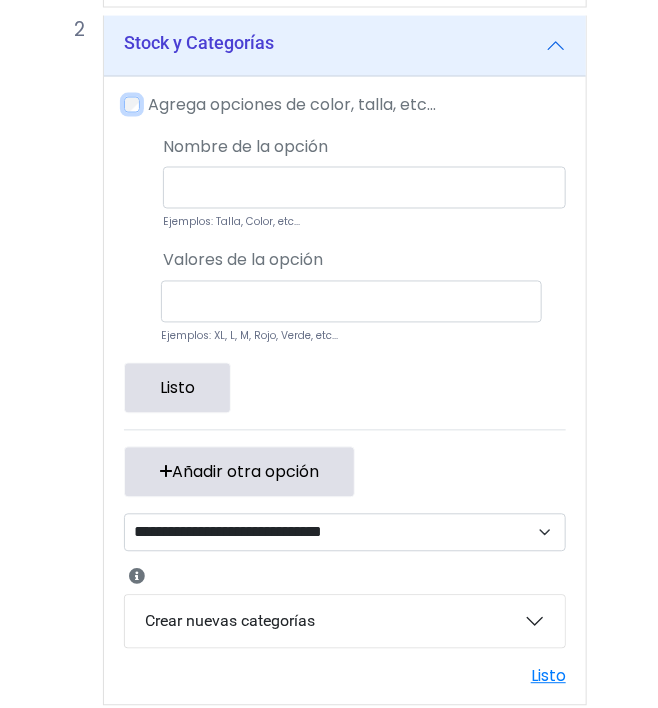 scroll, scrollTop: 664, scrollLeft: 0, axis: vertical 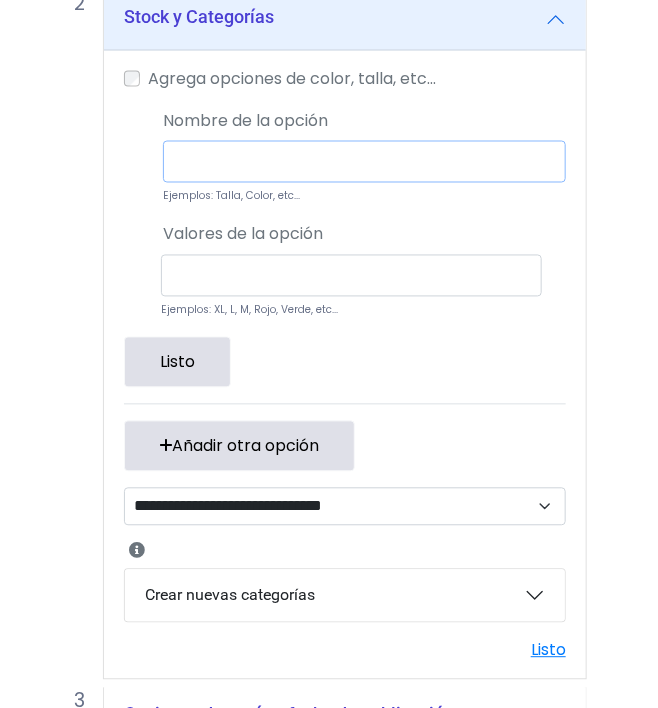 click at bounding box center (364, 162) 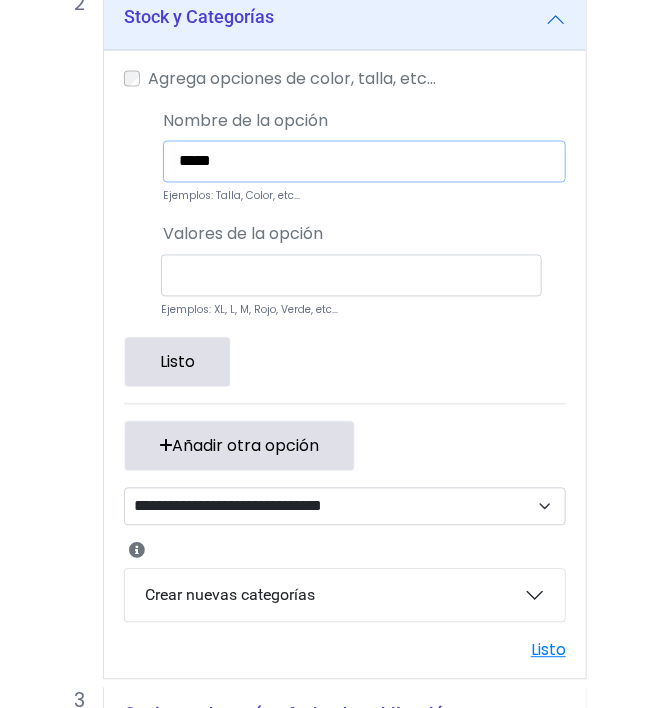 type on "*****" 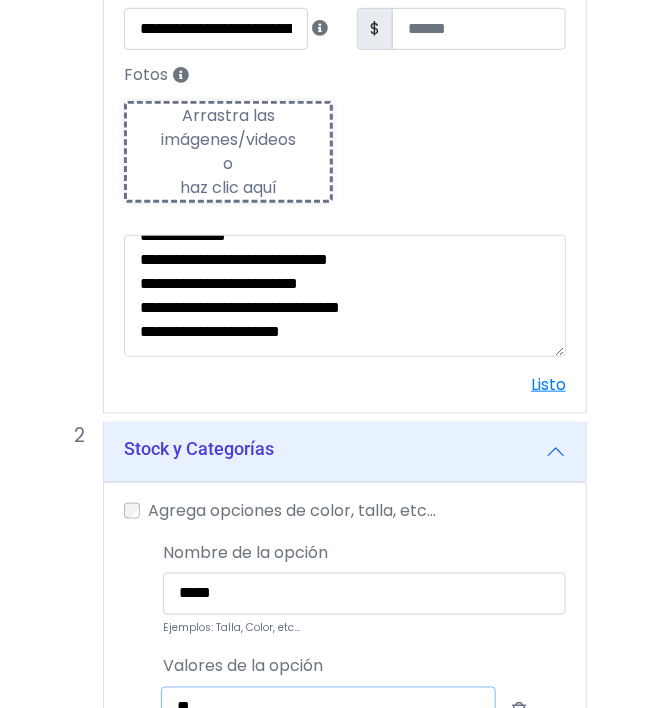 scroll, scrollTop: 64, scrollLeft: 0, axis: vertical 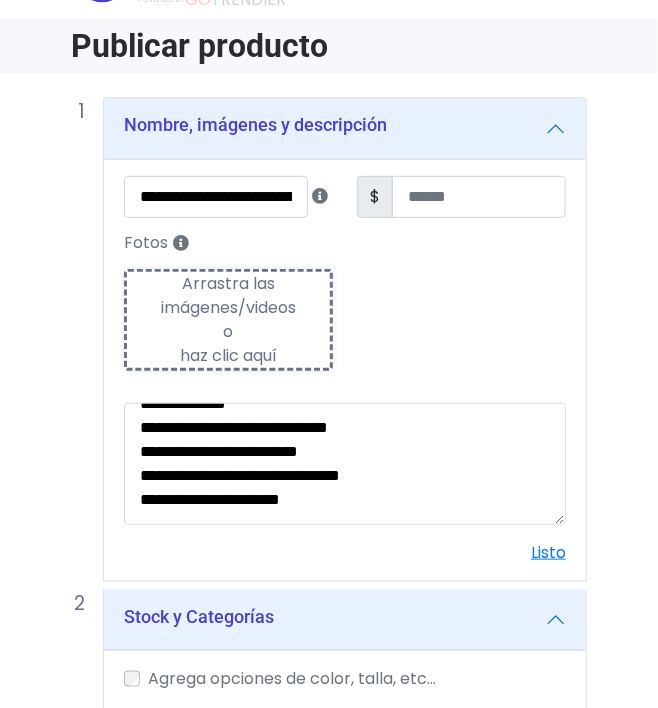 type on "**" 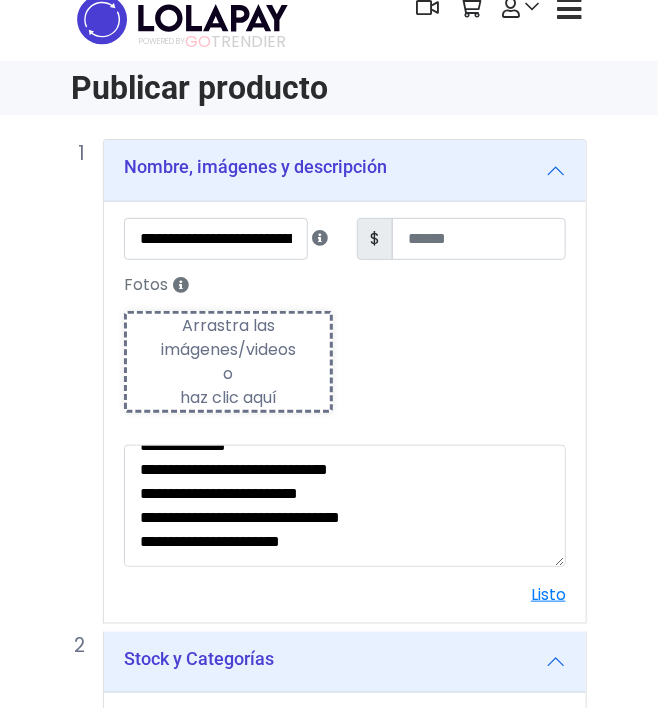 scroll, scrollTop: 0, scrollLeft: 0, axis: both 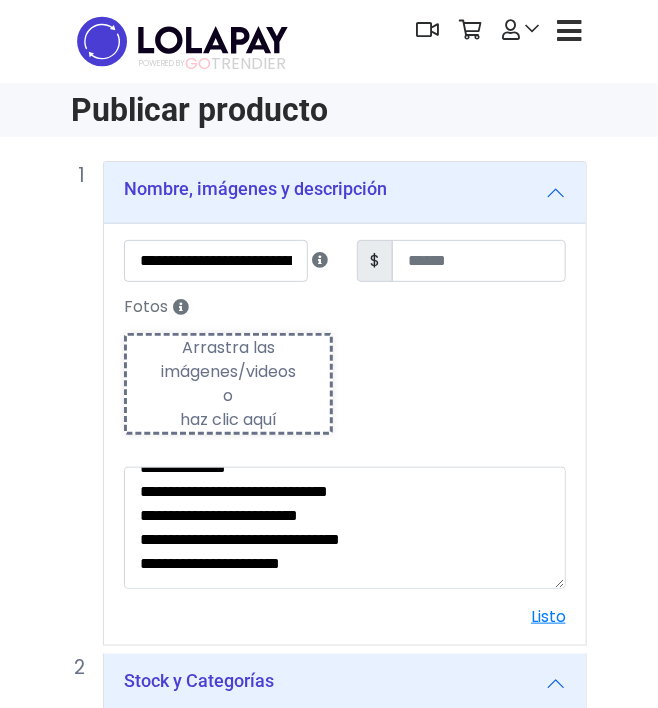 click on "Arrastra las
imágenes/videos
o
haz clic aquí" at bounding box center (228, 384) 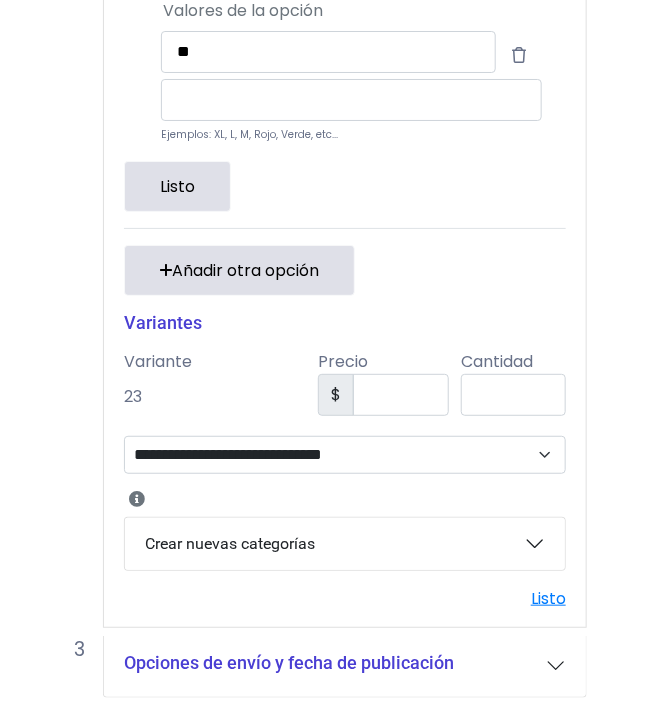 scroll, scrollTop: 1672, scrollLeft: 0, axis: vertical 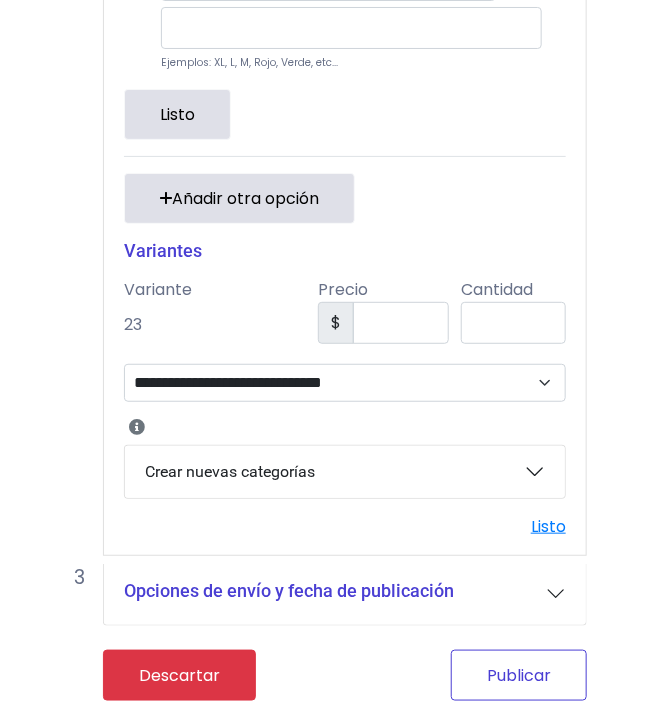 click on "Publicar" at bounding box center [519, 675] 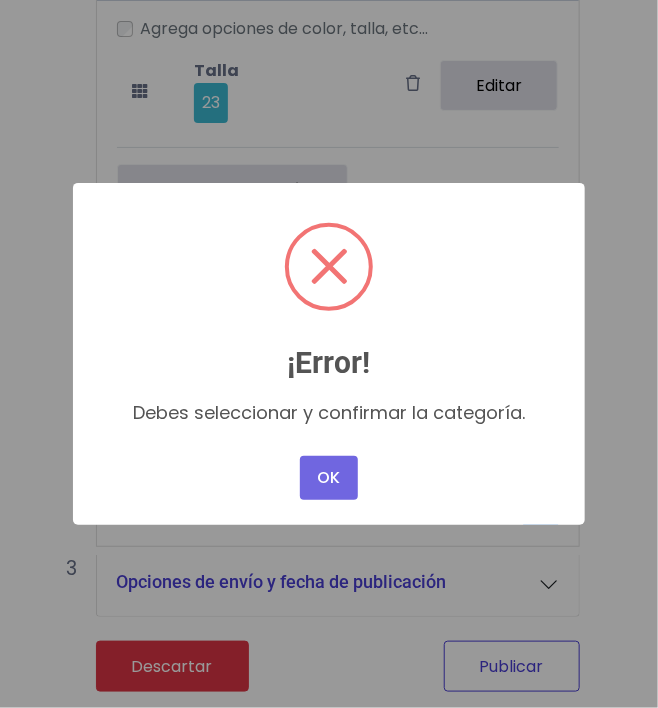 scroll, scrollTop: 1420, scrollLeft: 0, axis: vertical 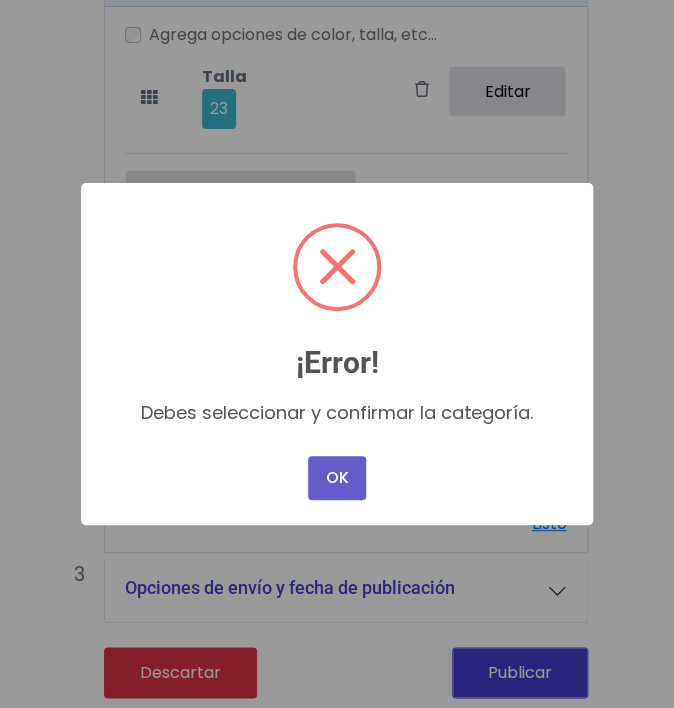 click on "OK" at bounding box center (337, 478) 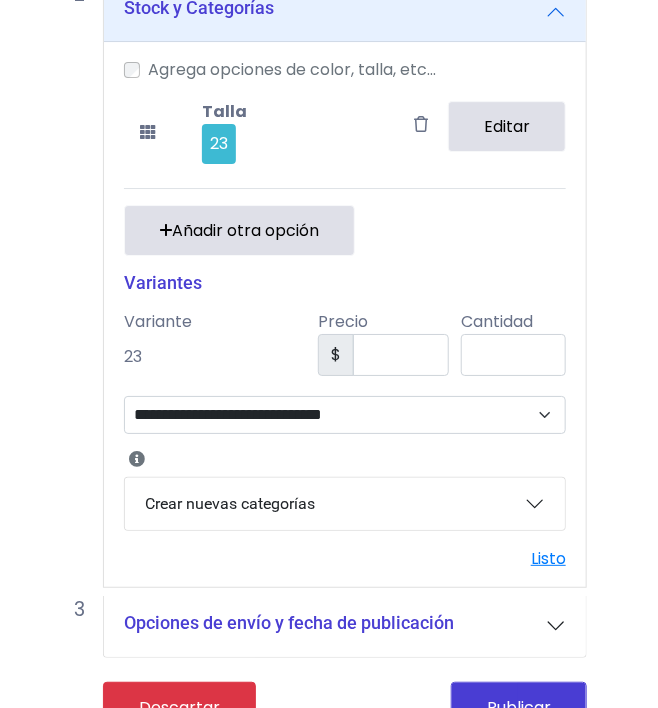 scroll, scrollTop: 1420, scrollLeft: 0, axis: vertical 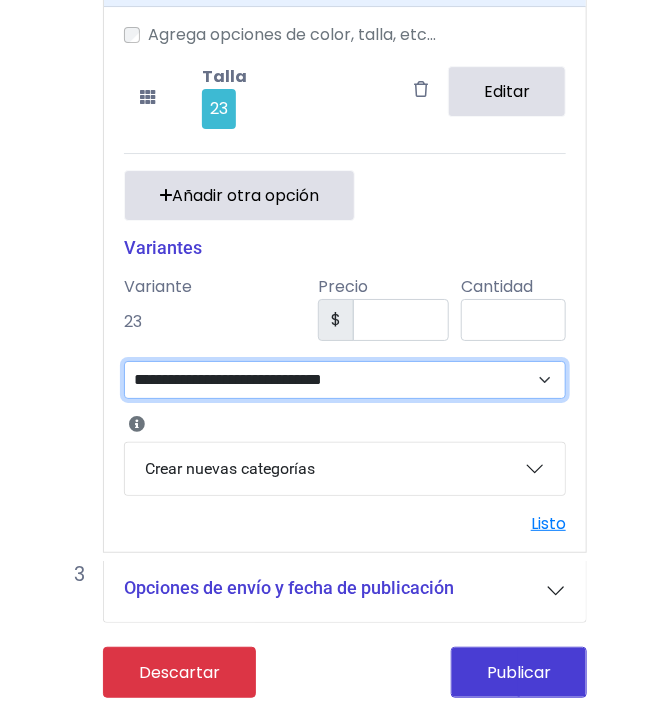 click on "**********" at bounding box center (345, 380) 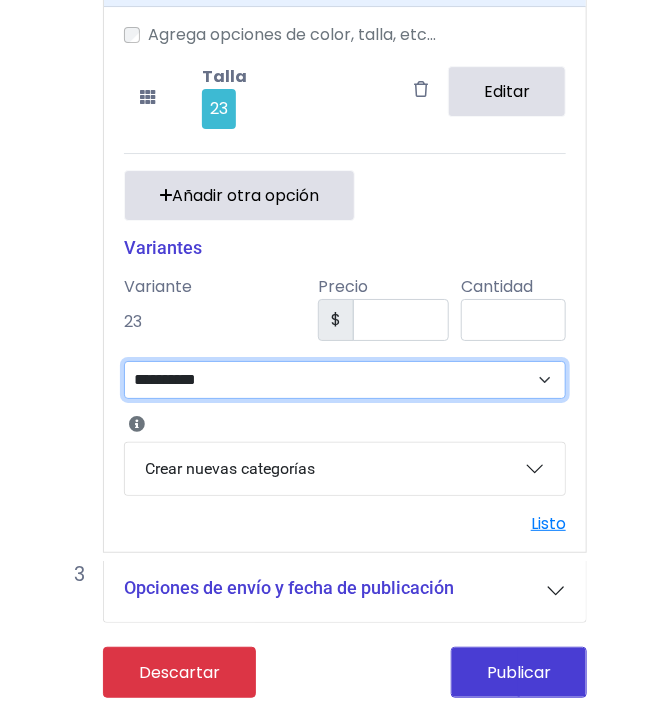 click on "**********" at bounding box center (345, 380) 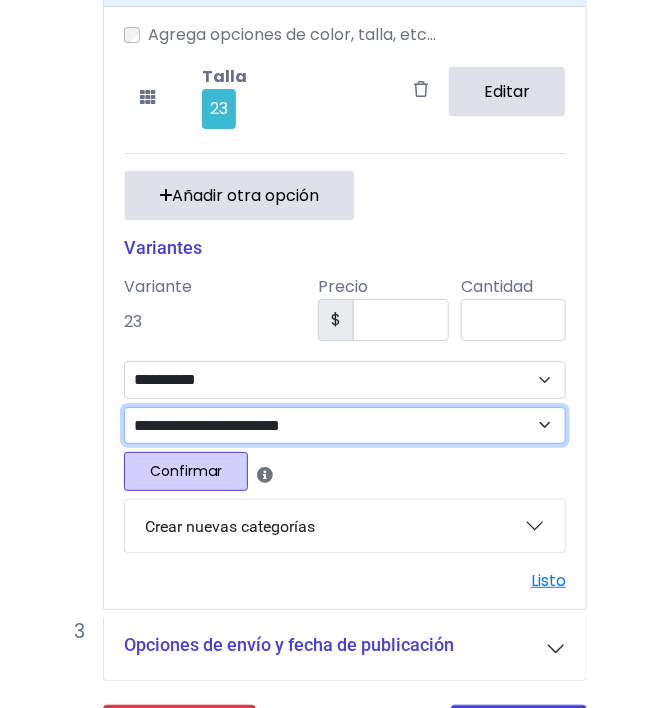 click on "**********" at bounding box center (345, 426) 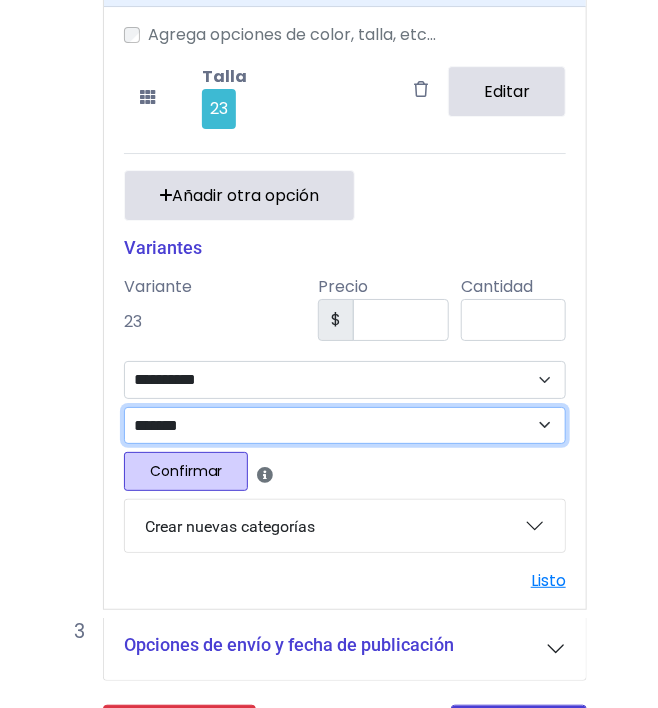 click on "**********" at bounding box center (345, 426) 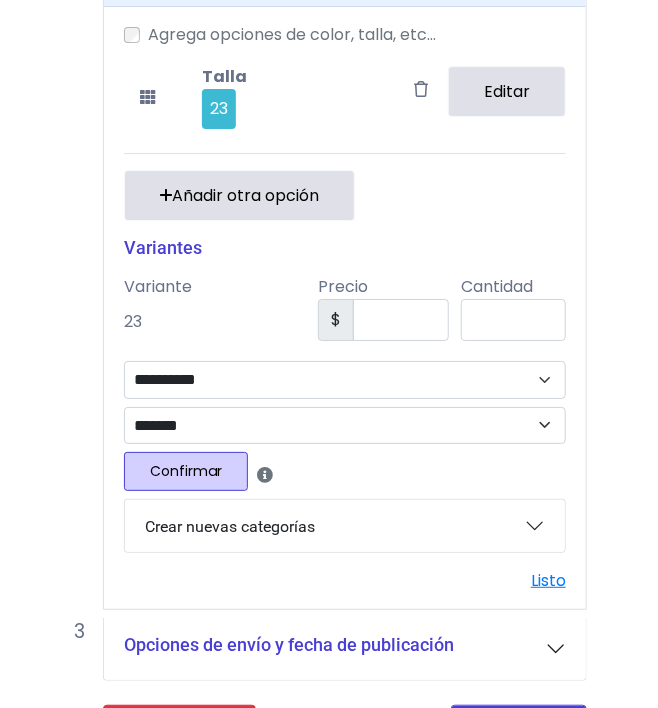 click on "Confirmar" at bounding box center [186, 471] 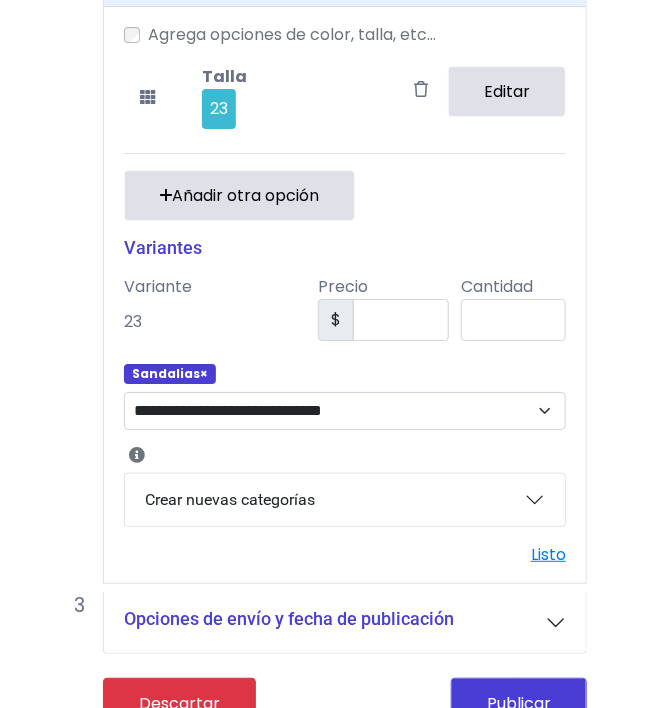 scroll, scrollTop: 1451, scrollLeft: 0, axis: vertical 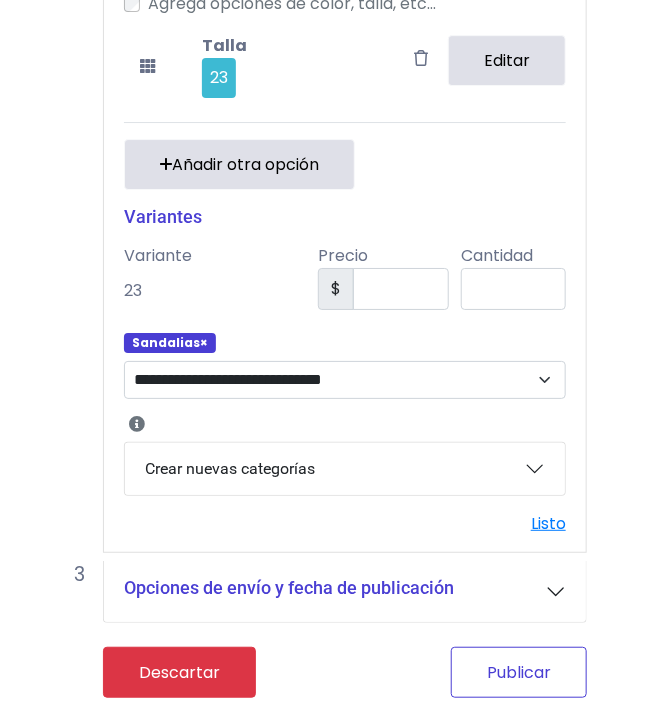 click on "Publicar" at bounding box center [519, 672] 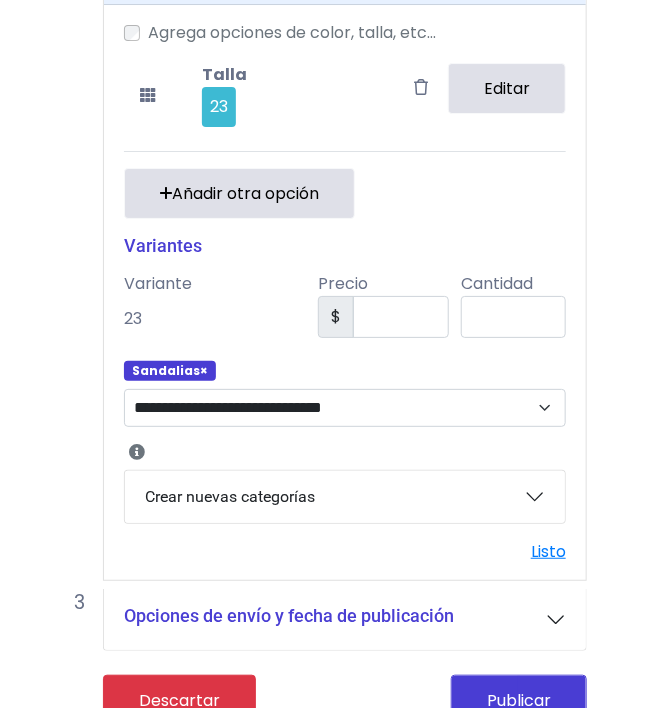 scroll, scrollTop: 1536, scrollLeft: 0, axis: vertical 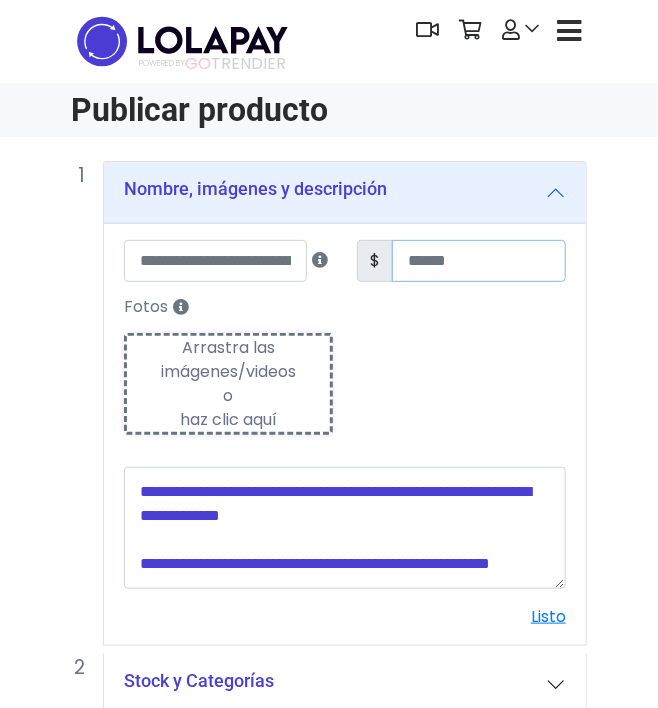 click on "***" at bounding box center (479, 261) 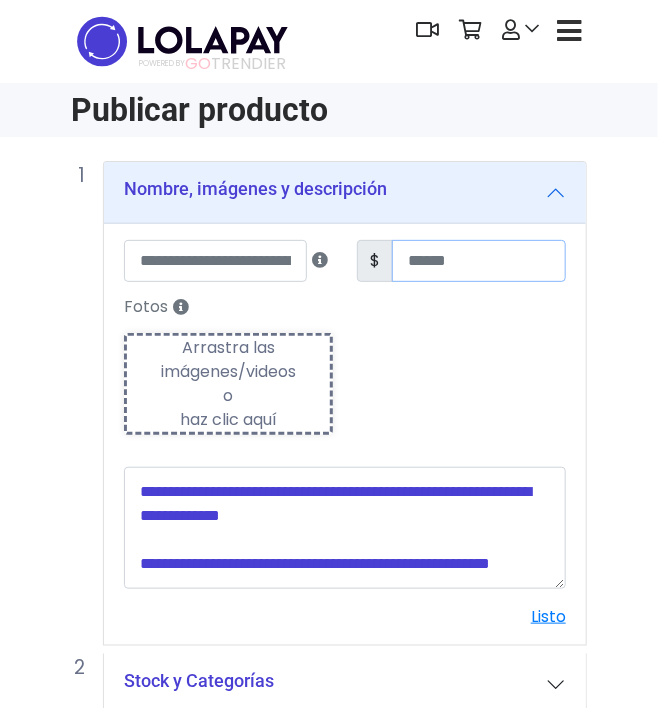 type on "***" 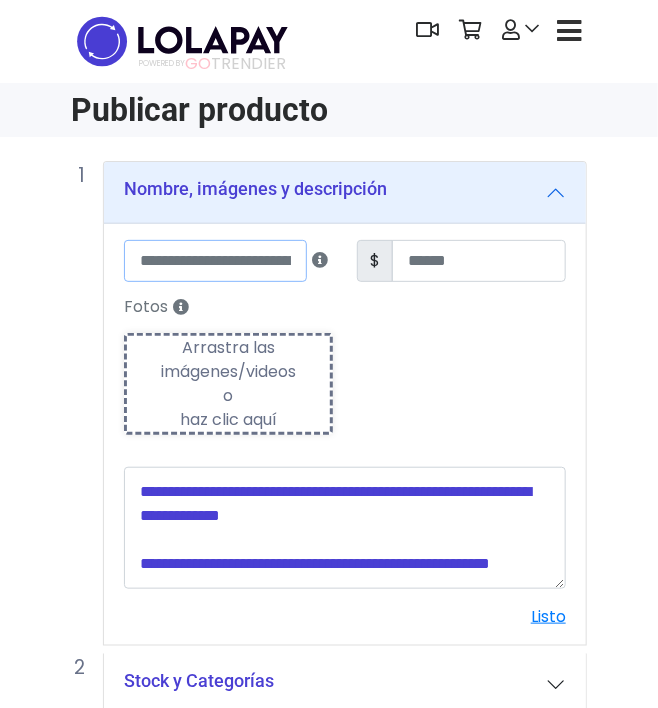 click at bounding box center (215, 261) 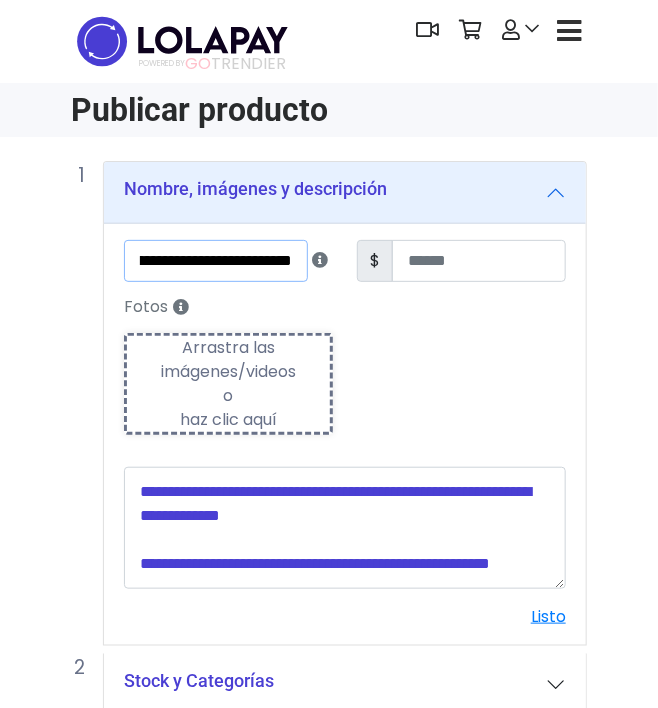 scroll, scrollTop: 0, scrollLeft: 104, axis: horizontal 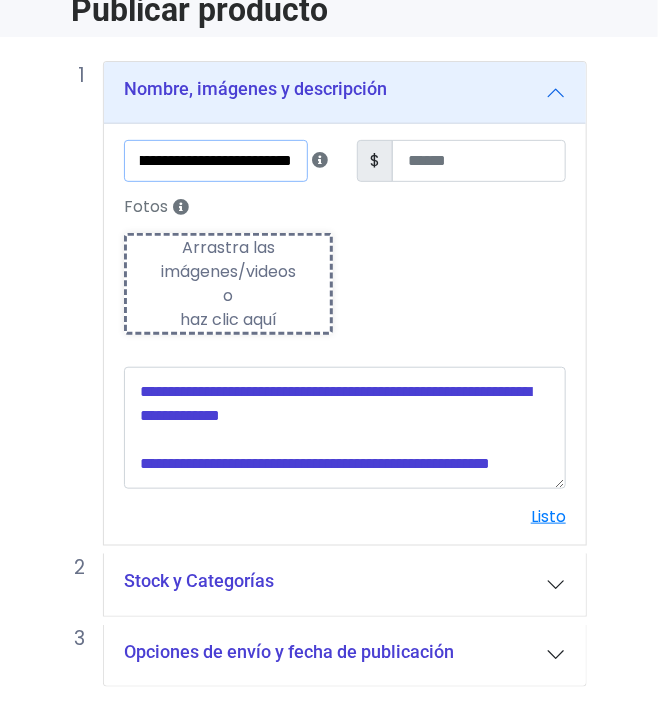 type on "**********" 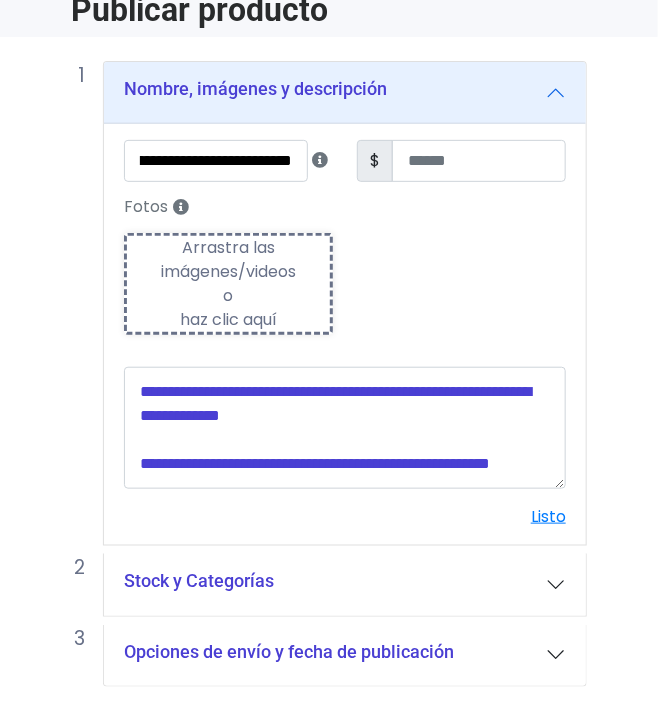 scroll, scrollTop: 0, scrollLeft: 0, axis: both 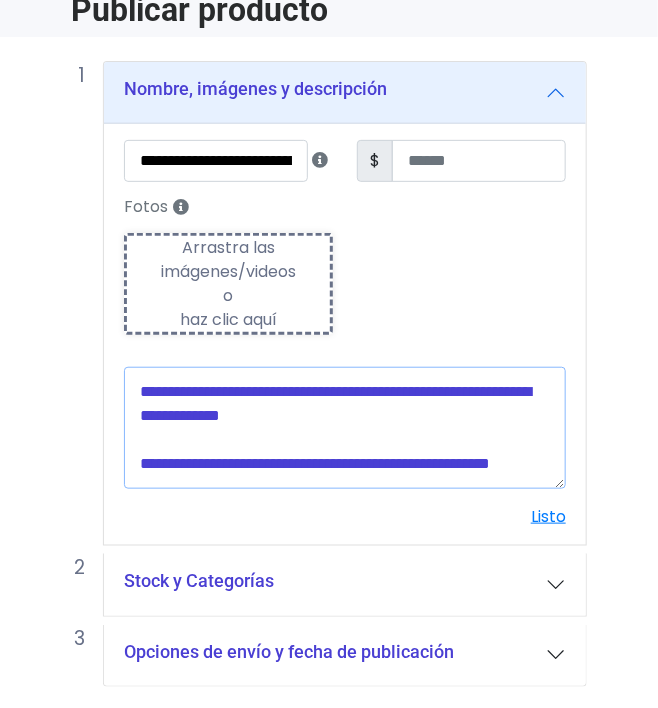 click at bounding box center [345, 428] 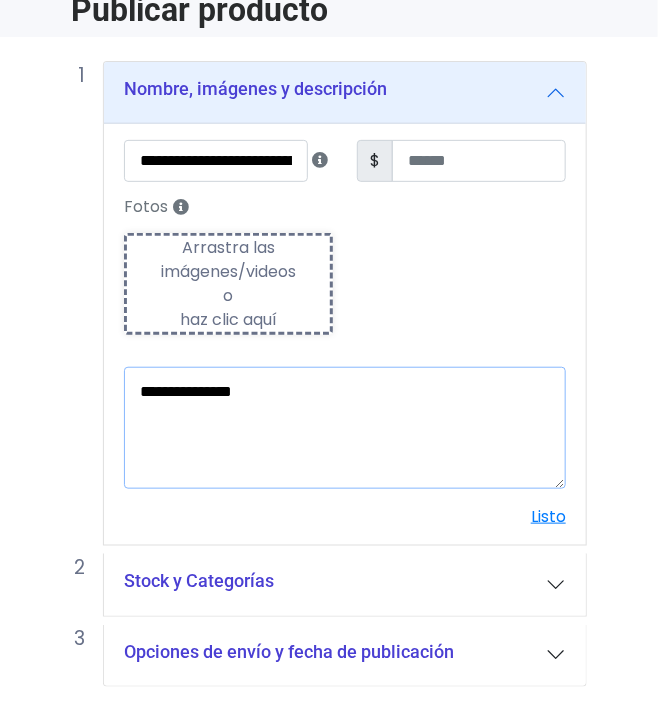 paste on "**********" 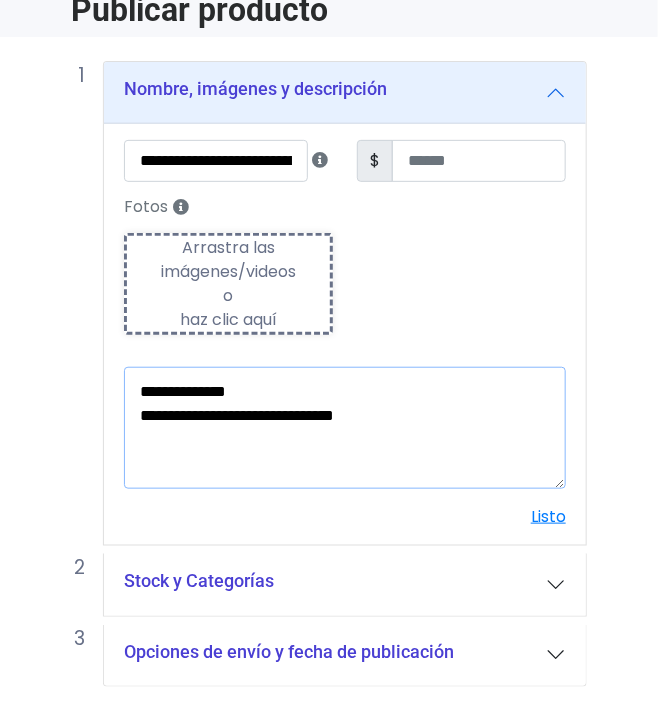 click on "**********" at bounding box center [345, 428] 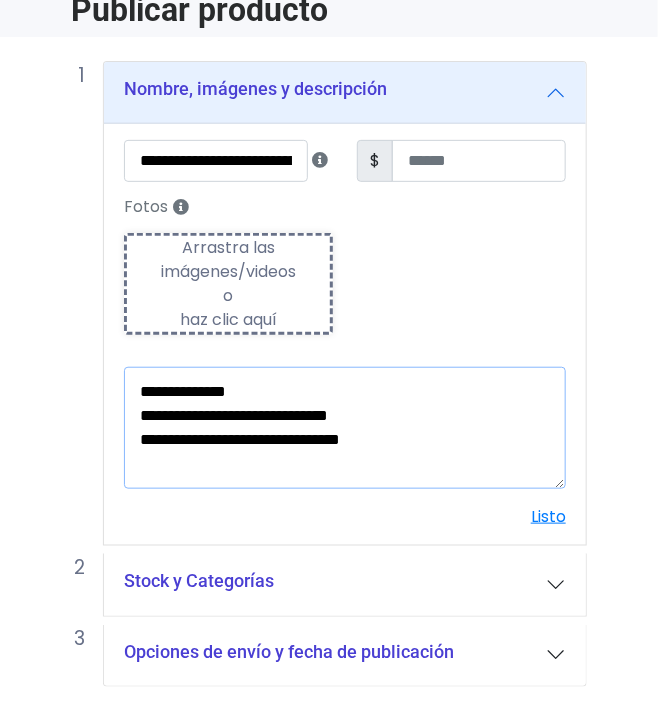 type on "**********" 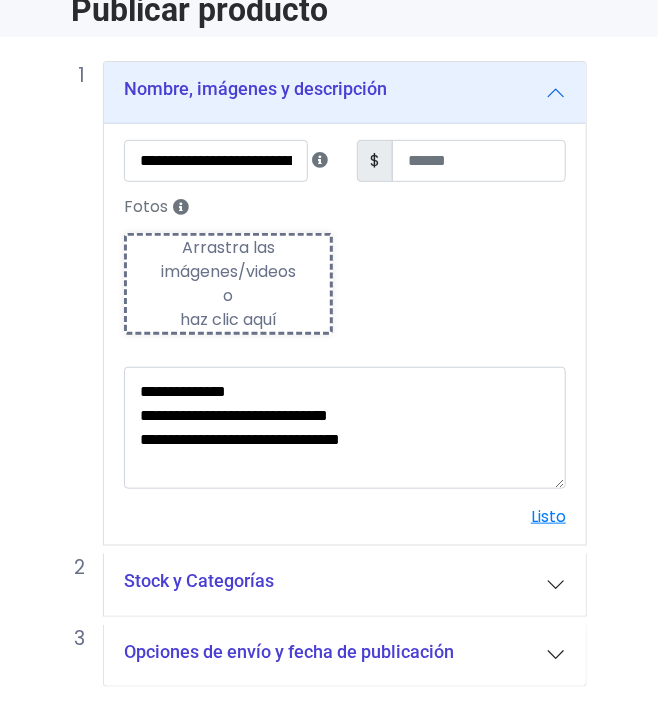 click on "Stock y Categorías" at bounding box center [345, 585] 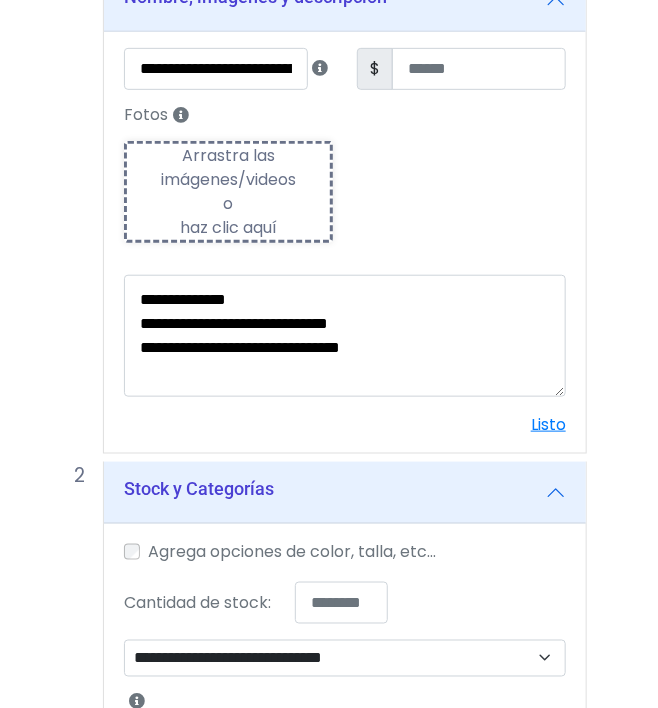 scroll, scrollTop: 300, scrollLeft: 0, axis: vertical 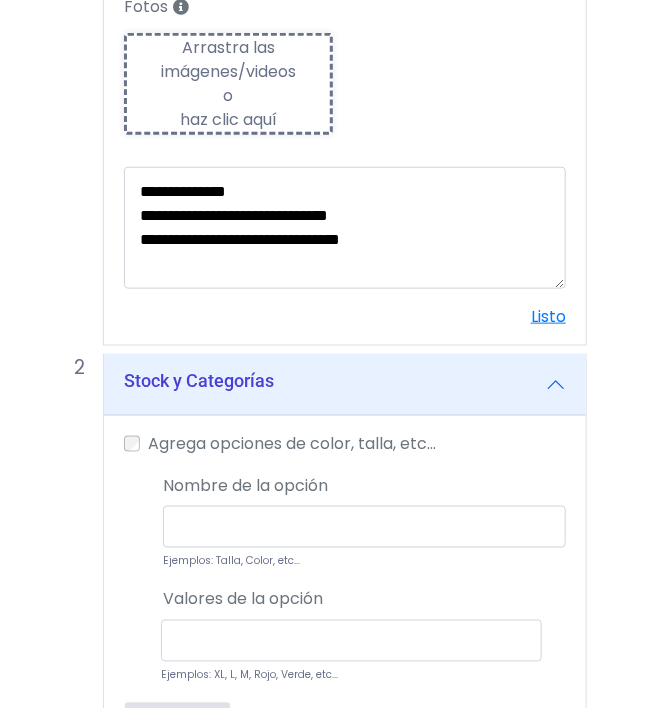 click on "Ejemplos: Talla, Color, etc..." at bounding box center [364, 539] 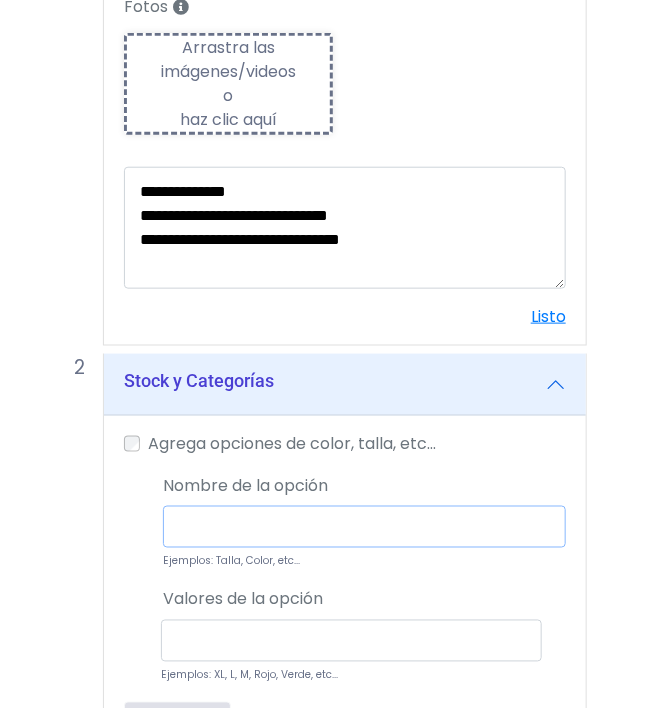 click at bounding box center (364, 527) 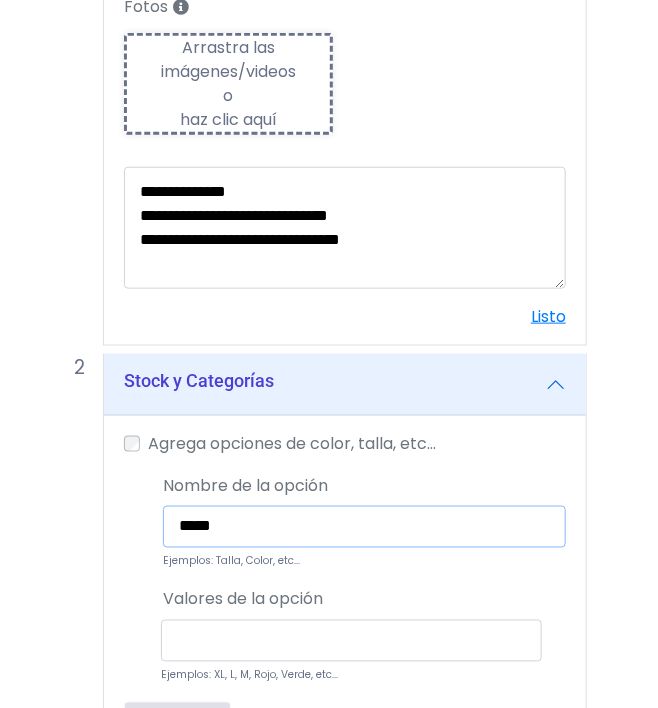 type on "*****" 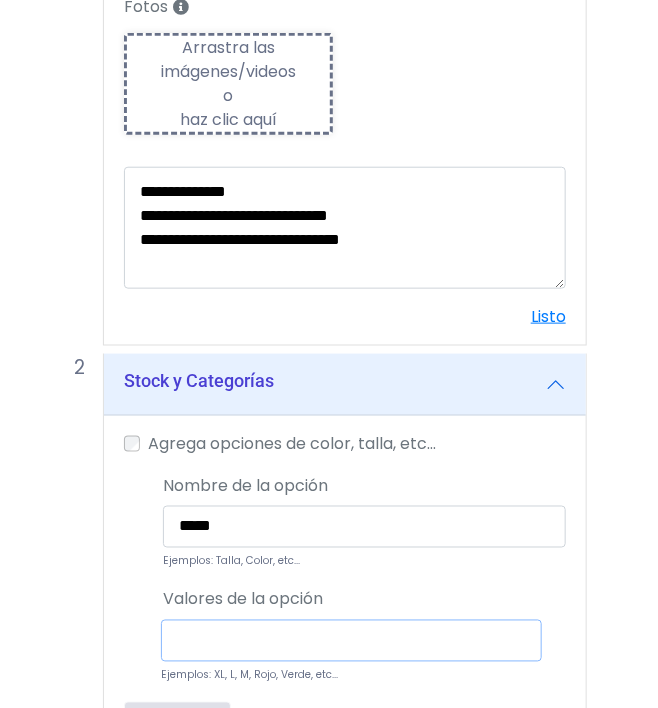 click at bounding box center (351, 641) 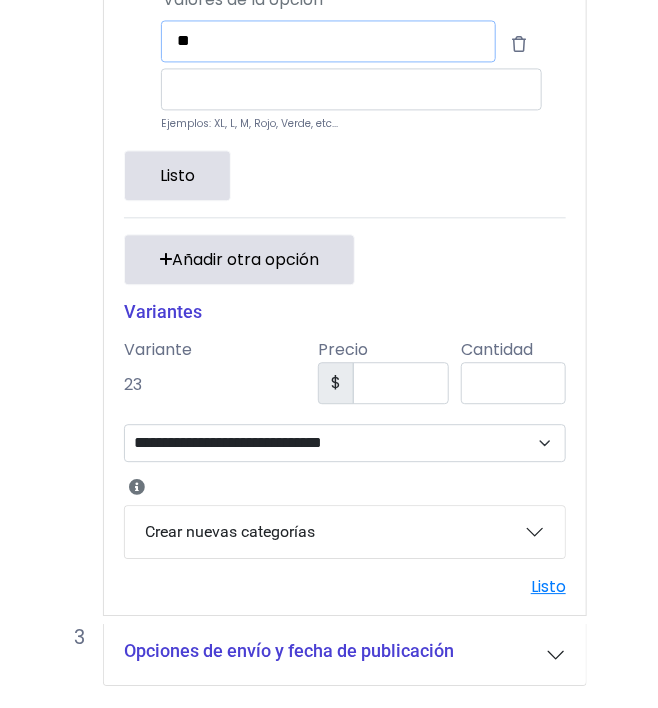 type on "**" 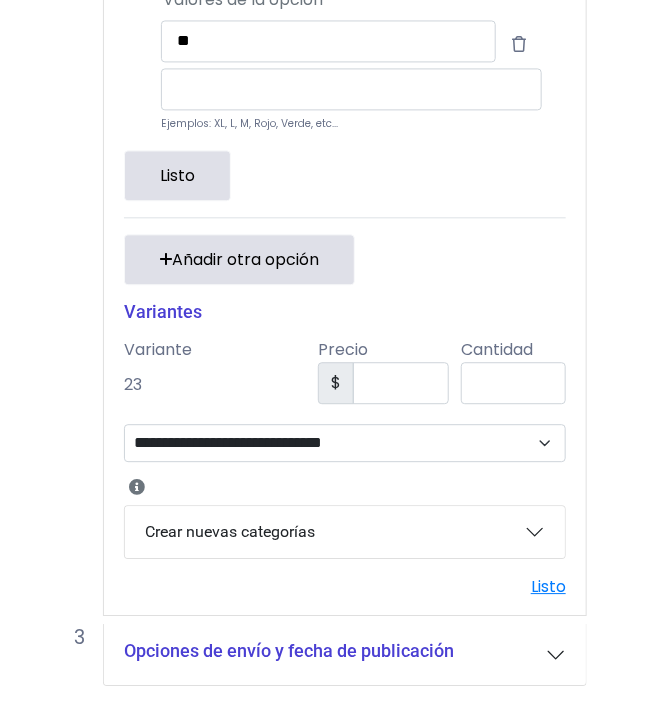 click on "Listo" at bounding box center [177, 175] 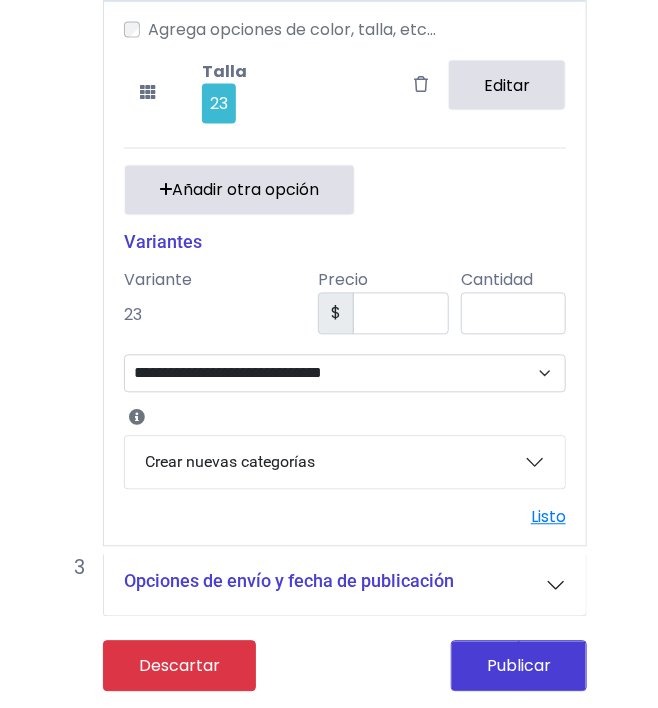 scroll, scrollTop: 705, scrollLeft: 0, axis: vertical 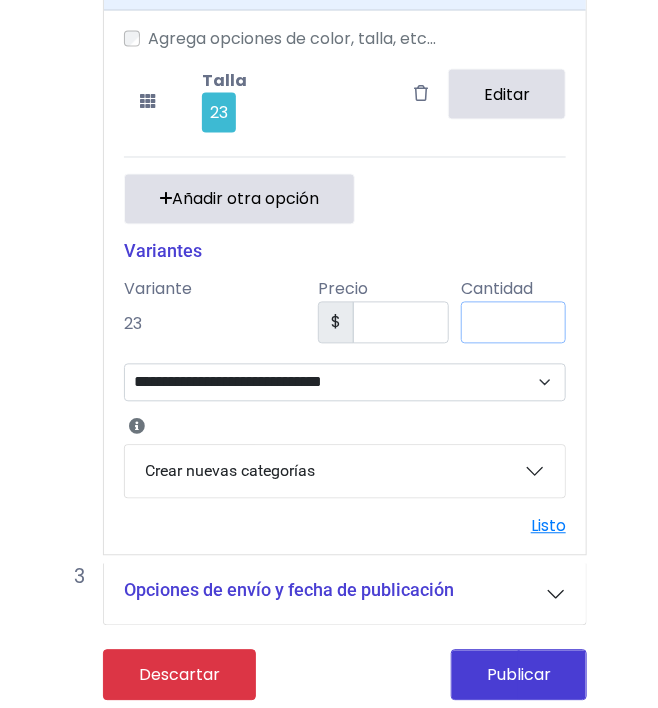 click on "*" at bounding box center (513, 323) 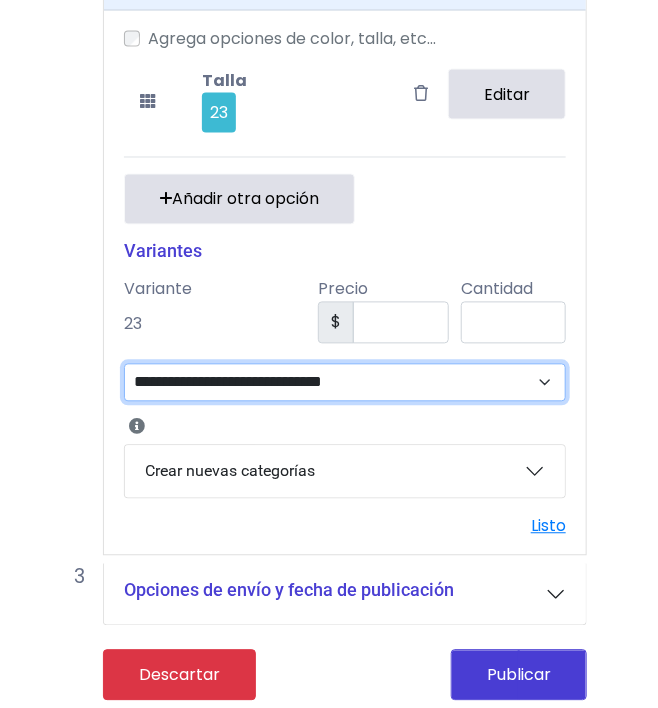 click on "**********" at bounding box center (345, 383) 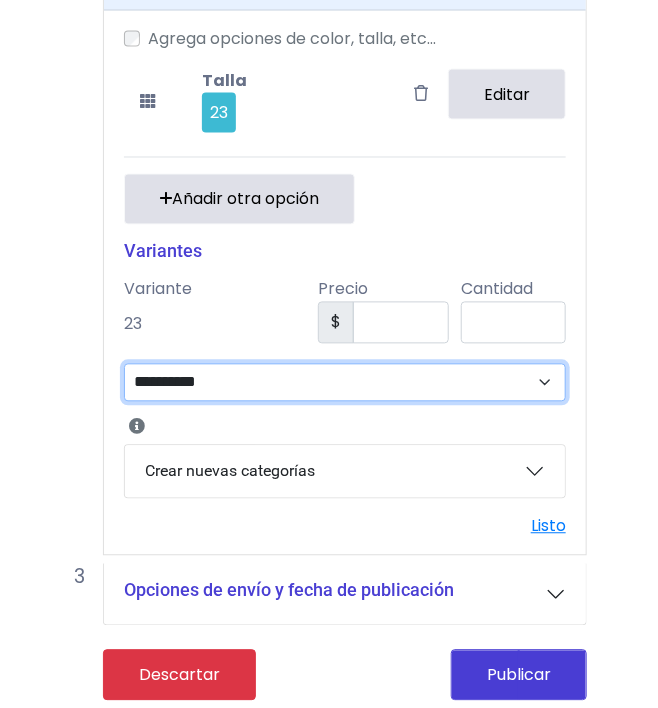 click on "**********" at bounding box center [345, 383] 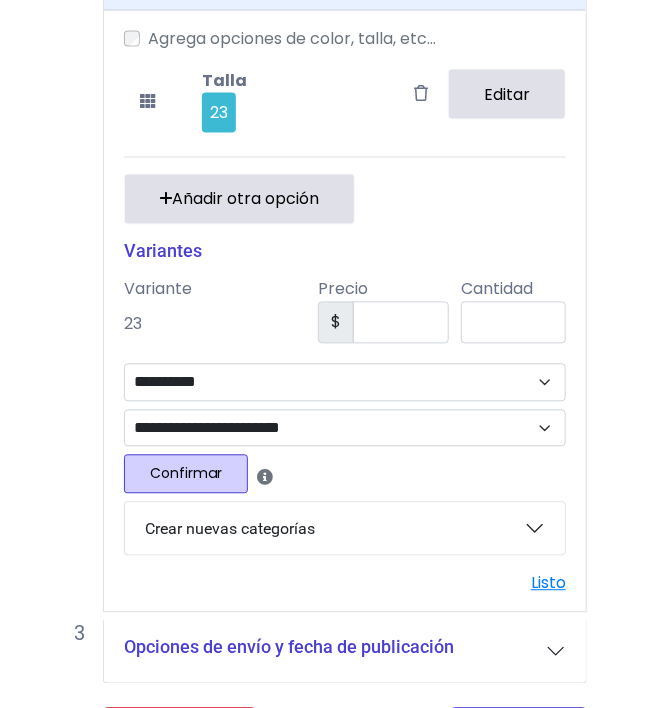 click on "Confirmar" at bounding box center (186, 474) 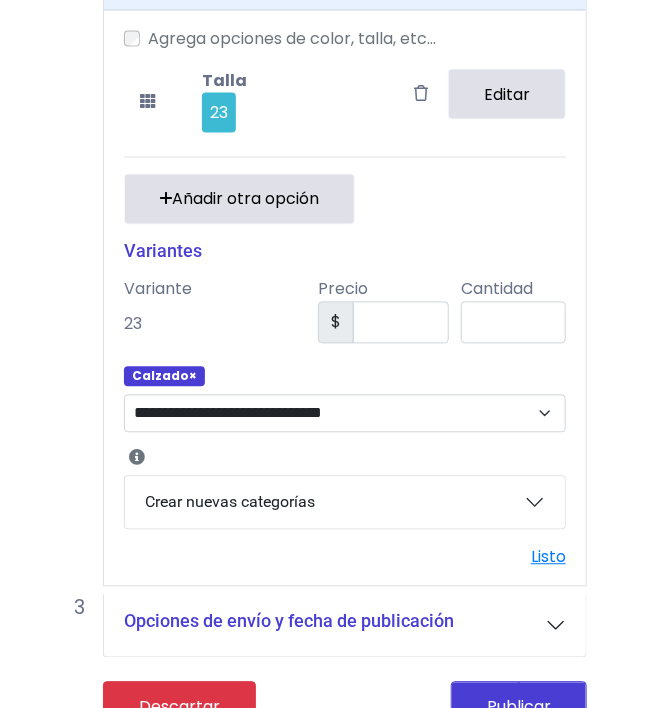 click on "Crear nuevas categorías" at bounding box center (345, 503) 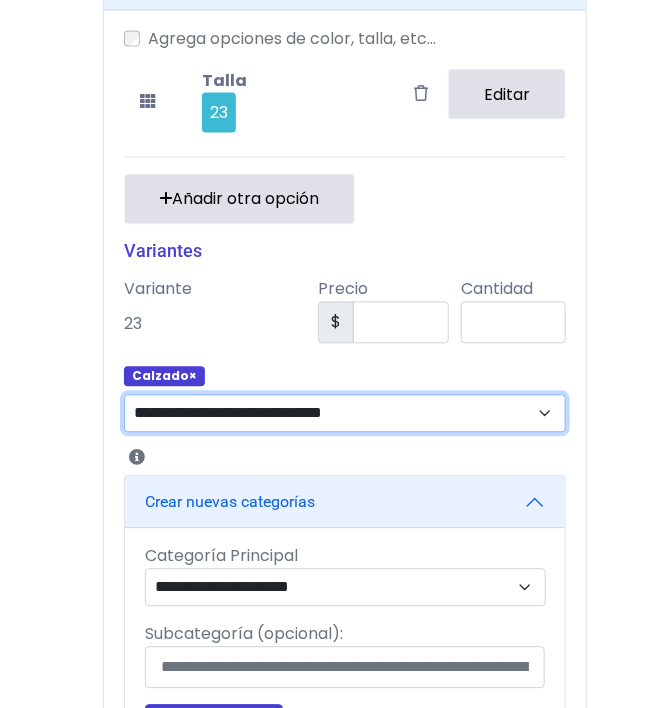 click on "**********" at bounding box center [345, 414] 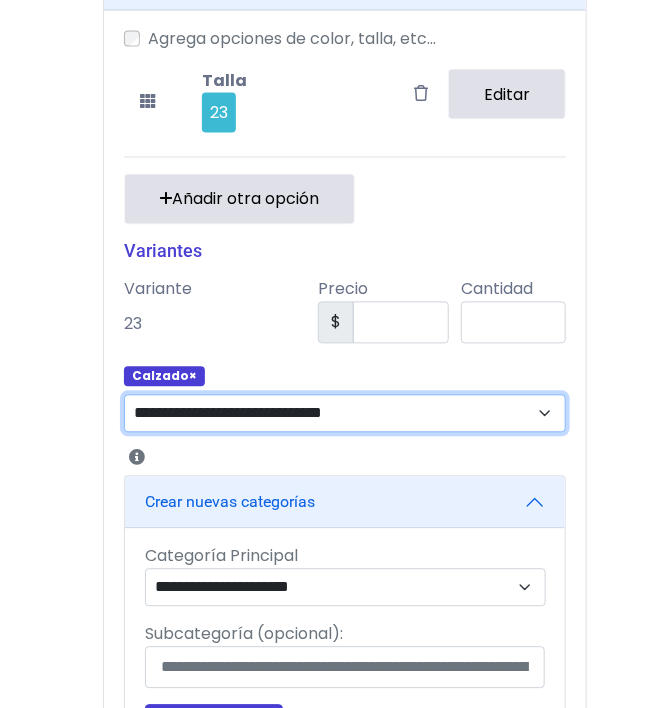 select on "**" 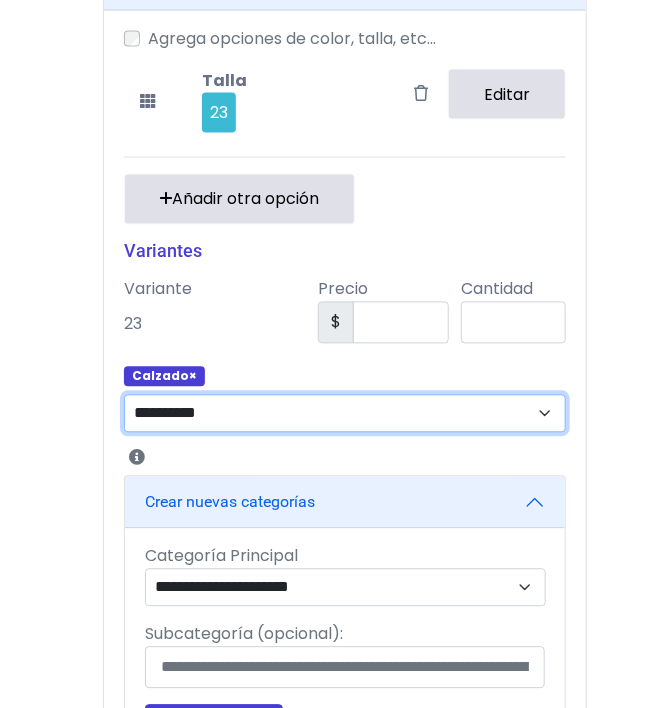 click on "**********" at bounding box center (345, 414) 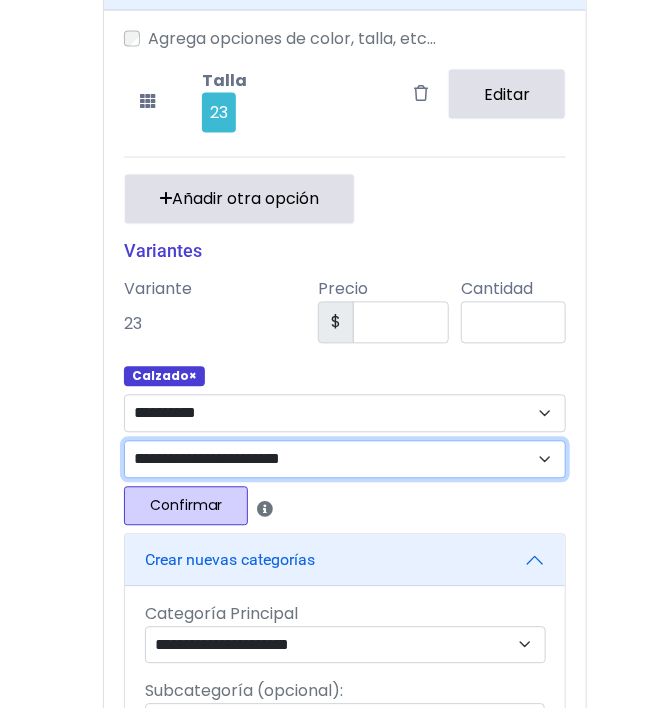 click on "**********" at bounding box center (345, 460) 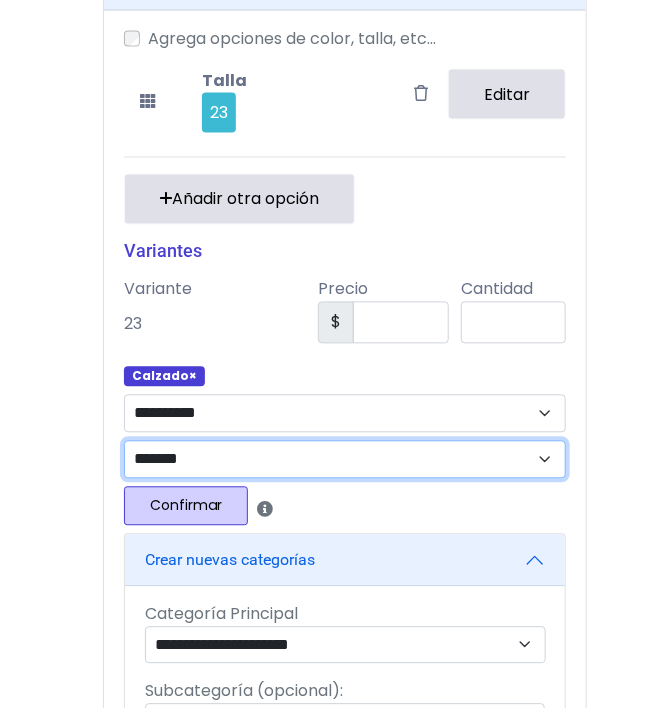 click on "**********" at bounding box center (345, 460) 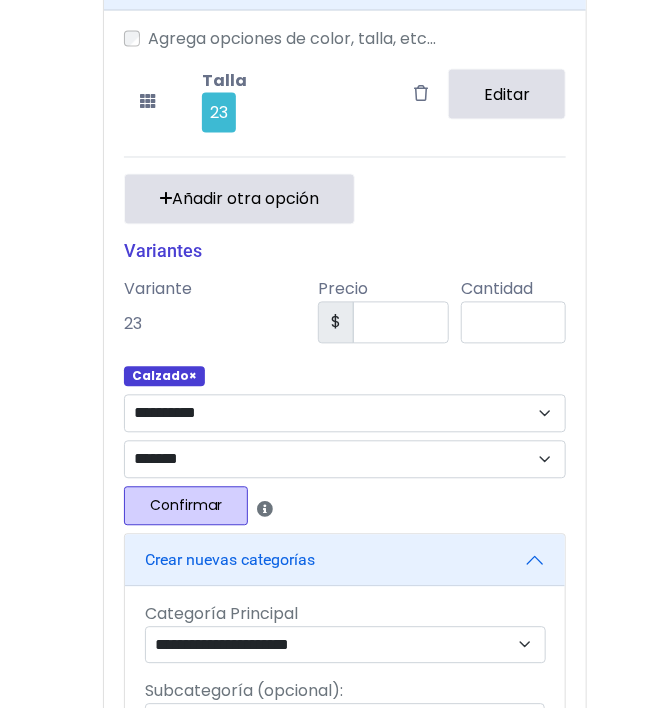 click on "Confirmar" at bounding box center (186, 506) 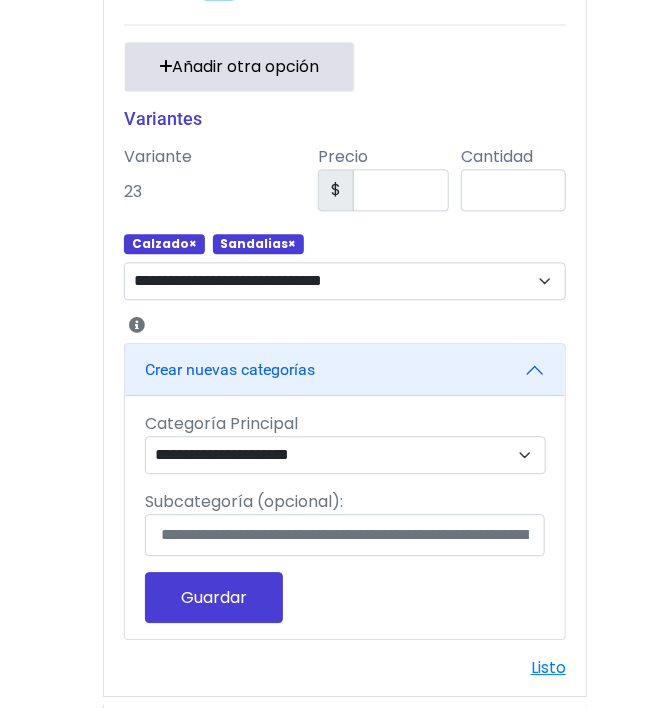 scroll, scrollTop: 977, scrollLeft: 0, axis: vertical 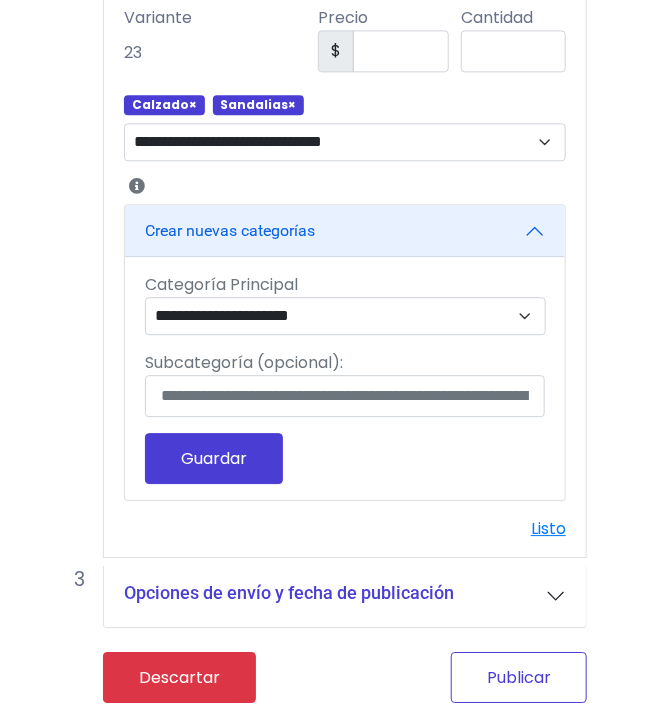 click on "Publicar" at bounding box center (519, 677) 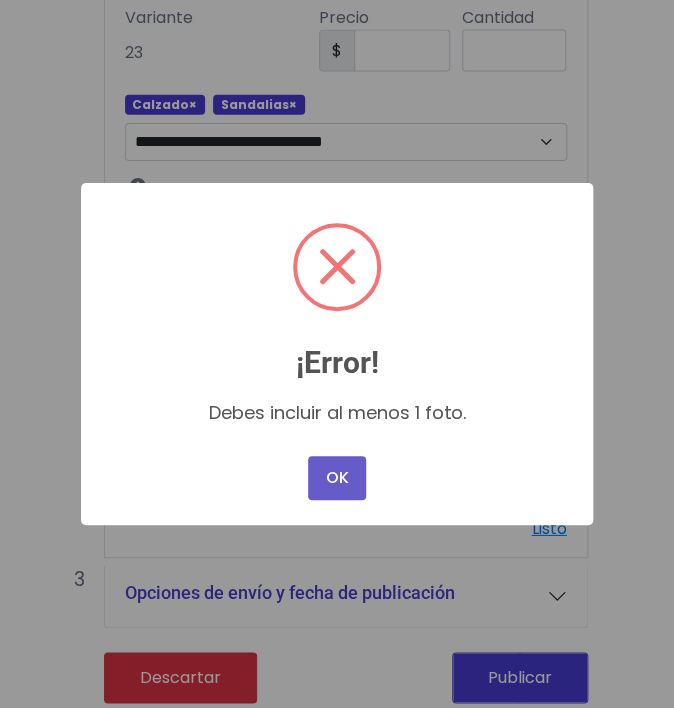 click on "OK" at bounding box center [337, 478] 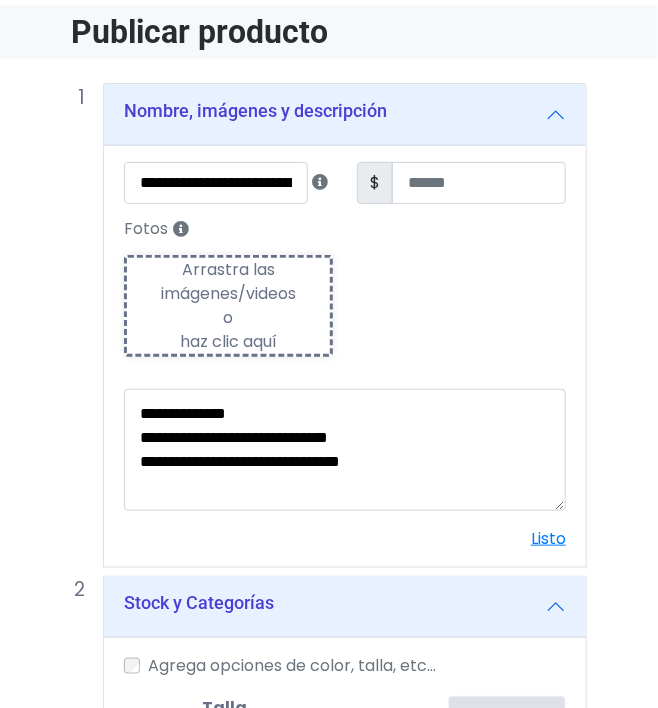 scroll, scrollTop: 77, scrollLeft: 0, axis: vertical 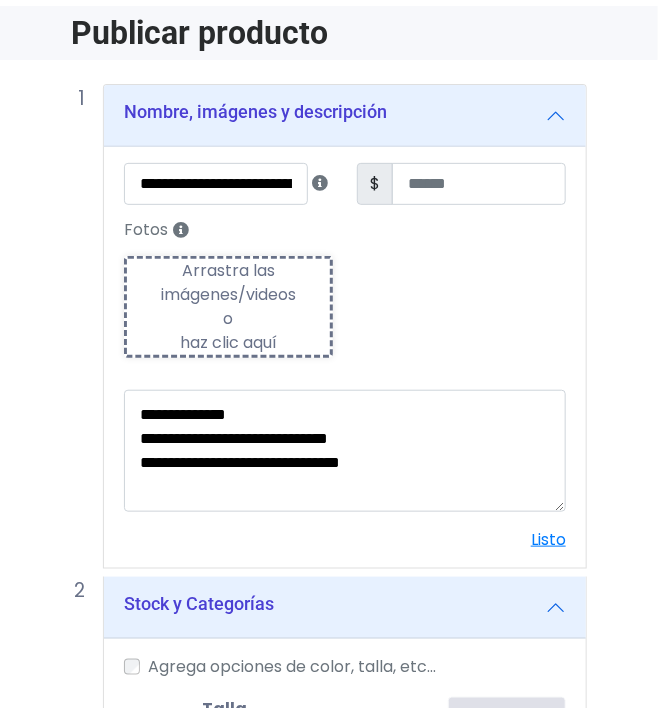 click on "Arrastra las
imágenes/videos
o
haz clic aquí" at bounding box center (228, 307) 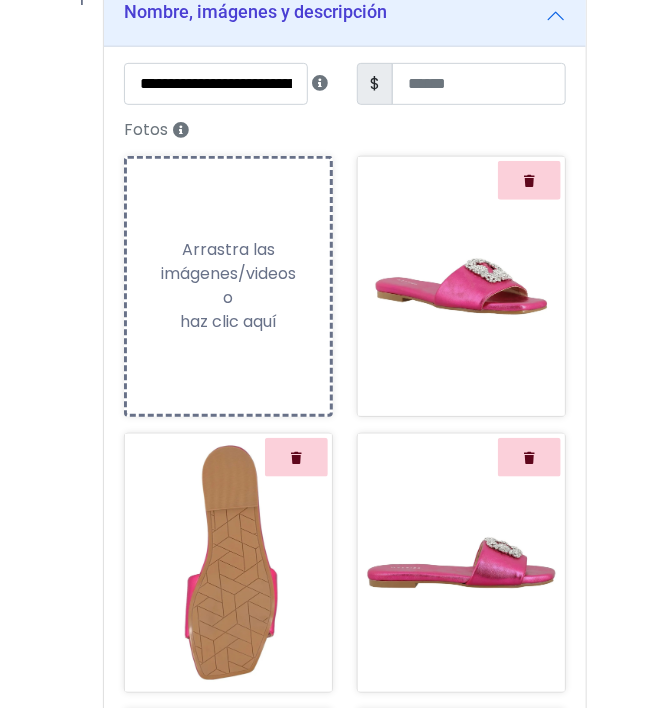 scroll, scrollTop: 277, scrollLeft: 0, axis: vertical 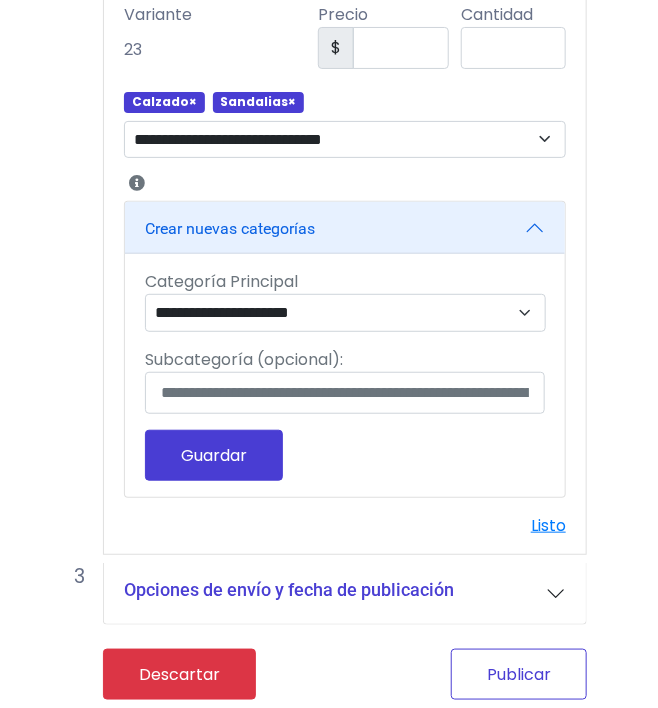 click on "Publicar" at bounding box center (519, 674) 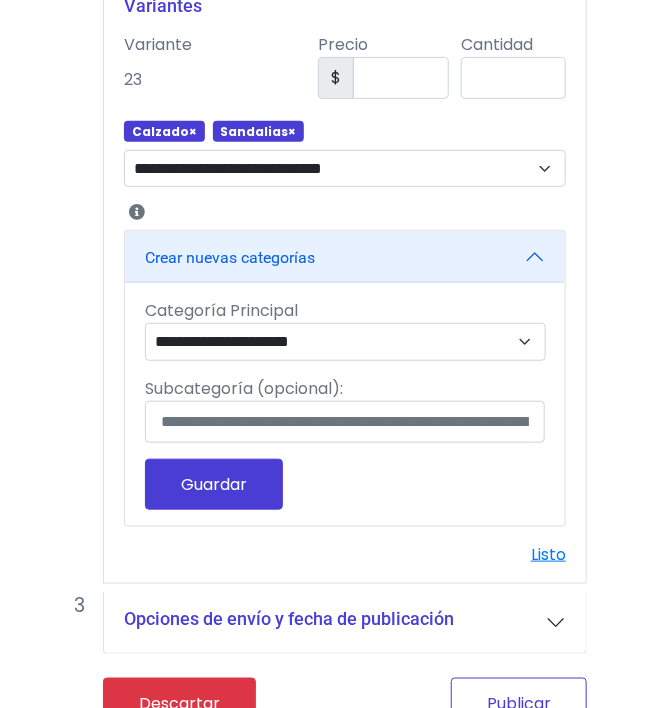 scroll, scrollTop: 1777, scrollLeft: 0, axis: vertical 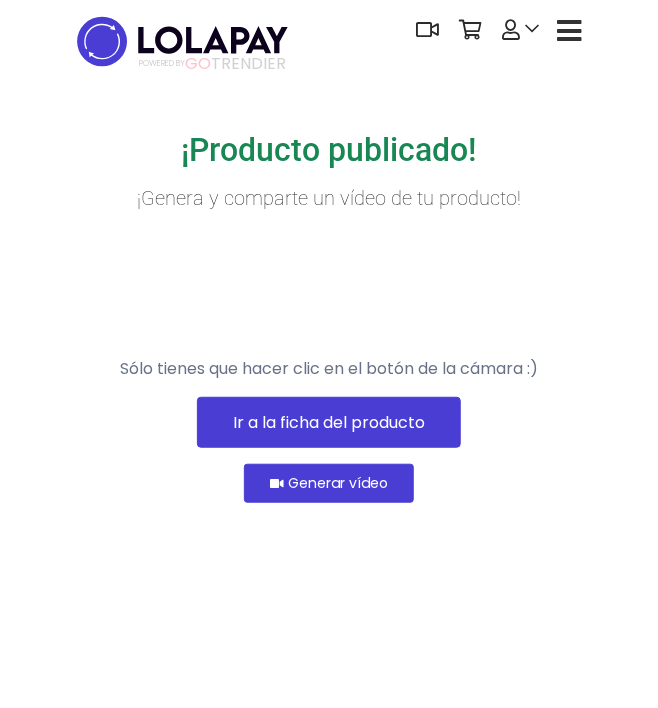 click on "Ir a la ficha del producto" at bounding box center [329, 422] 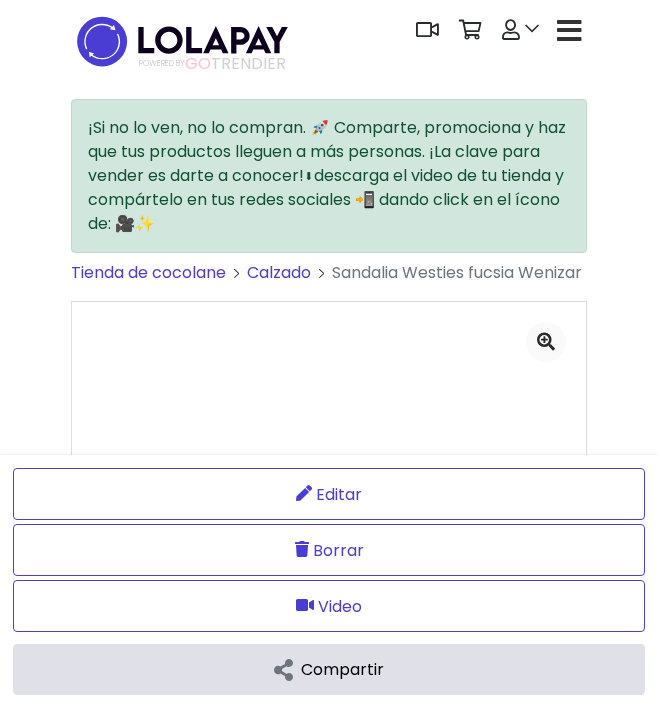 scroll, scrollTop: 0, scrollLeft: 0, axis: both 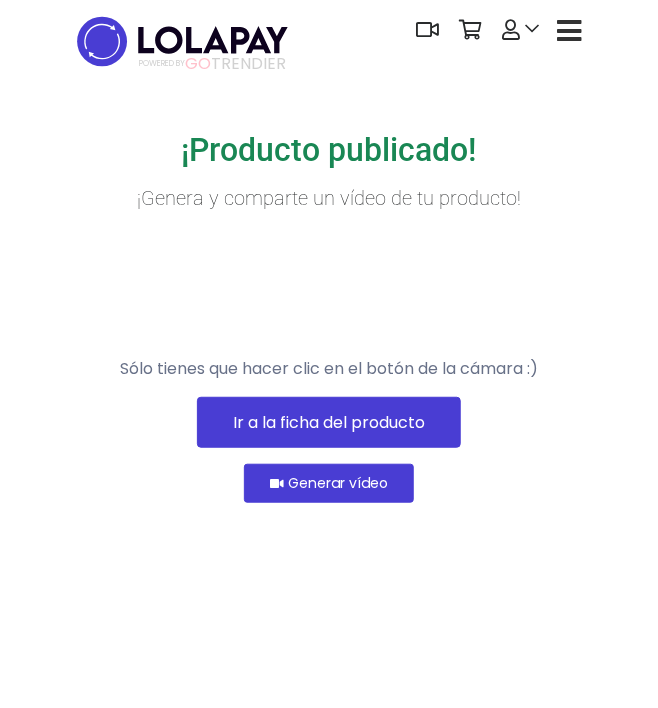 drag, startPoint x: 358, startPoint y: 627, endPoint x: 381, endPoint y: 613, distance: 26.925823 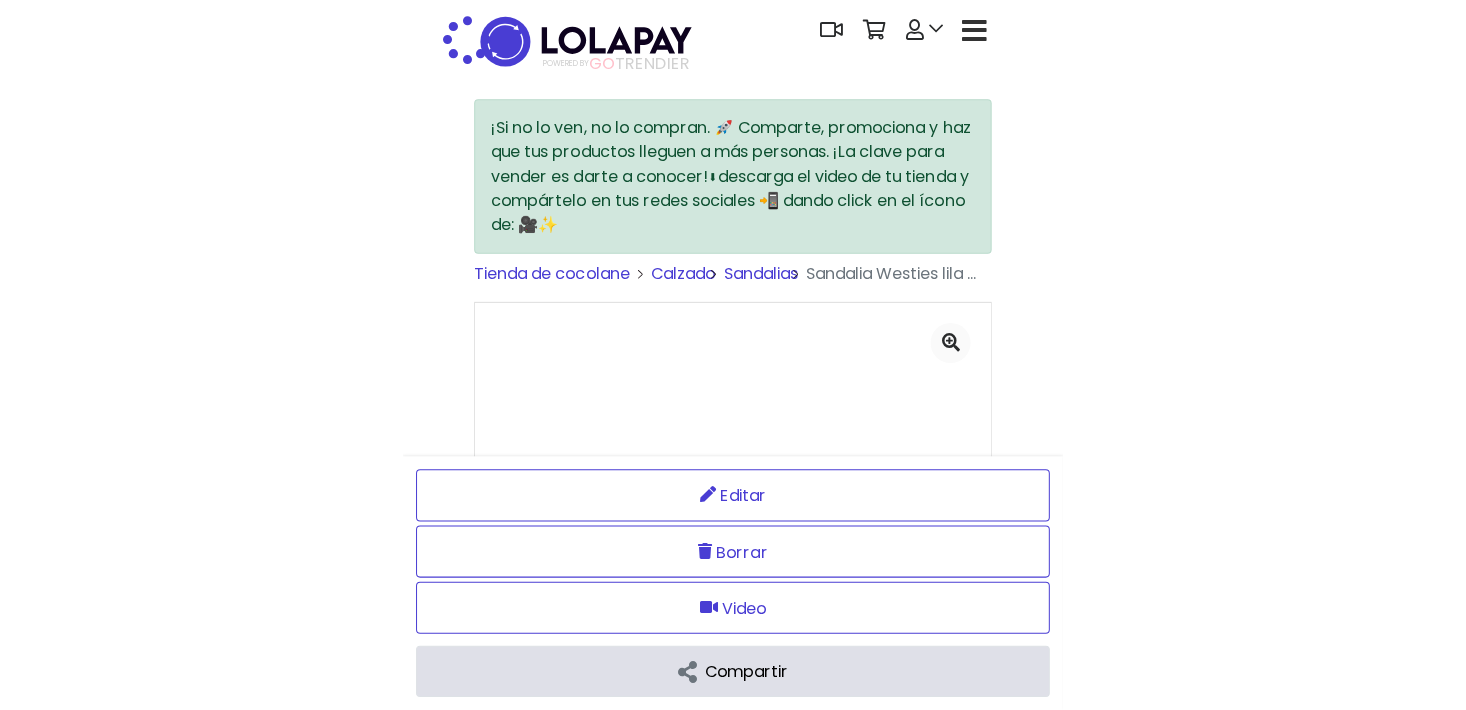 scroll, scrollTop: 0, scrollLeft: 0, axis: both 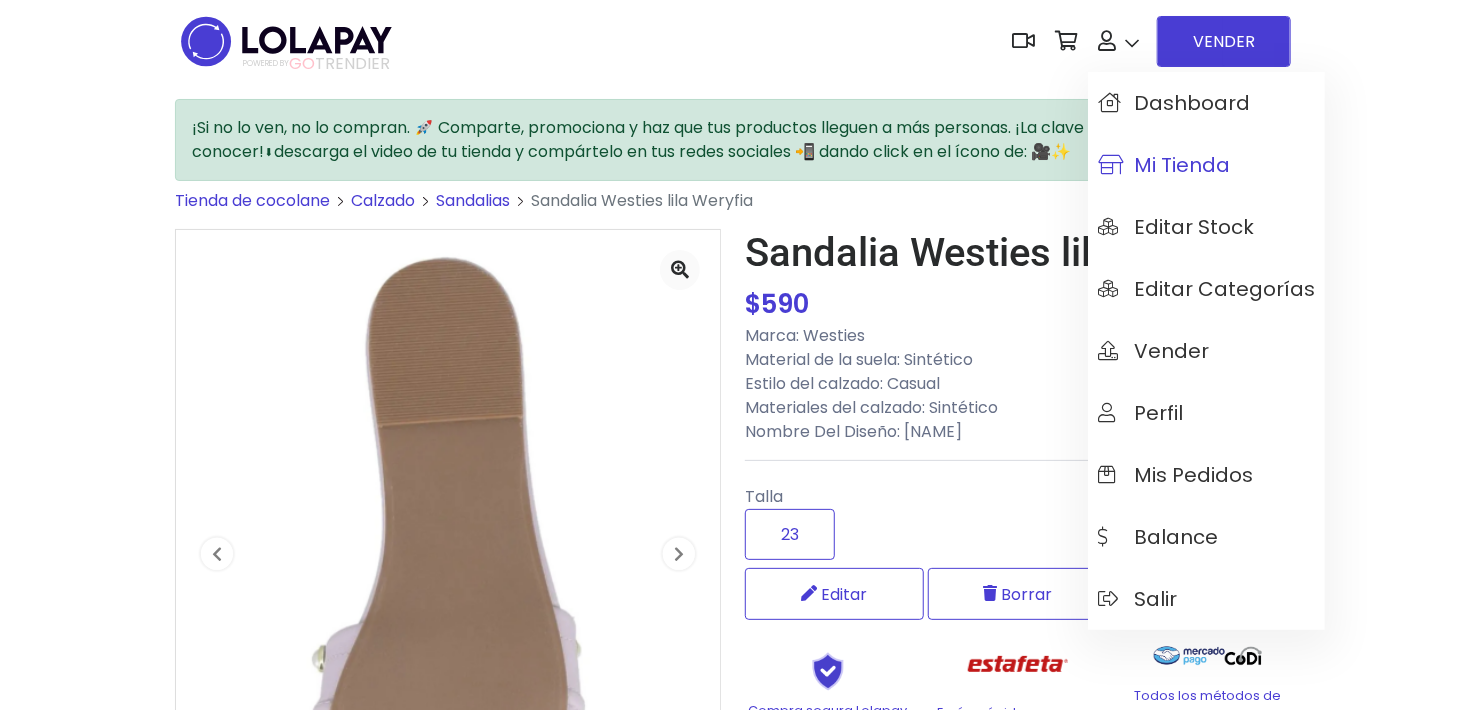 click on "Mi tienda" at bounding box center (1164, 165) 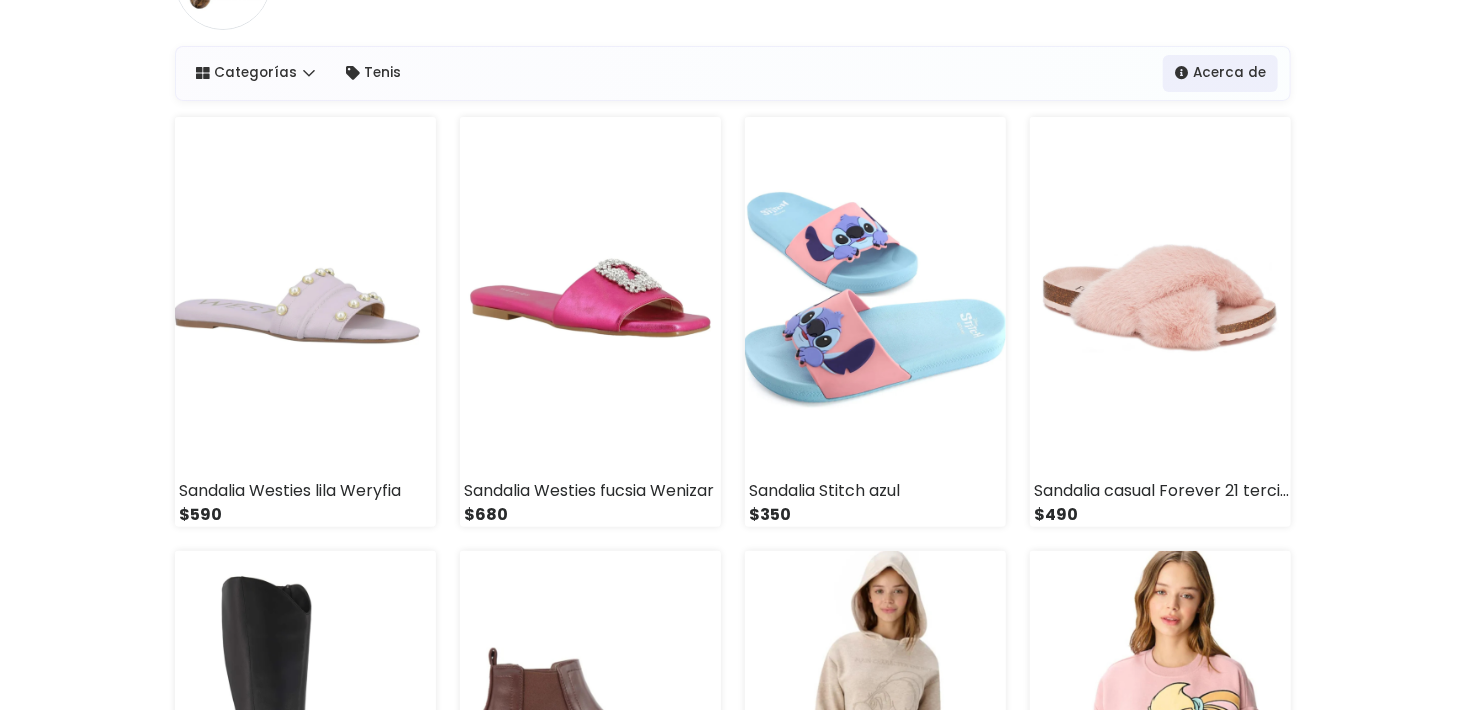 scroll, scrollTop: 103, scrollLeft: 0, axis: vertical 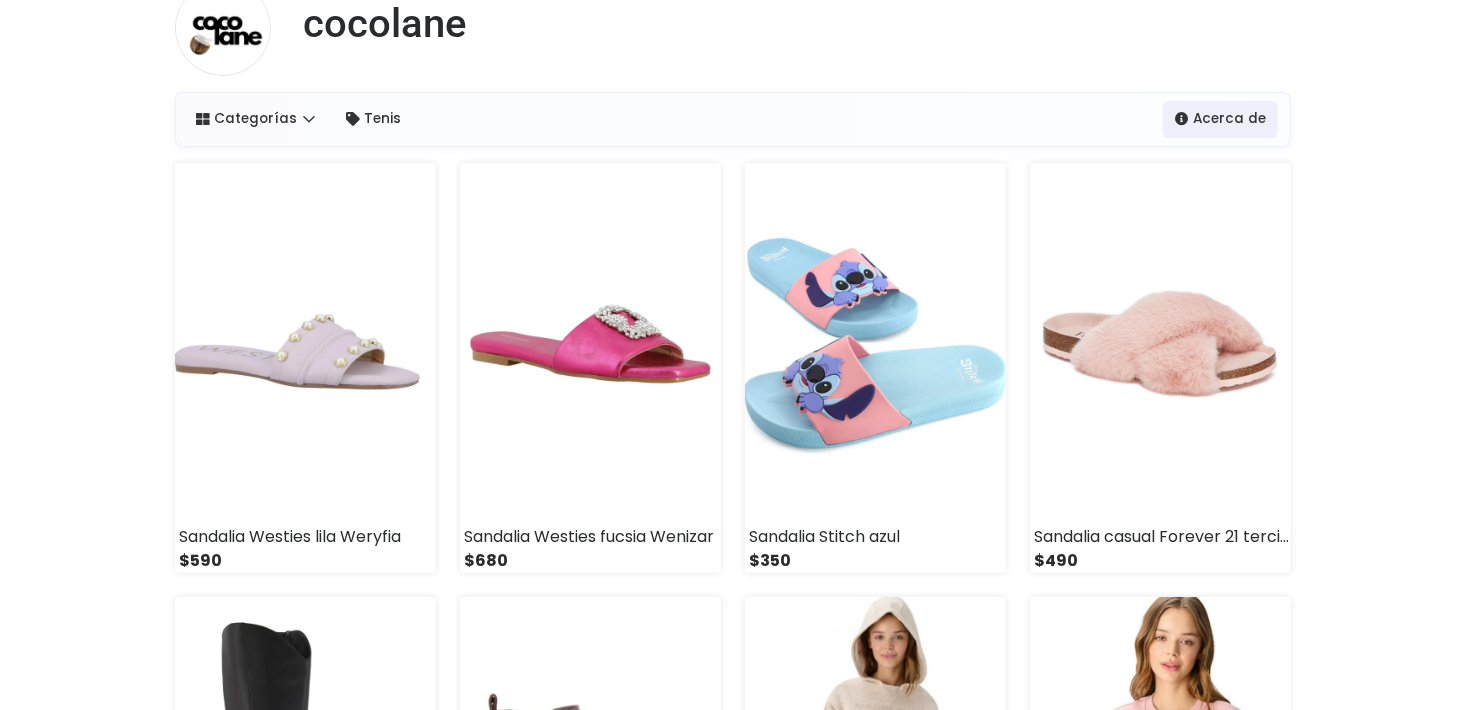 click on "cocolane" at bounding box center [733, 36] 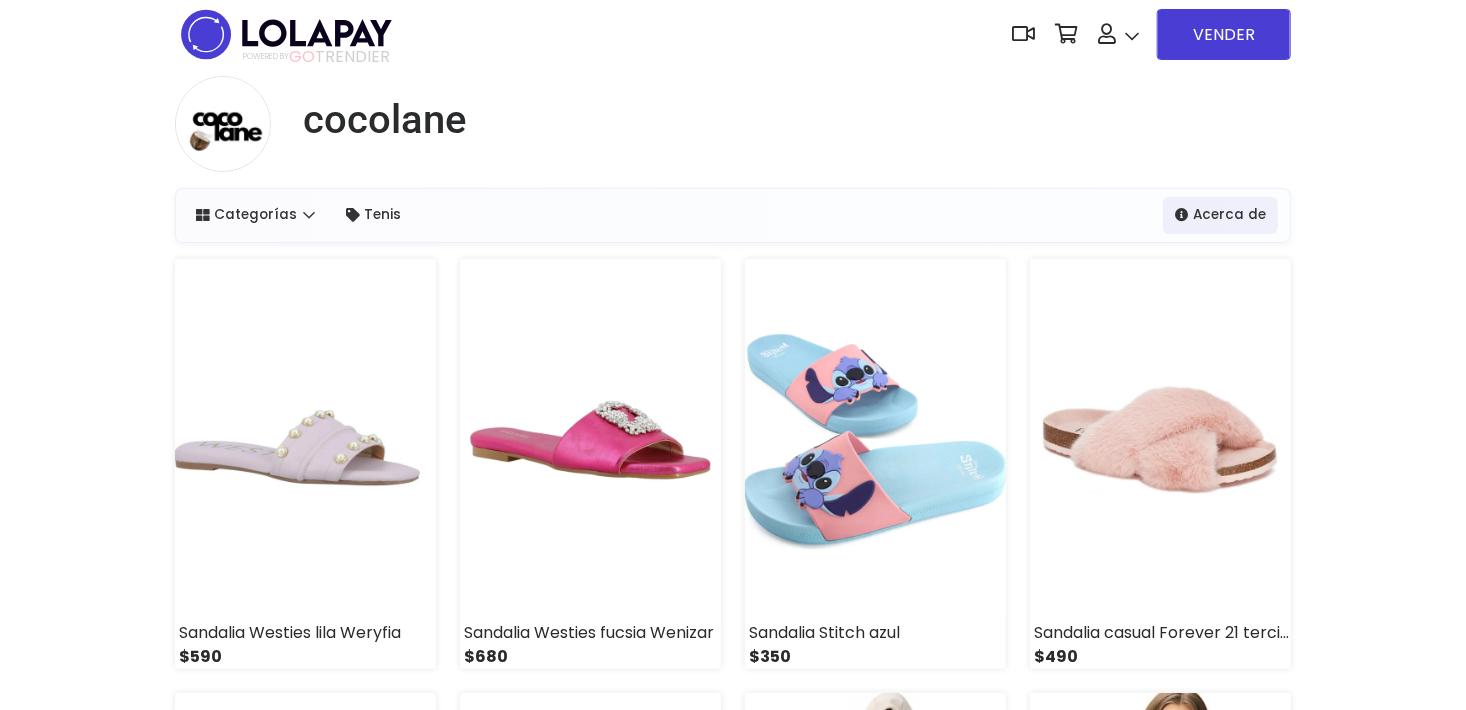 scroll, scrollTop: 0, scrollLeft: 0, axis: both 